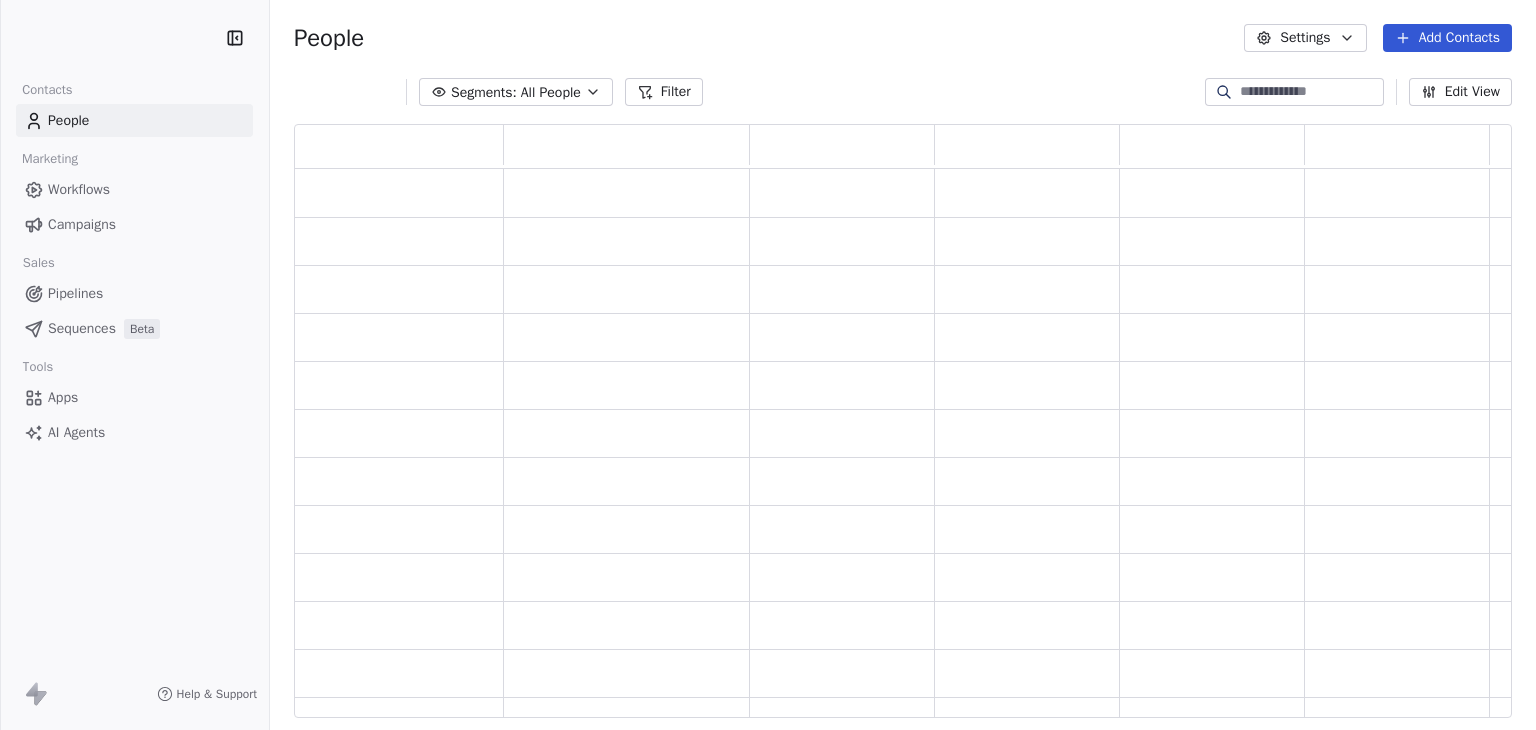 scroll, scrollTop: 0, scrollLeft: 0, axis: both 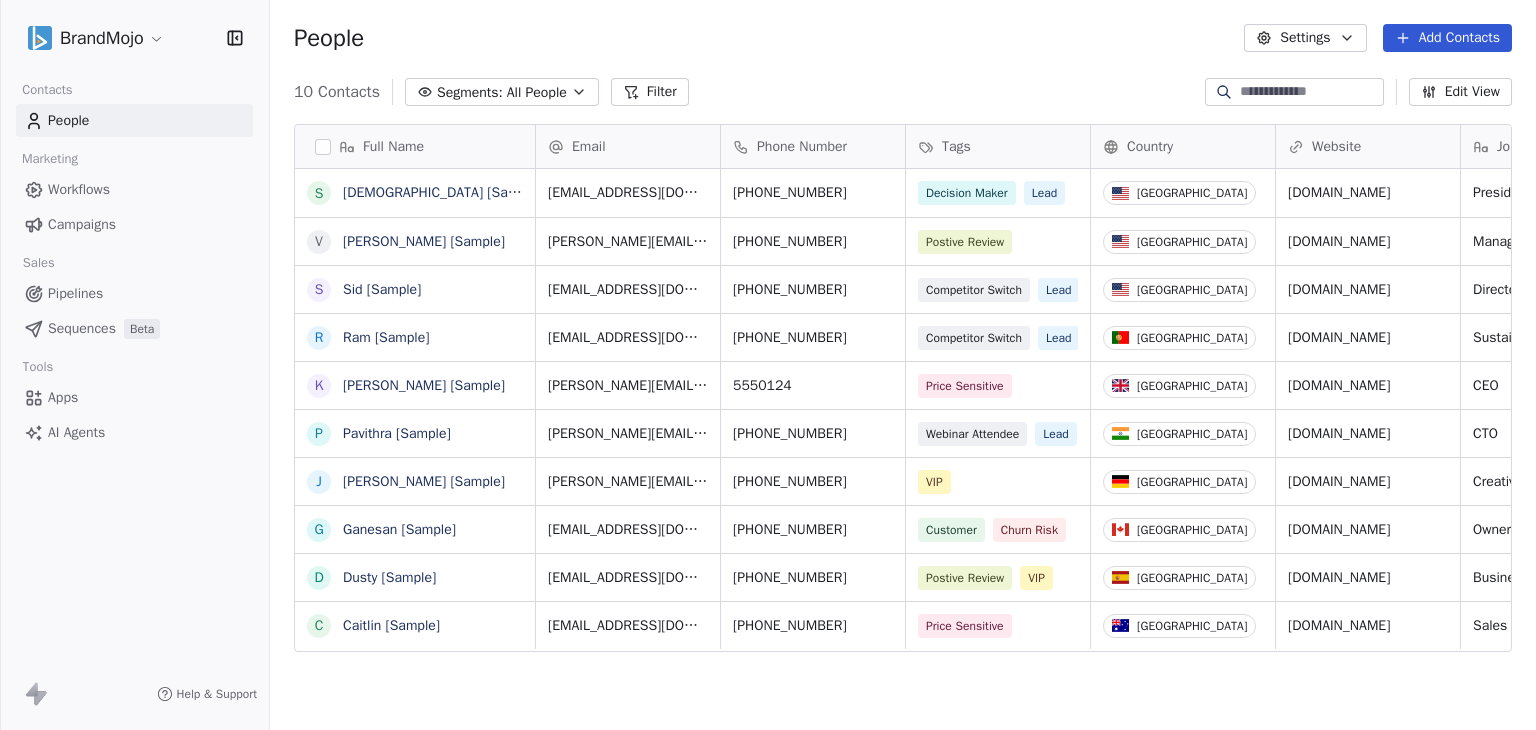 click on "People Settings  Add Contacts" at bounding box center (903, 38) 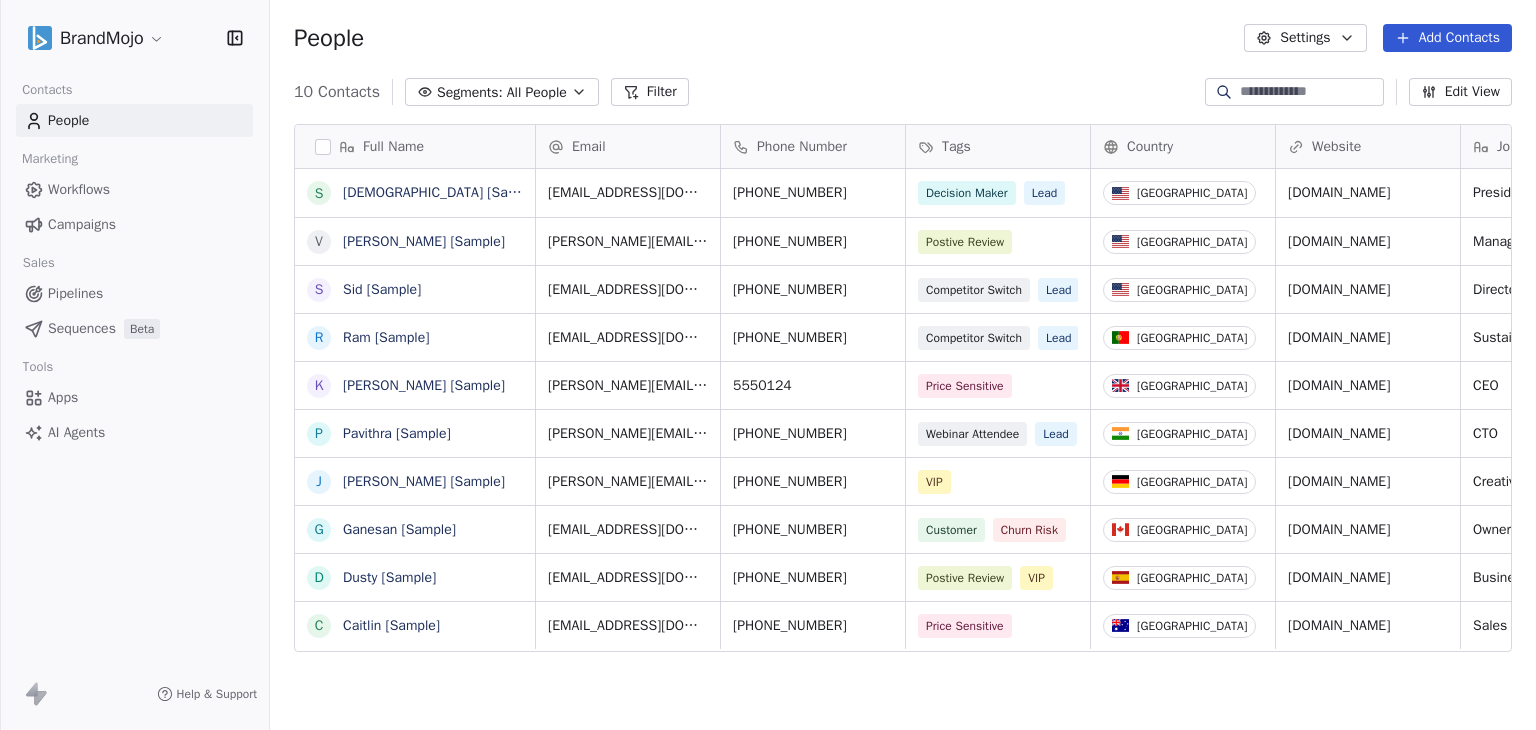 click on "Tools" at bounding box center (134, 367) 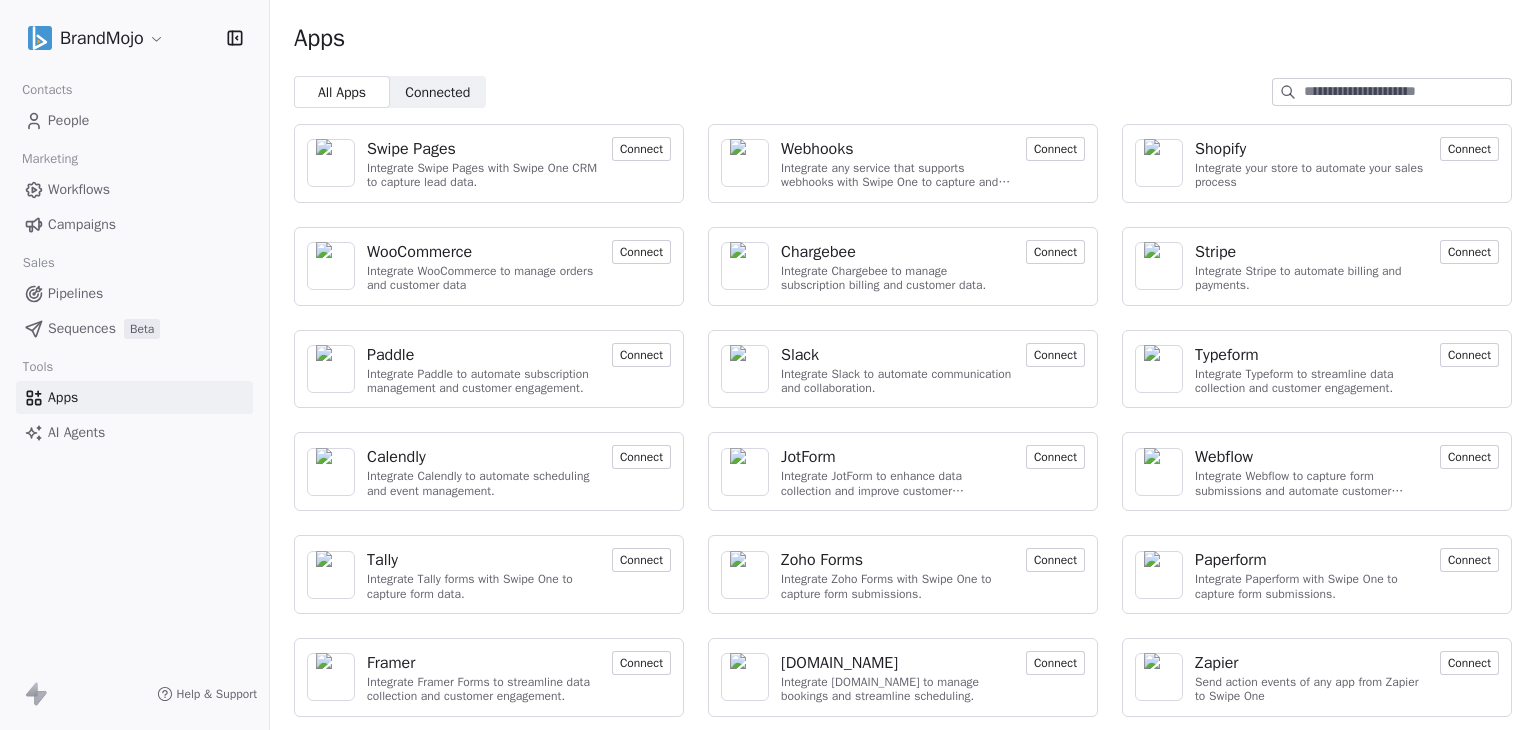 click on "Connected" at bounding box center (437, 92) 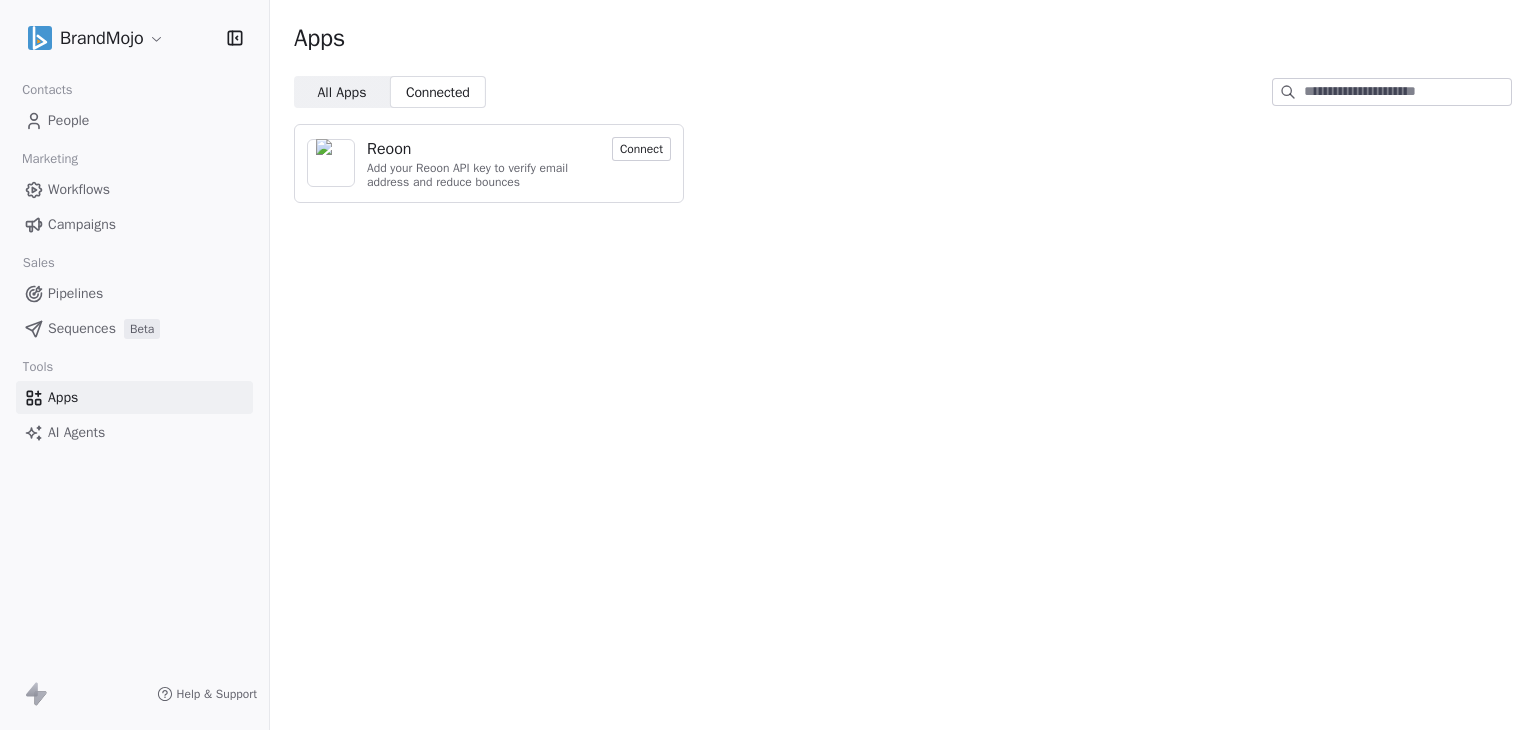 click on "BrandMojo Contacts People Marketing Workflows Campaigns Sales Pipelines Sequences Beta Tools Apps AI Agents Help & Support Apps All Apps All Apps Connected Connected Reoon Add your Reoon API key to verify email address and reduce bounces Connect" at bounding box center [768, 365] 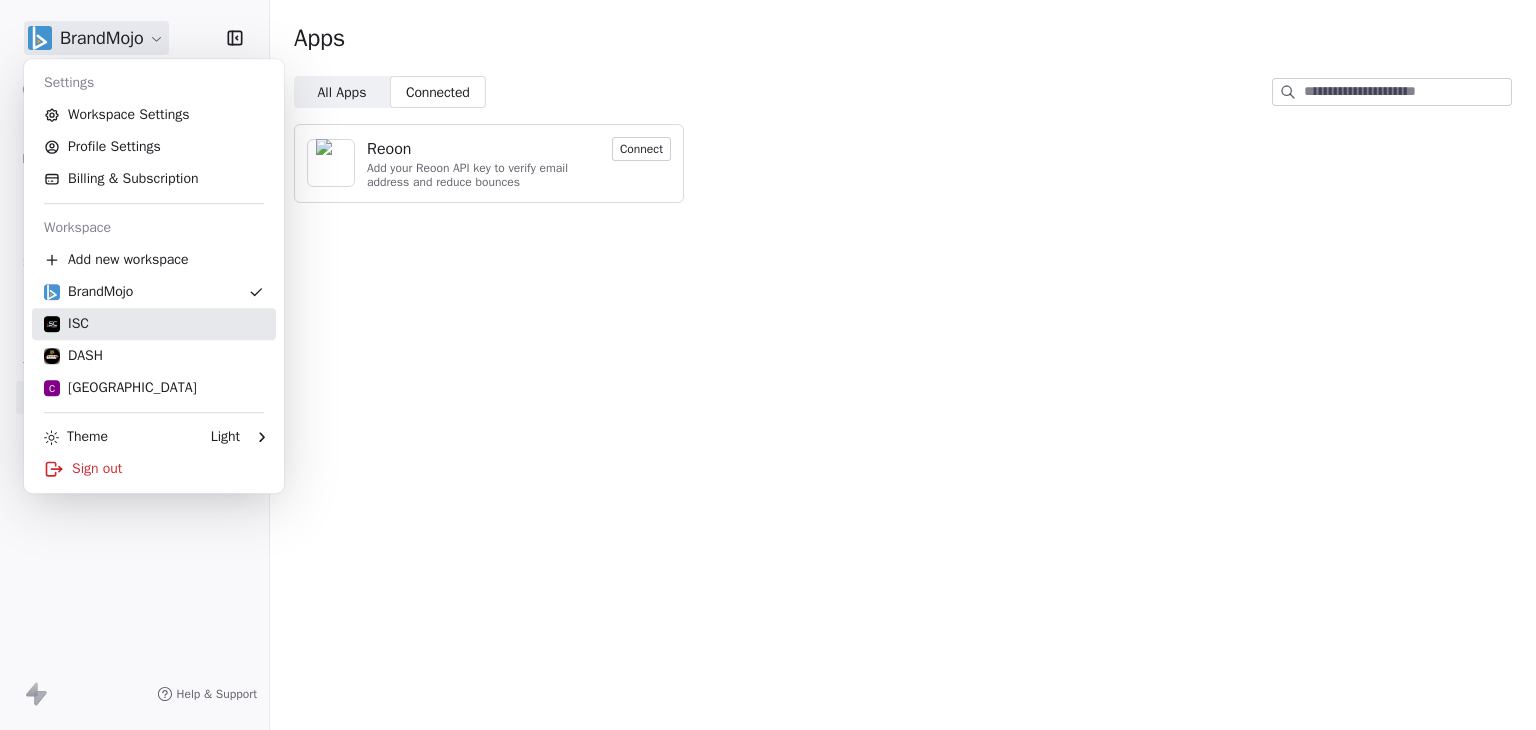 click on "ISC" at bounding box center (154, 324) 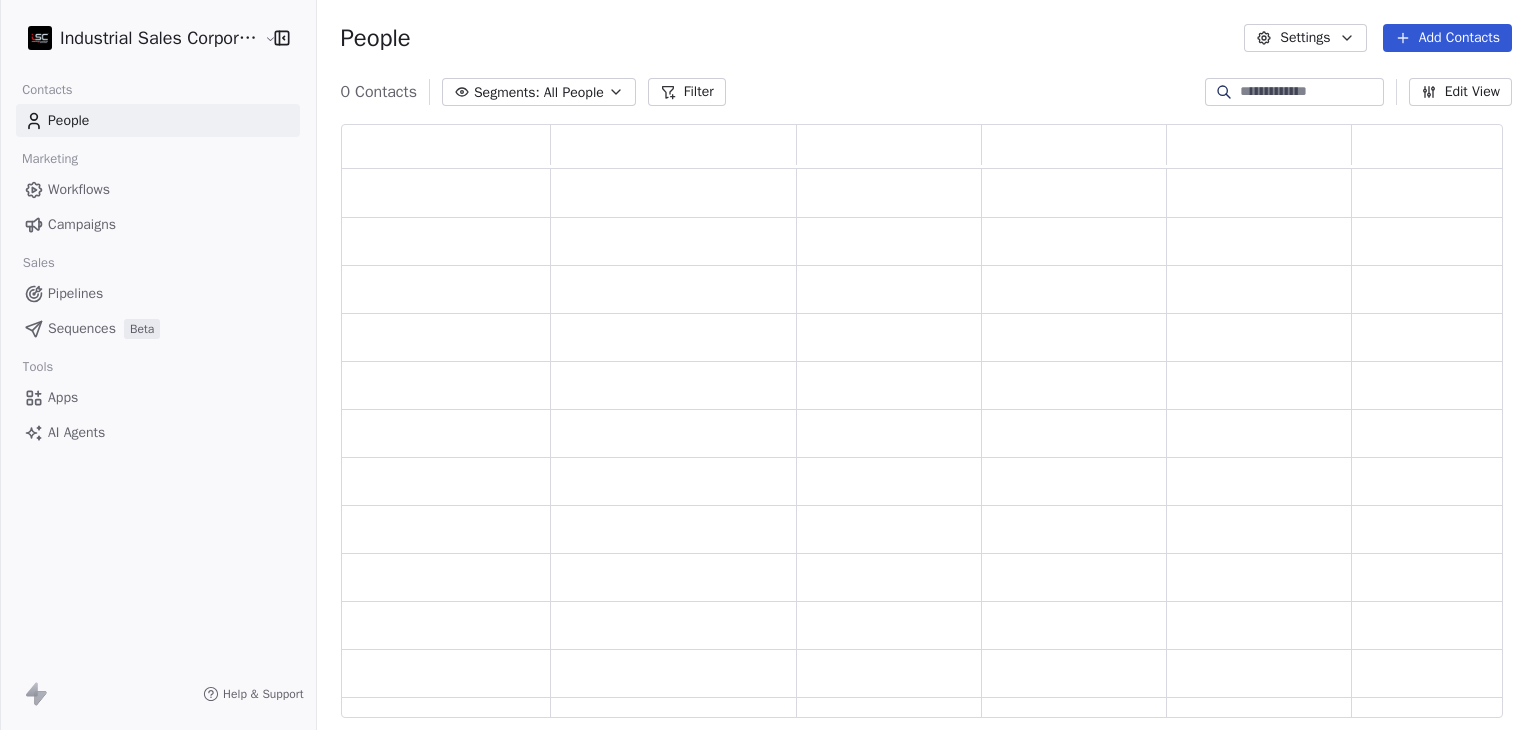 scroll, scrollTop: 16, scrollLeft: 16, axis: both 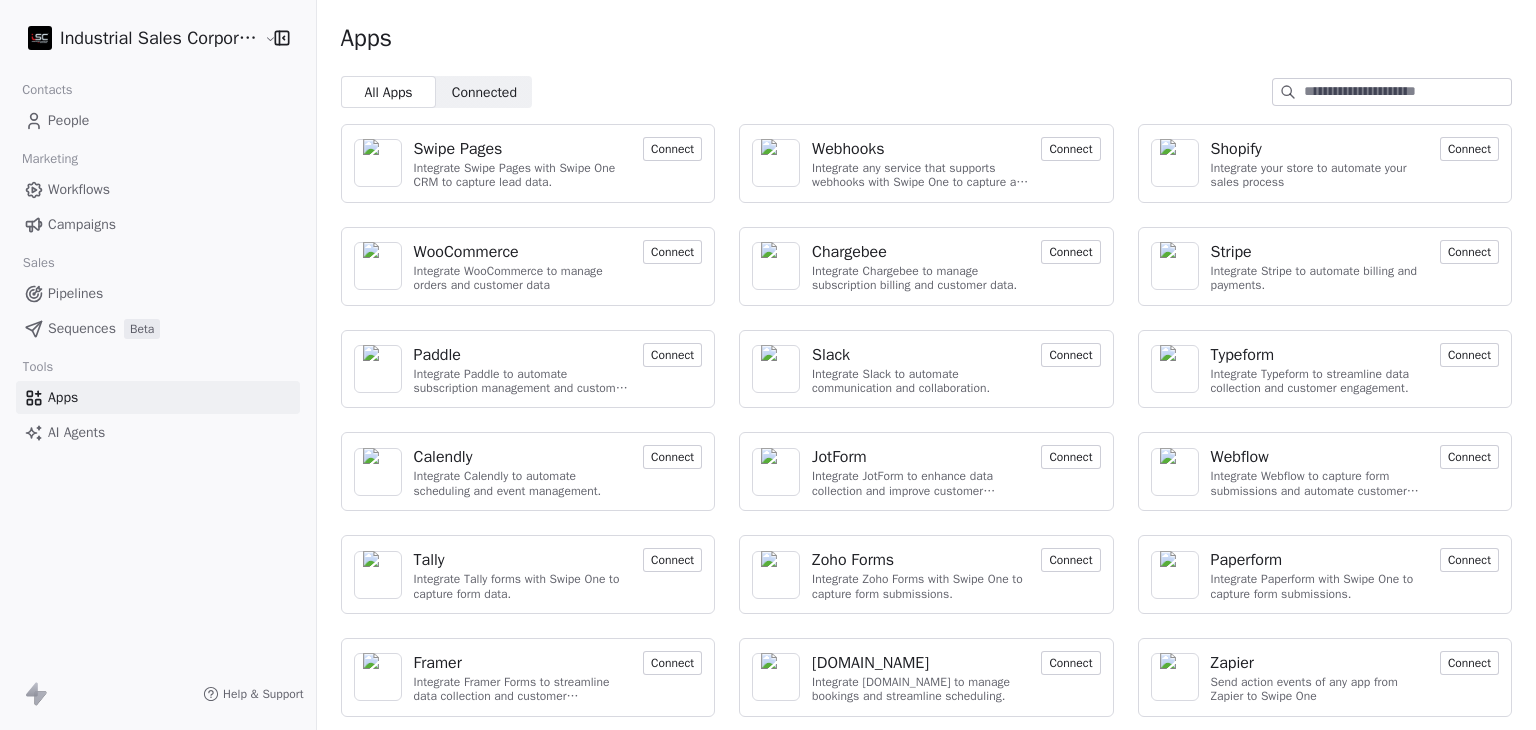 click on "Connected" at bounding box center (484, 92) 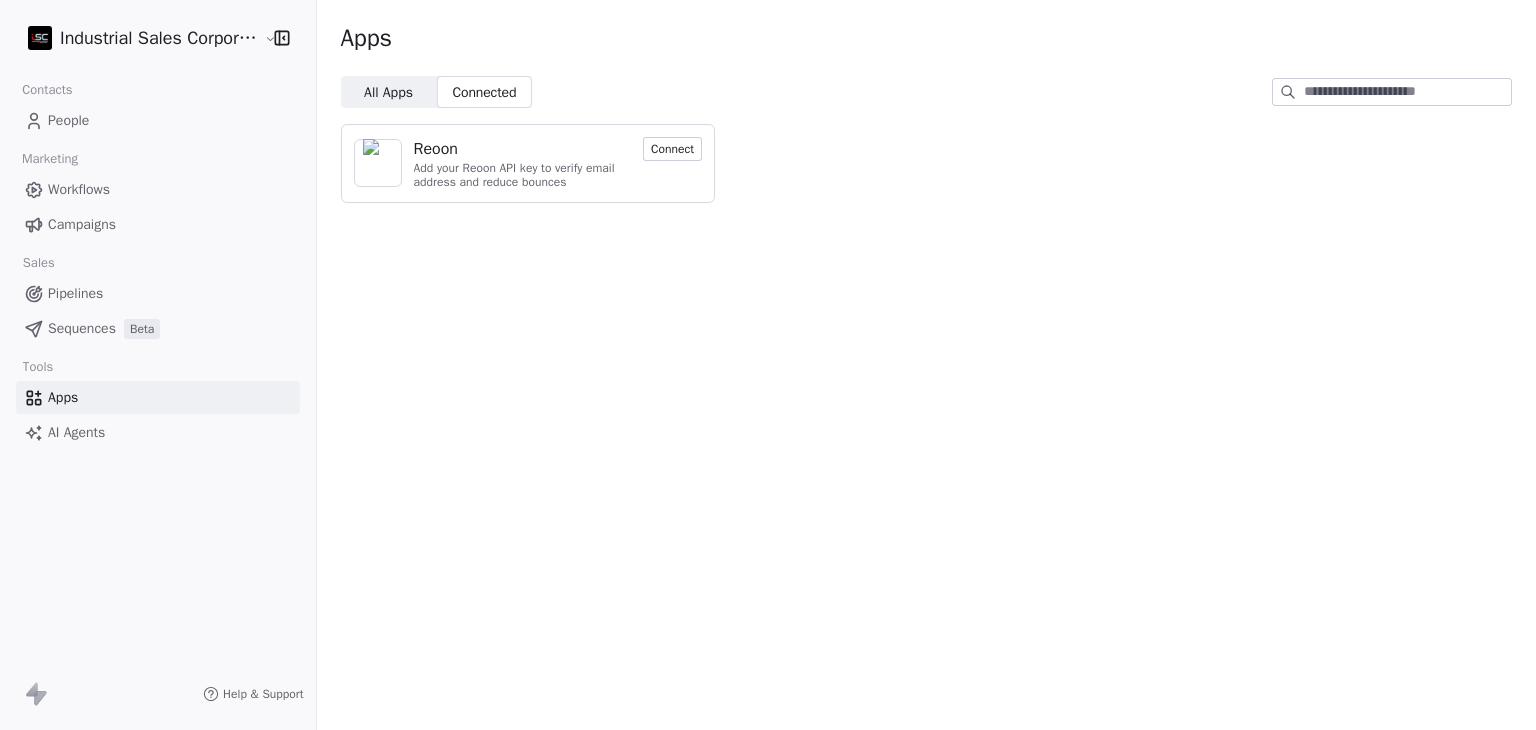 click on "Industrial Sales Corporation (ISC) Contacts People Marketing Workflows Campaigns Sales Pipelines Sequences Beta Tools Apps AI Agents Help & Support Apps All Apps All Apps Connected Connected Reoon Add your Reoon API key to verify email address and reduce bounces Connect" at bounding box center (768, 365) 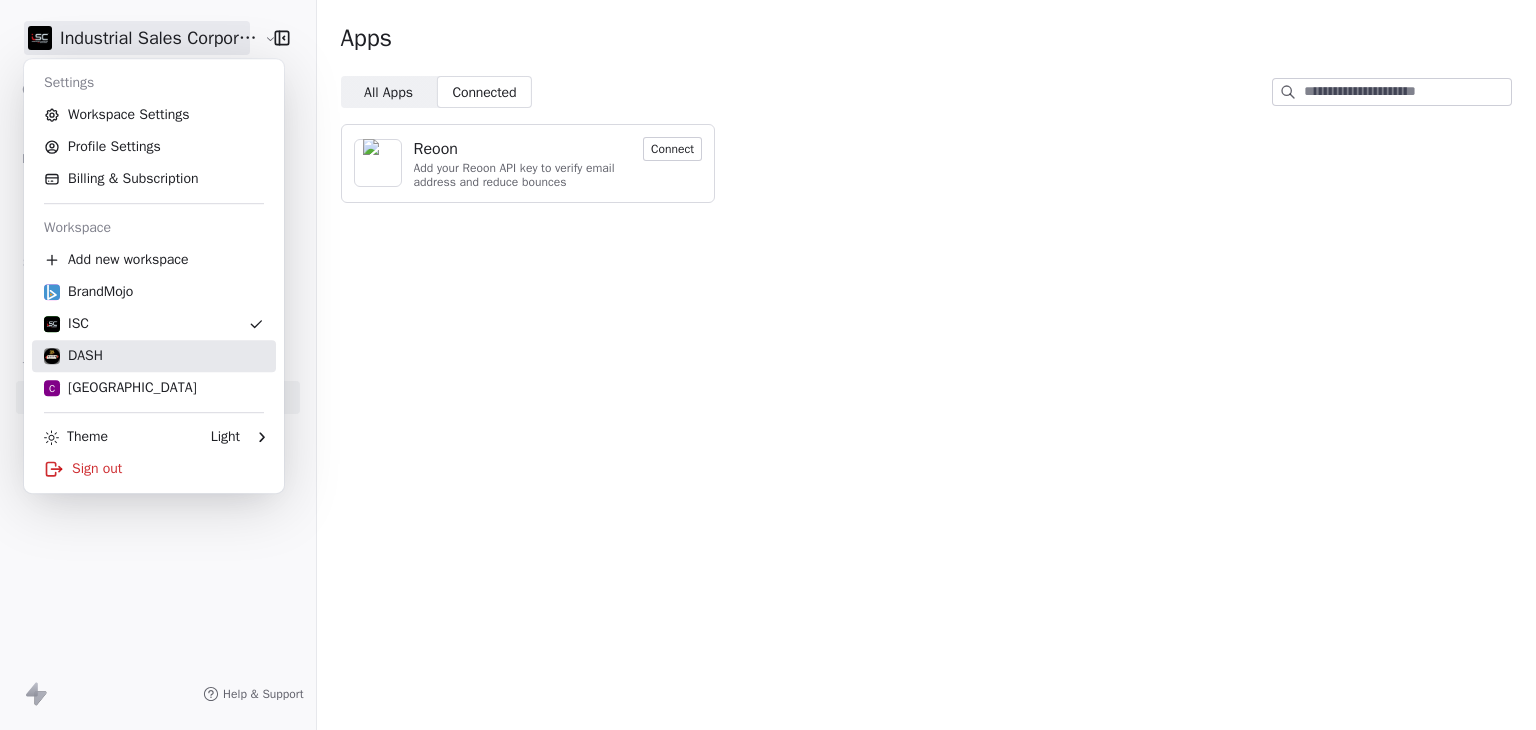 click on "DASH" at bounding box center (154, 356) 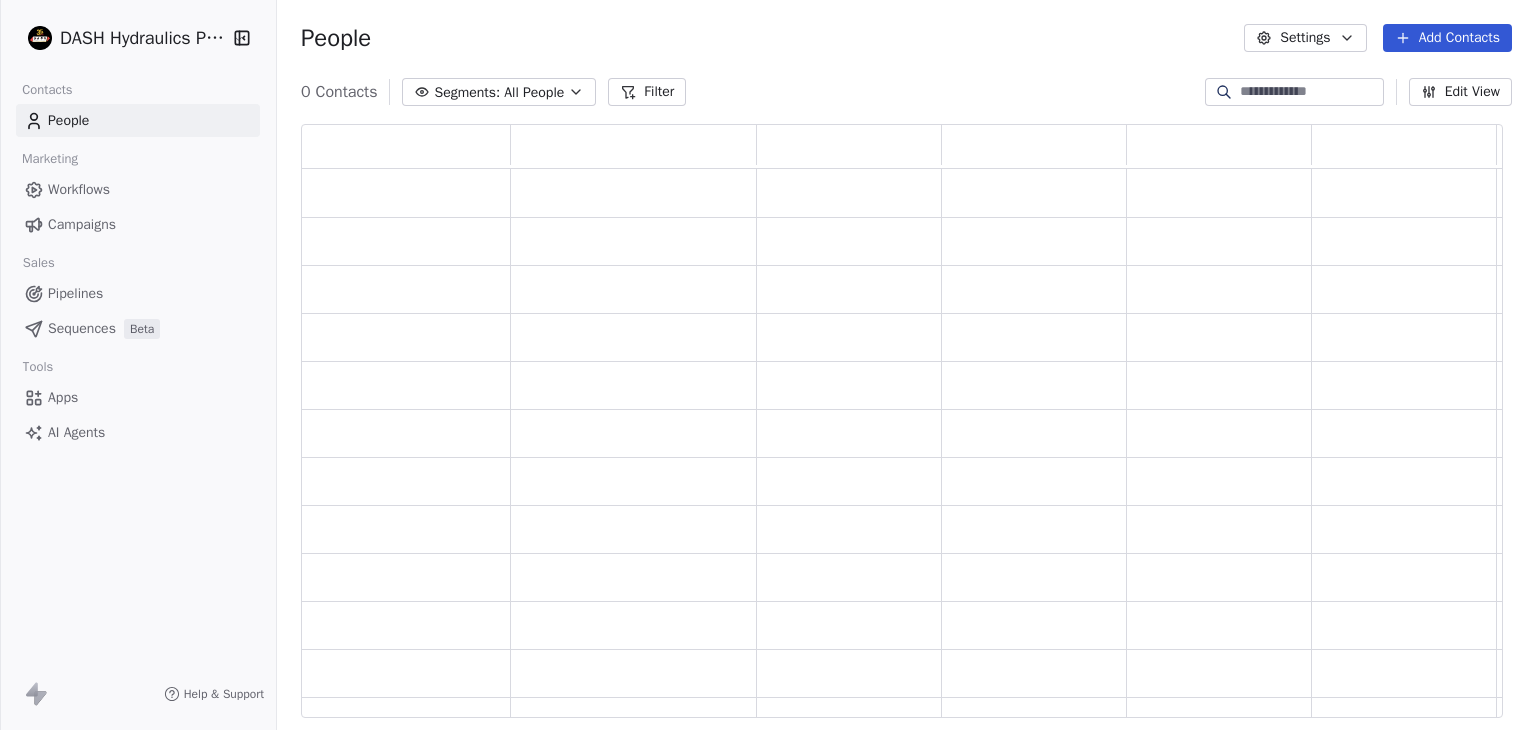 scroll, scrollTop: 16, scrollLeft: 16, axis: both 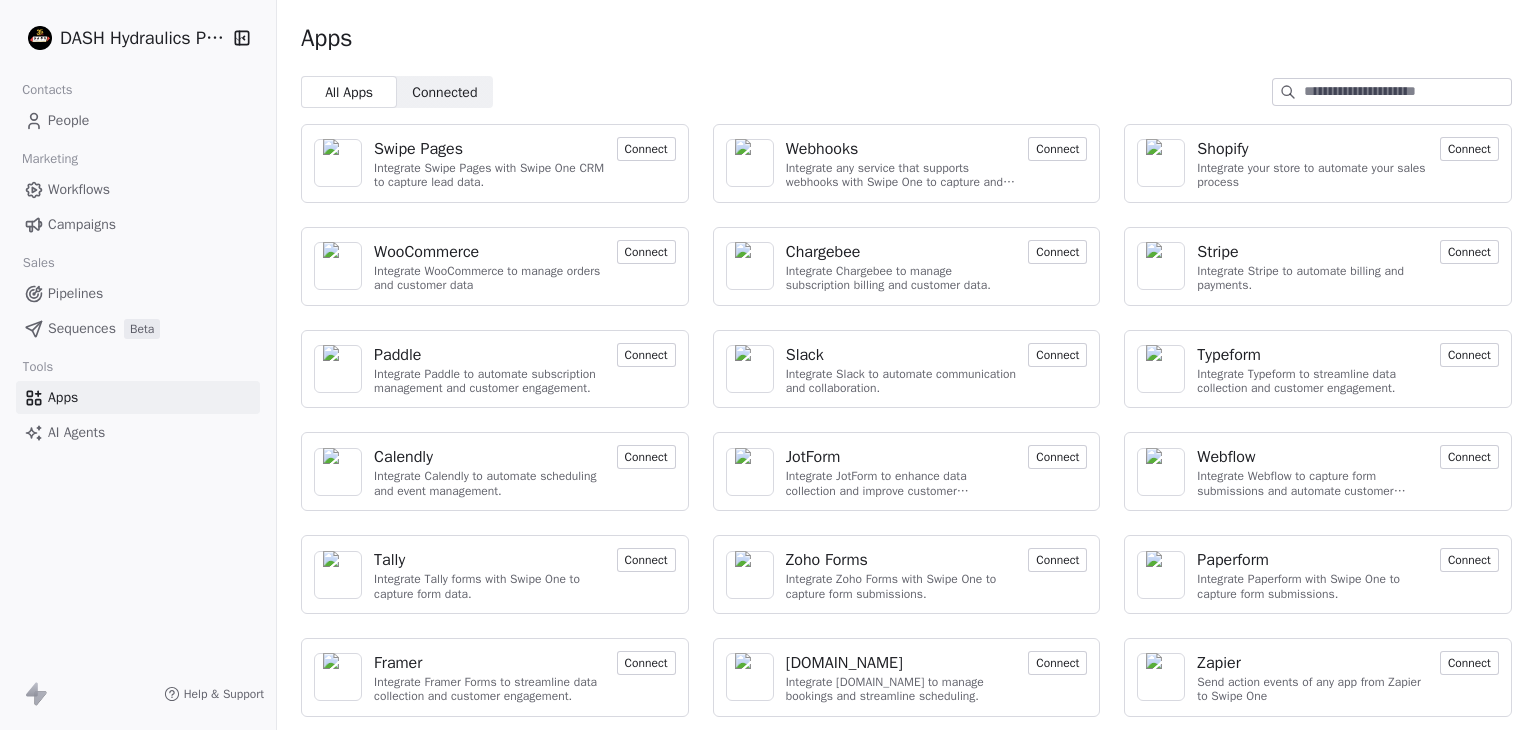 click on "Connected" at bounding box center [444, 92] 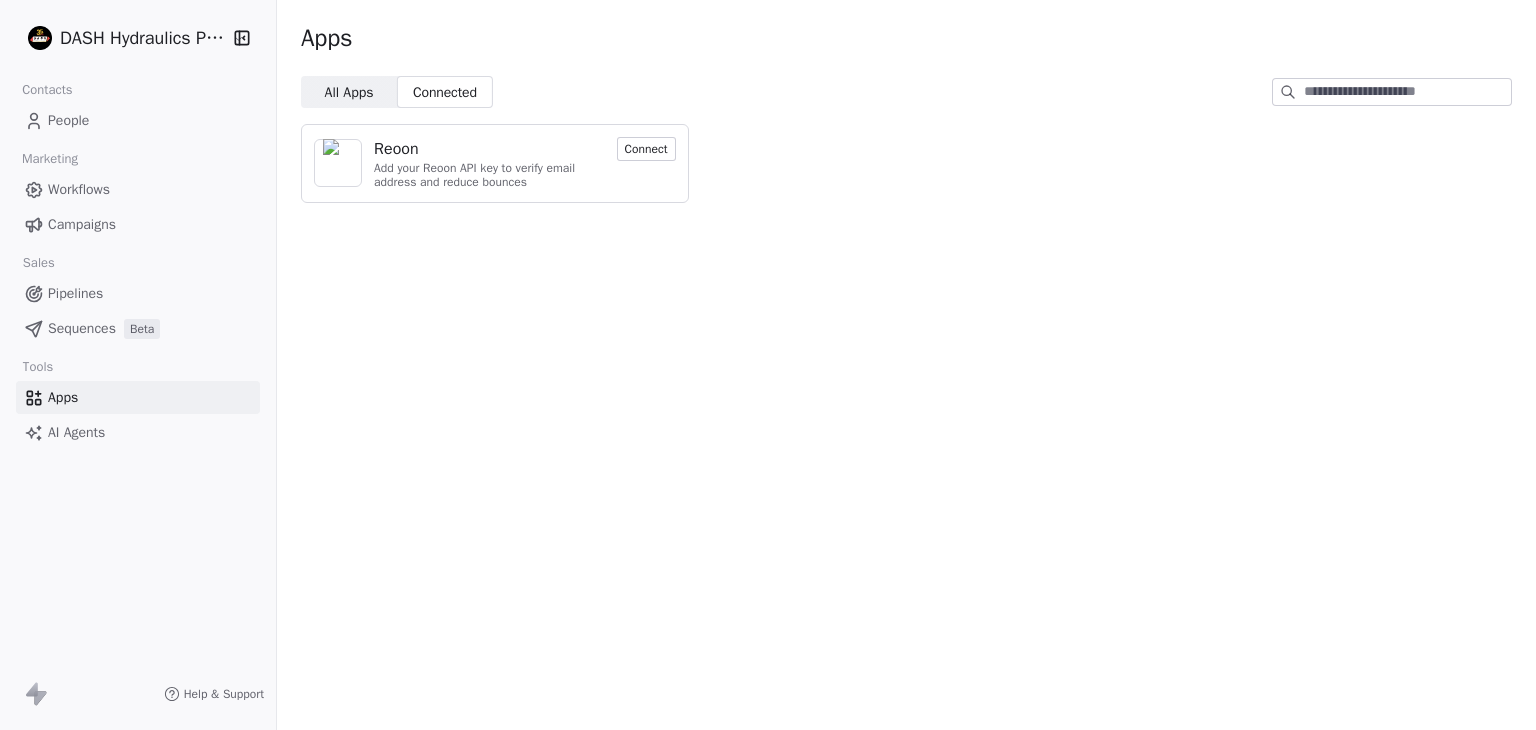 click on "DASH Hydraulics Pvt. Ltd. Contacts People Marketing Workflows Campaigns Sales Pipelines Sequences Beta Tools Apps AI Agents Help & Support Apps All Apps All Apps Connected Connected Reoon Add your Reoon API key to verify email address and reduce bounces Connect" at bounding box center [768, 365] 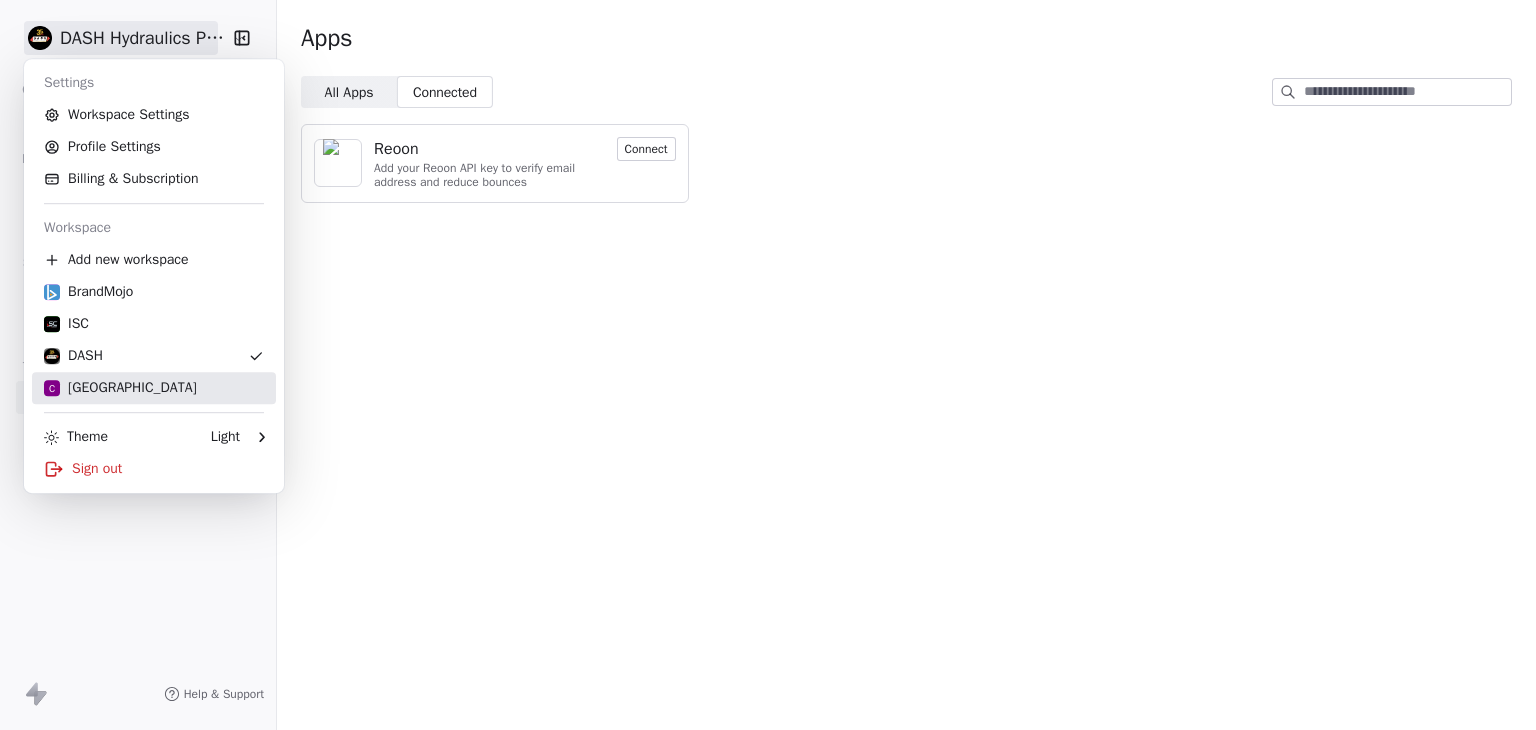 click on "C Chitrakoota School" at bounding box center [120, 388] 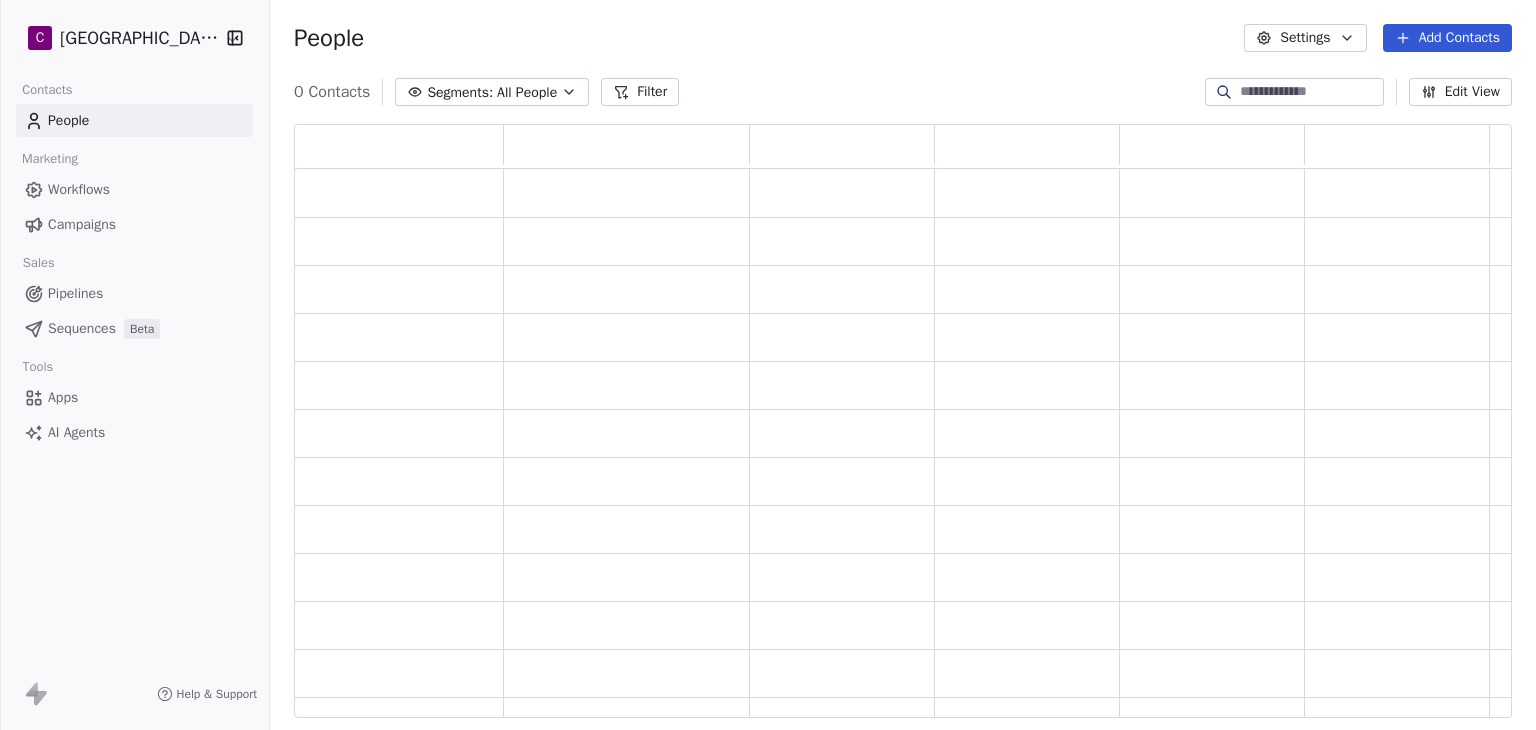 scroll, scrollTop: 16, scrollLeft: 16, axis: both 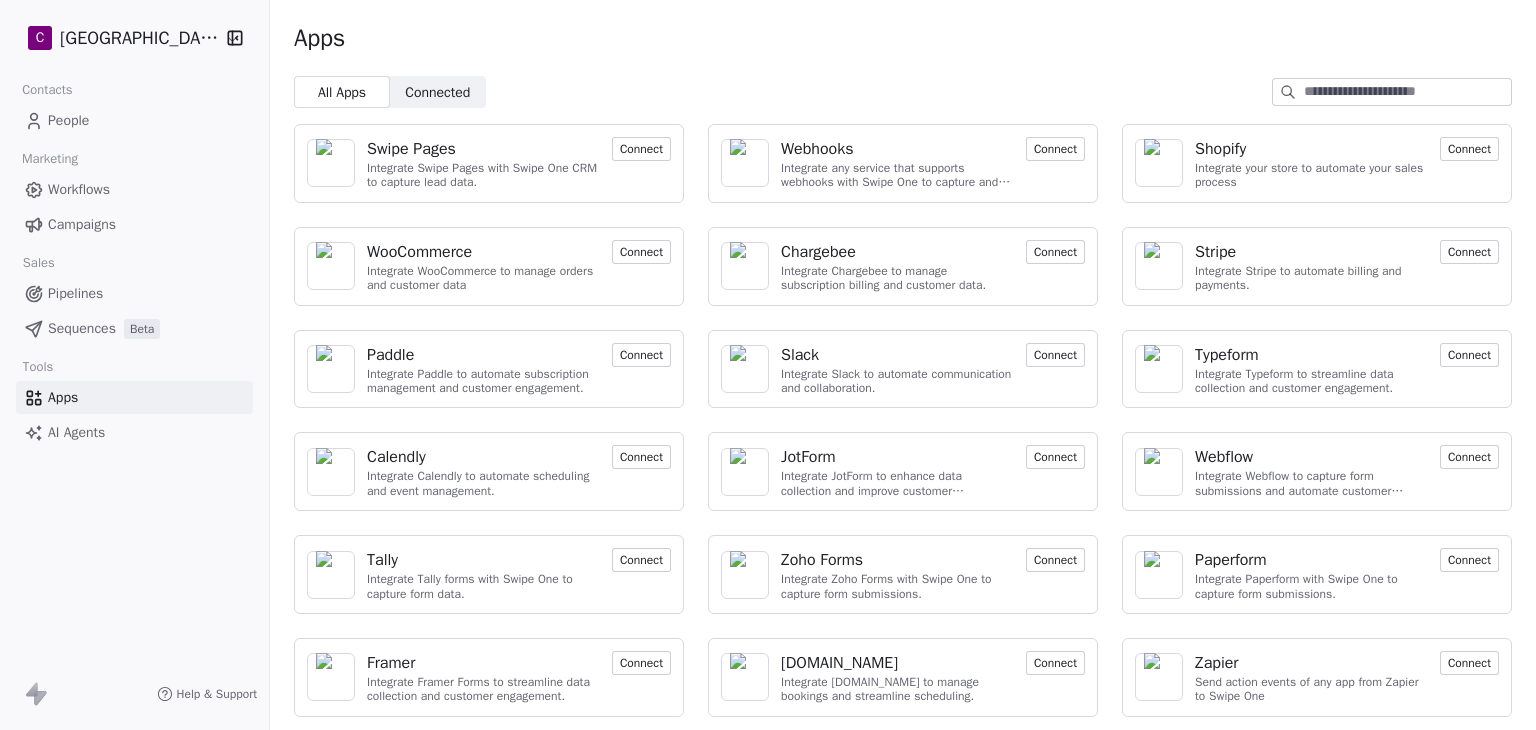 drag, startPoint x: 448, startPoint y: 97, endPoint x: 468, endPoint y: 62, distance: 40.311287 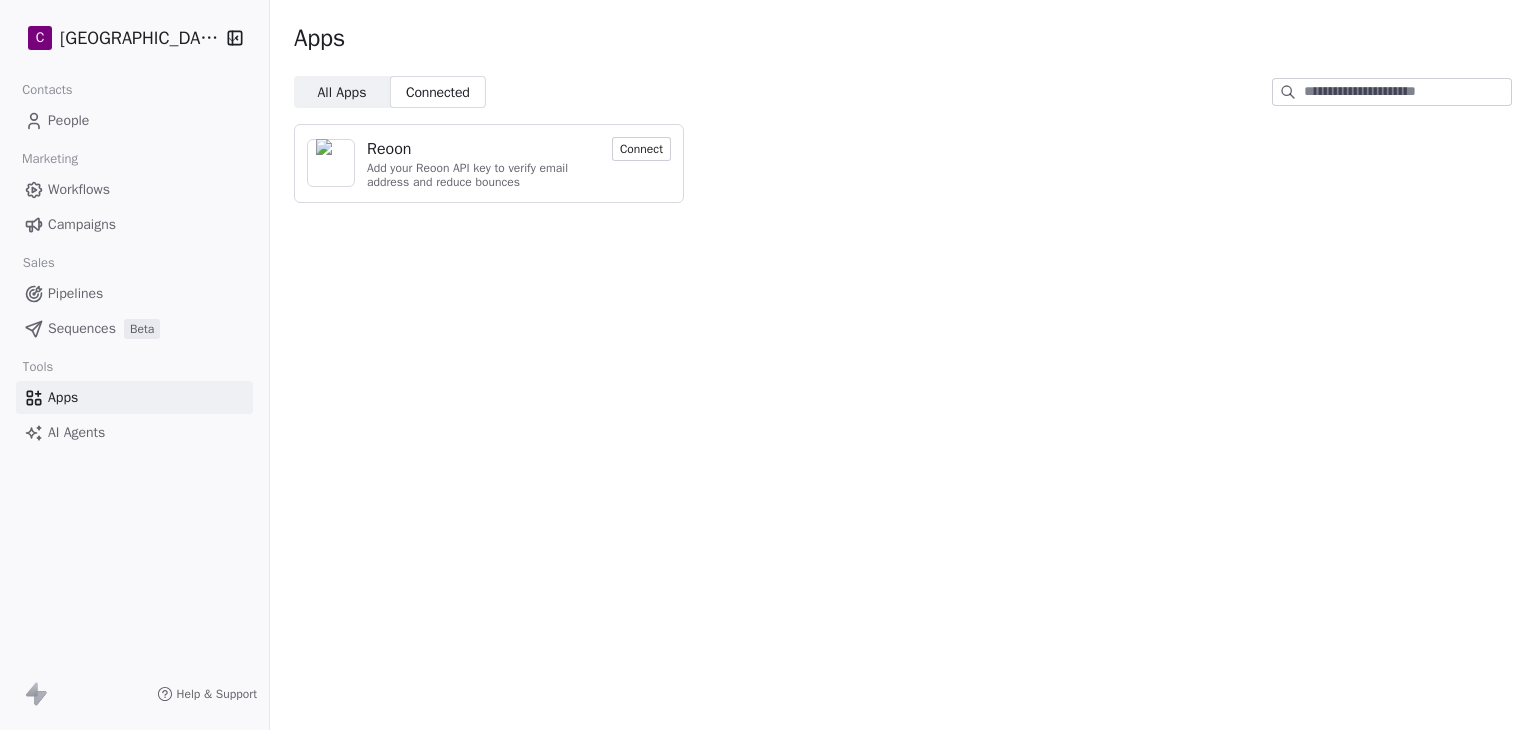 click on "All Apps" at bounding box center [341, 92] 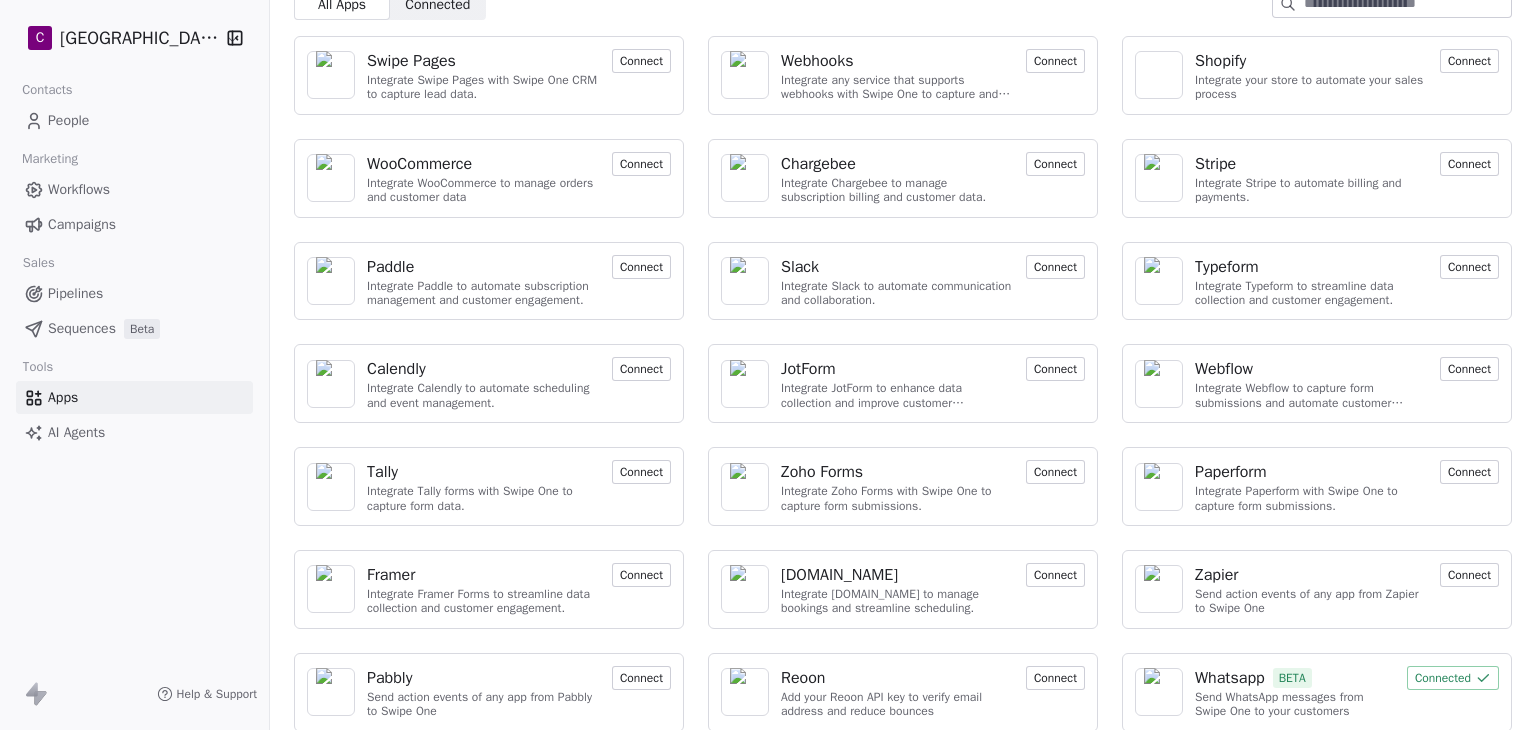 scroll, scrollTop: 103, scrollLeft: 0, axis: vertical 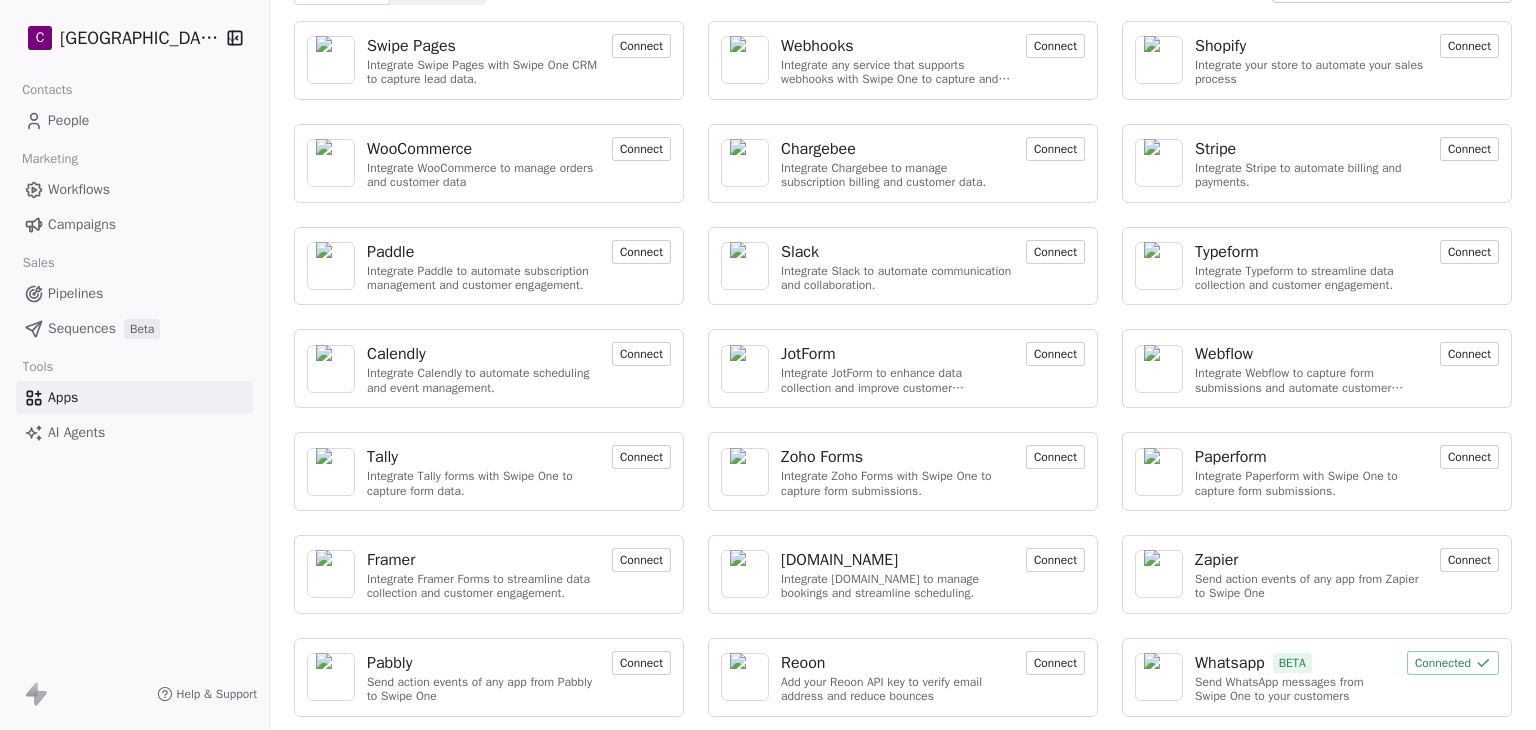 click on "Whatsapp" at bounding box center (1230, 663) 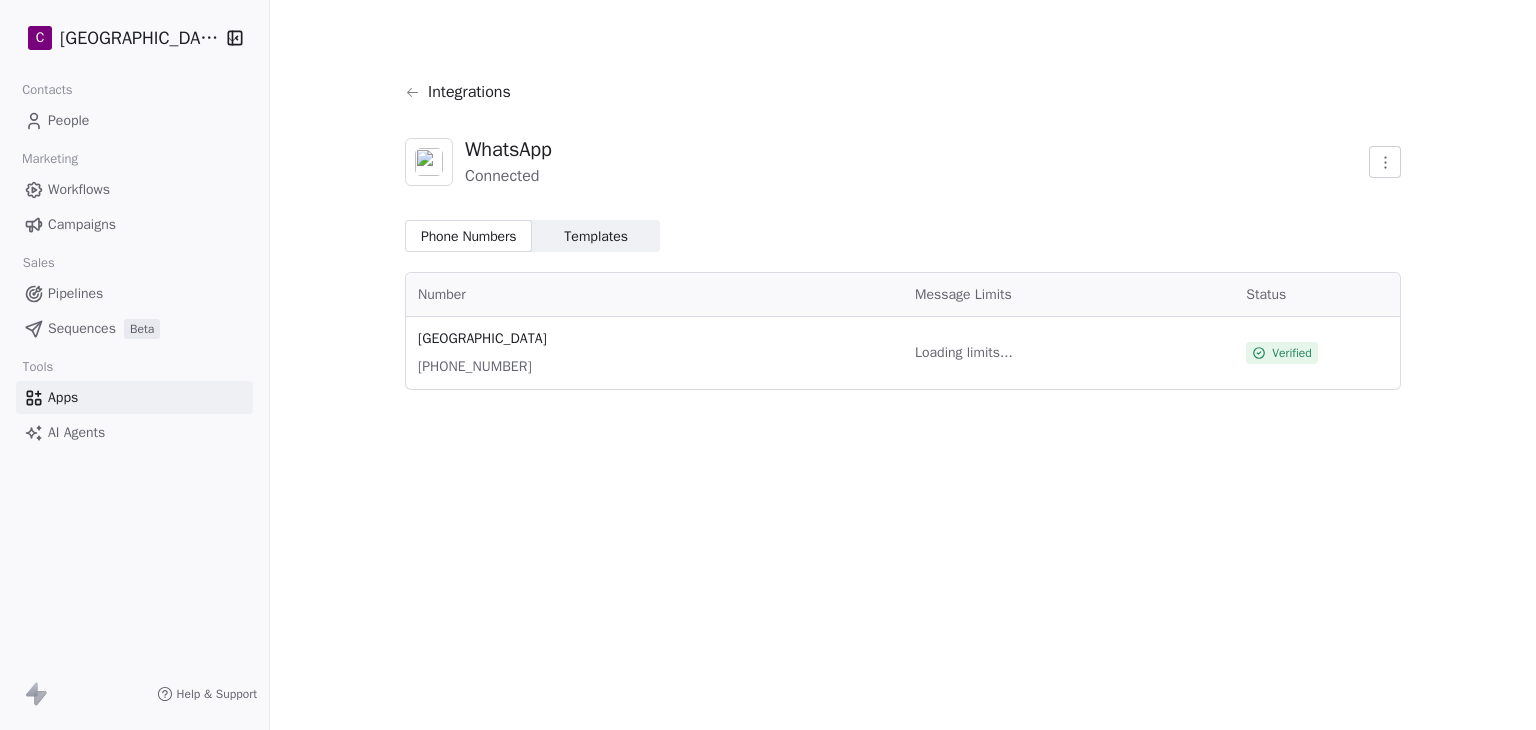 click on "Templates" at bounding box center [596, 236] 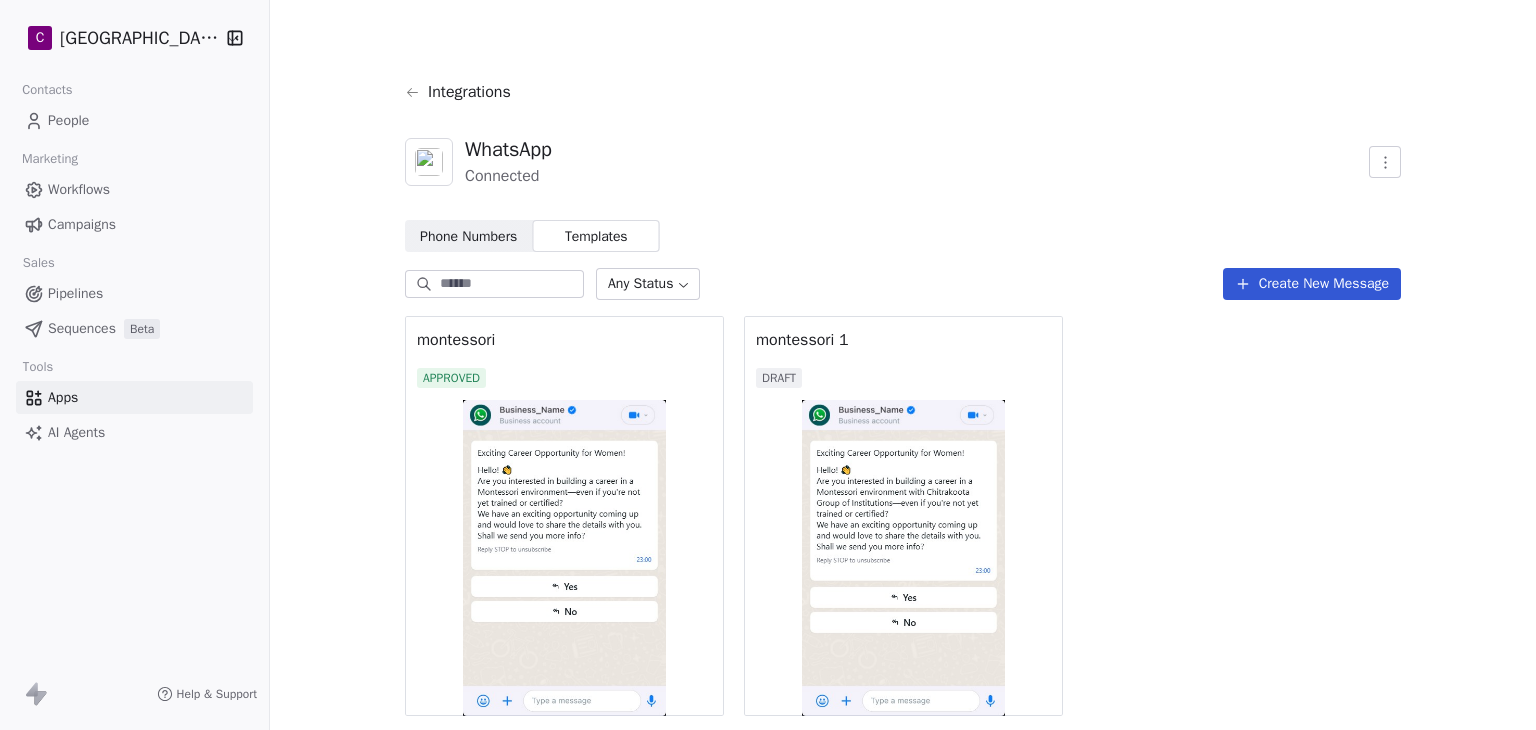 click at bounding box center (903, 558) 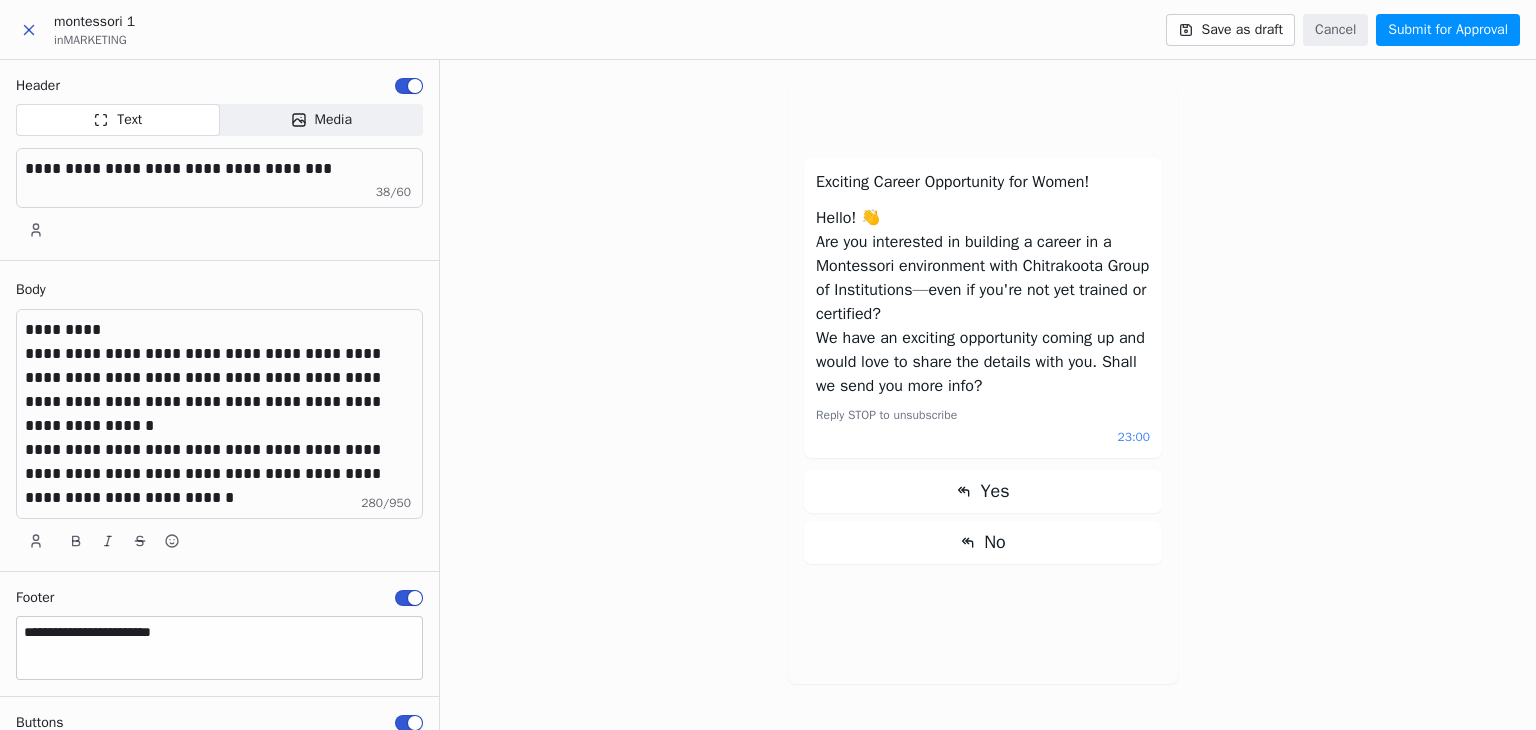 click on "We have an exciting opportunity coming up and would love to share the details with you. Shall we send you more info?" at bounding box center (983, 362) 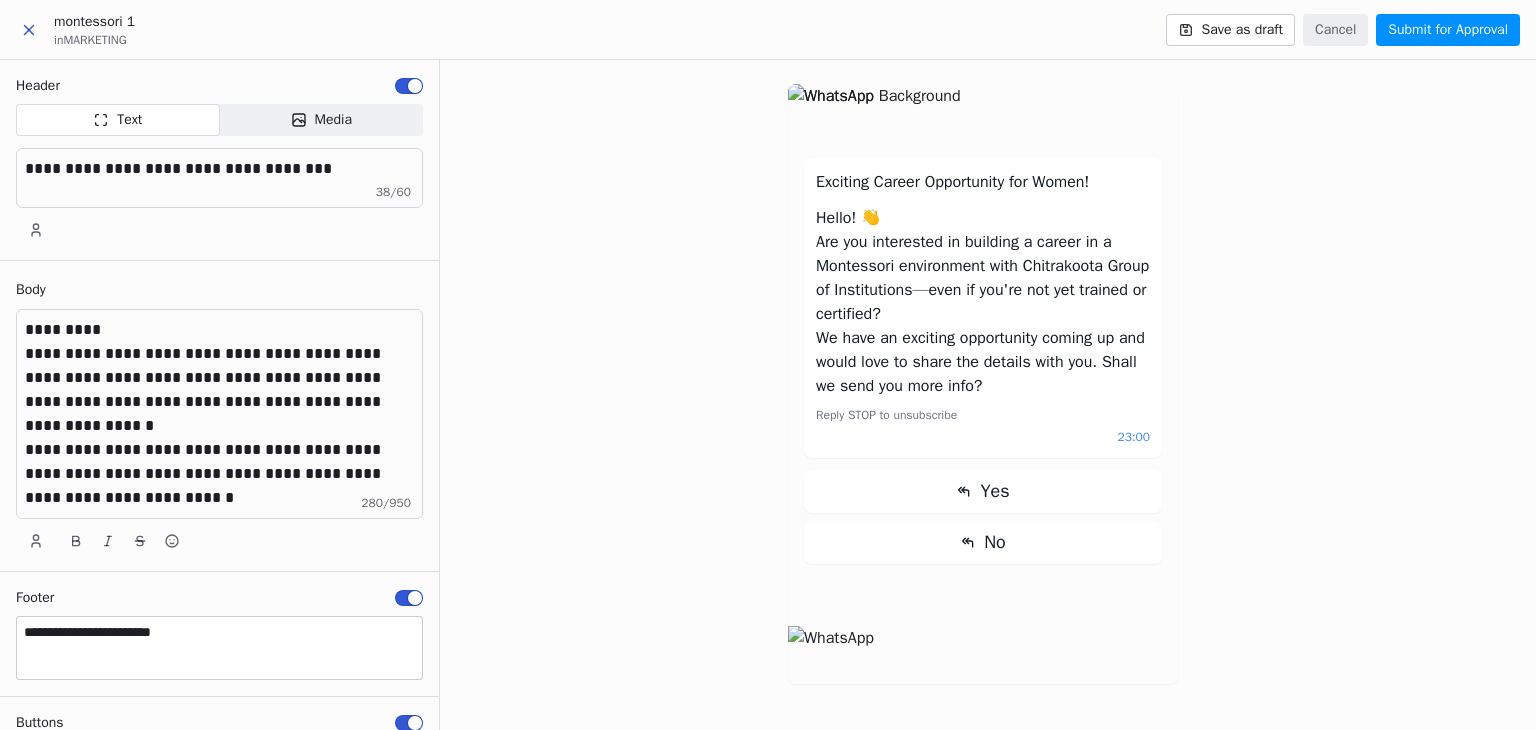 click on "We have an exciting opportunity coming up and would love to share the details with you. Shall we send you more info?" at bounding box center (980, 362) 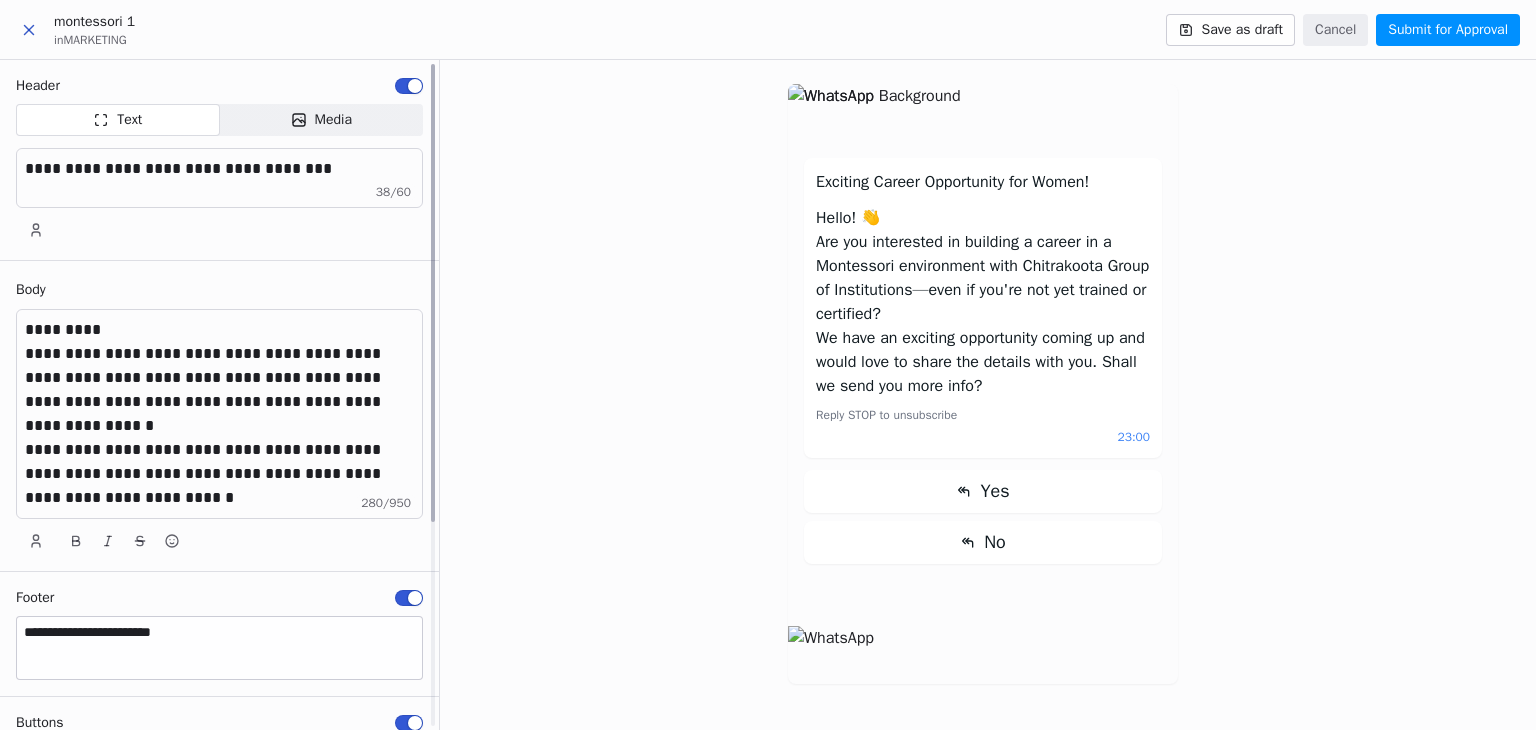 click on "**********" at bounding box center [220, 474] 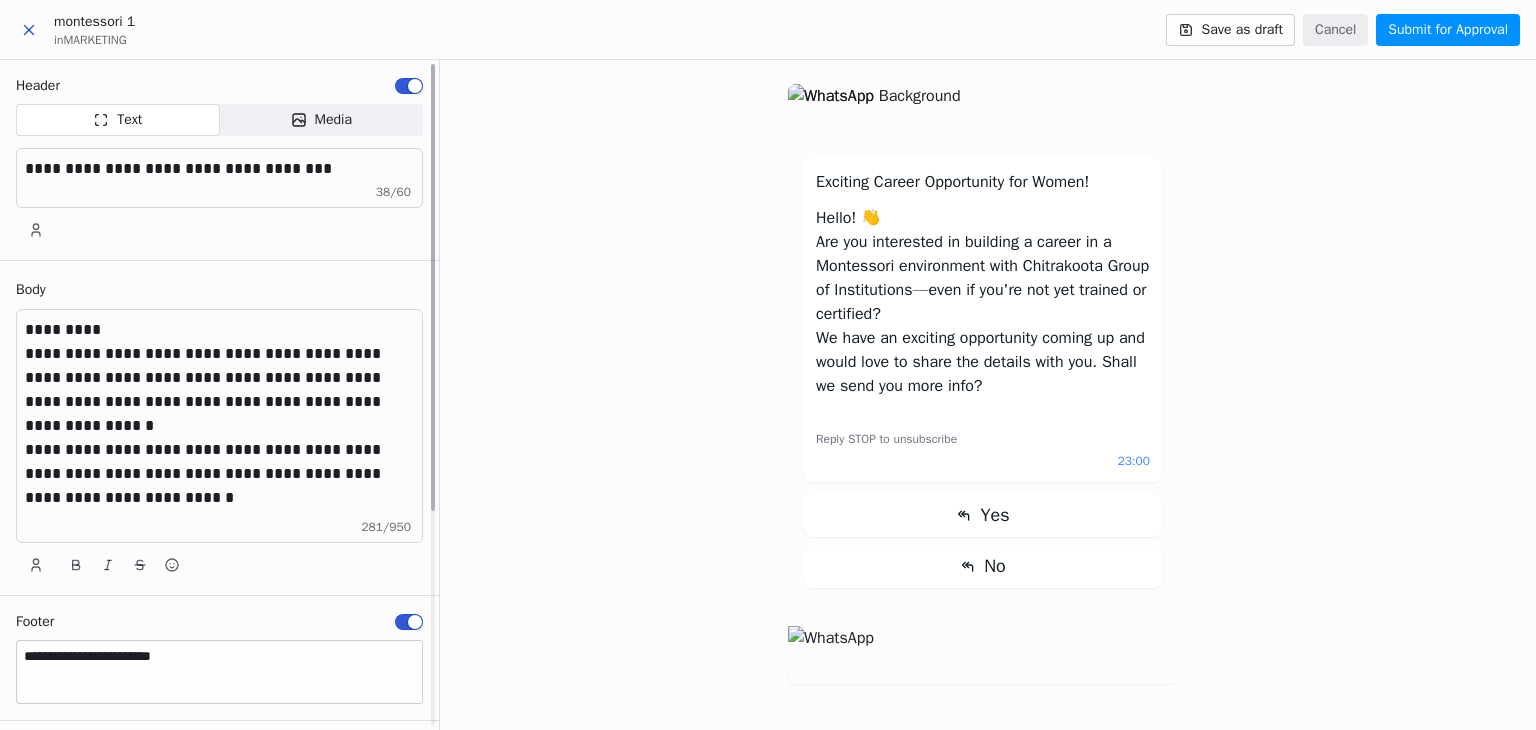 type 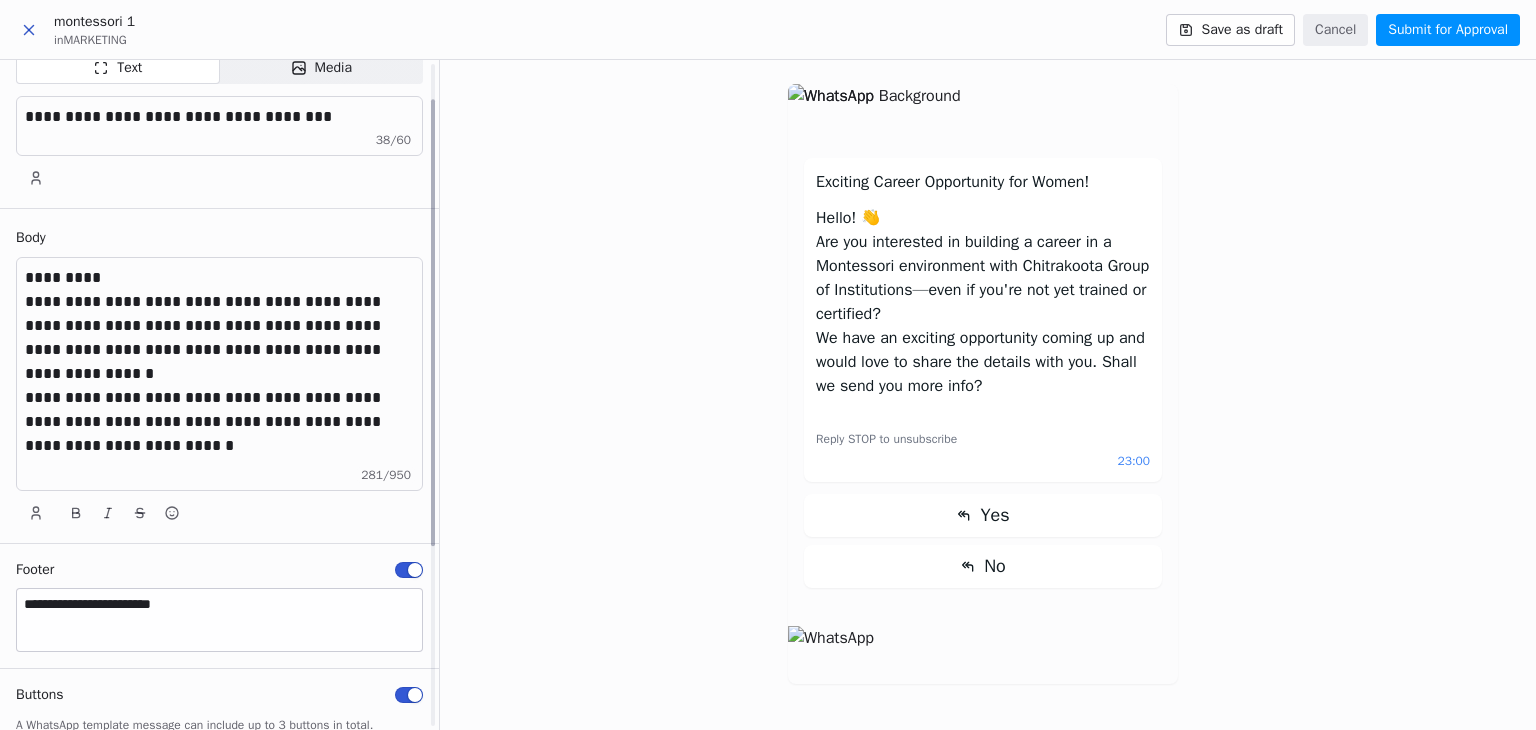scroll, scrollTop: 0, scrollLeft: 0, axis: both 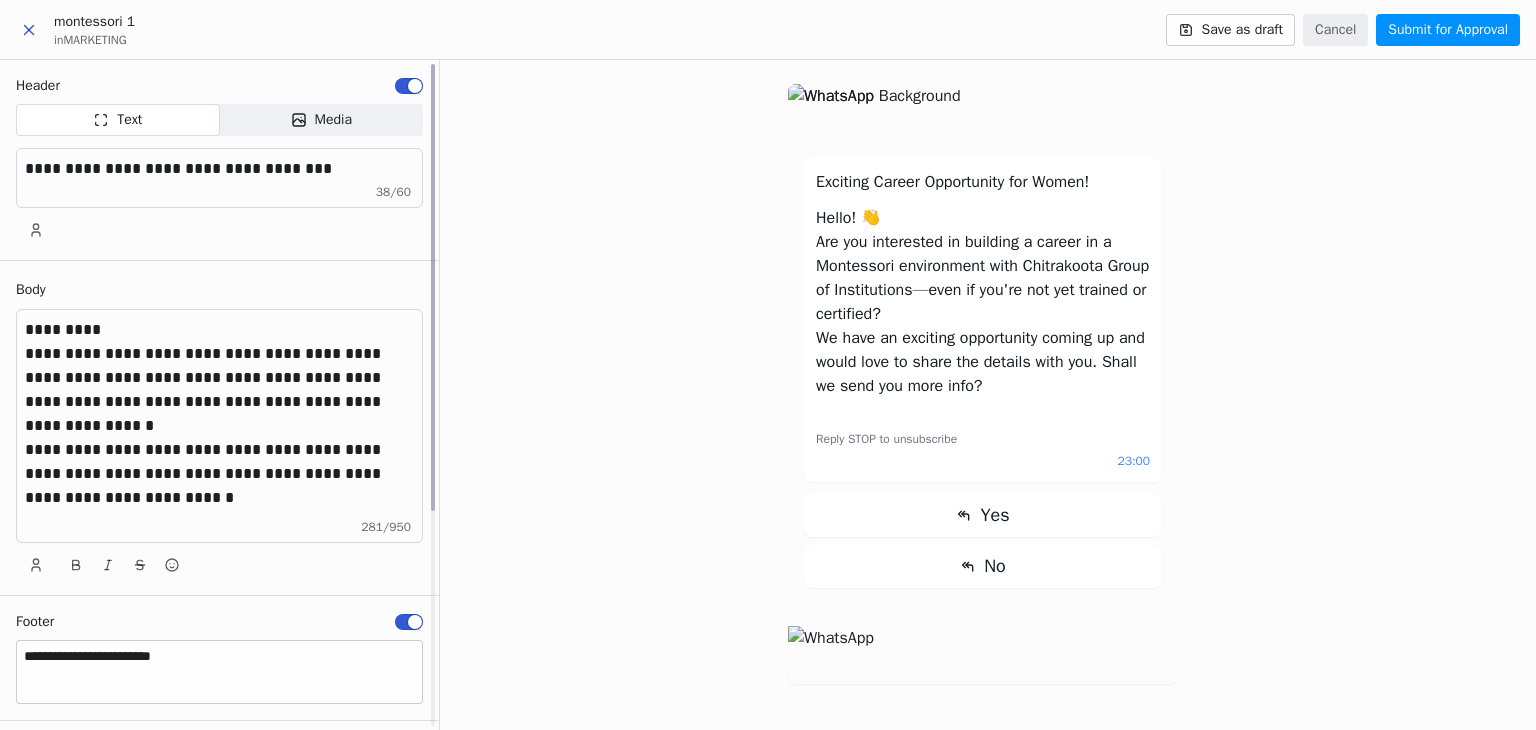 click on "**********" at bounding box center (220, 390) 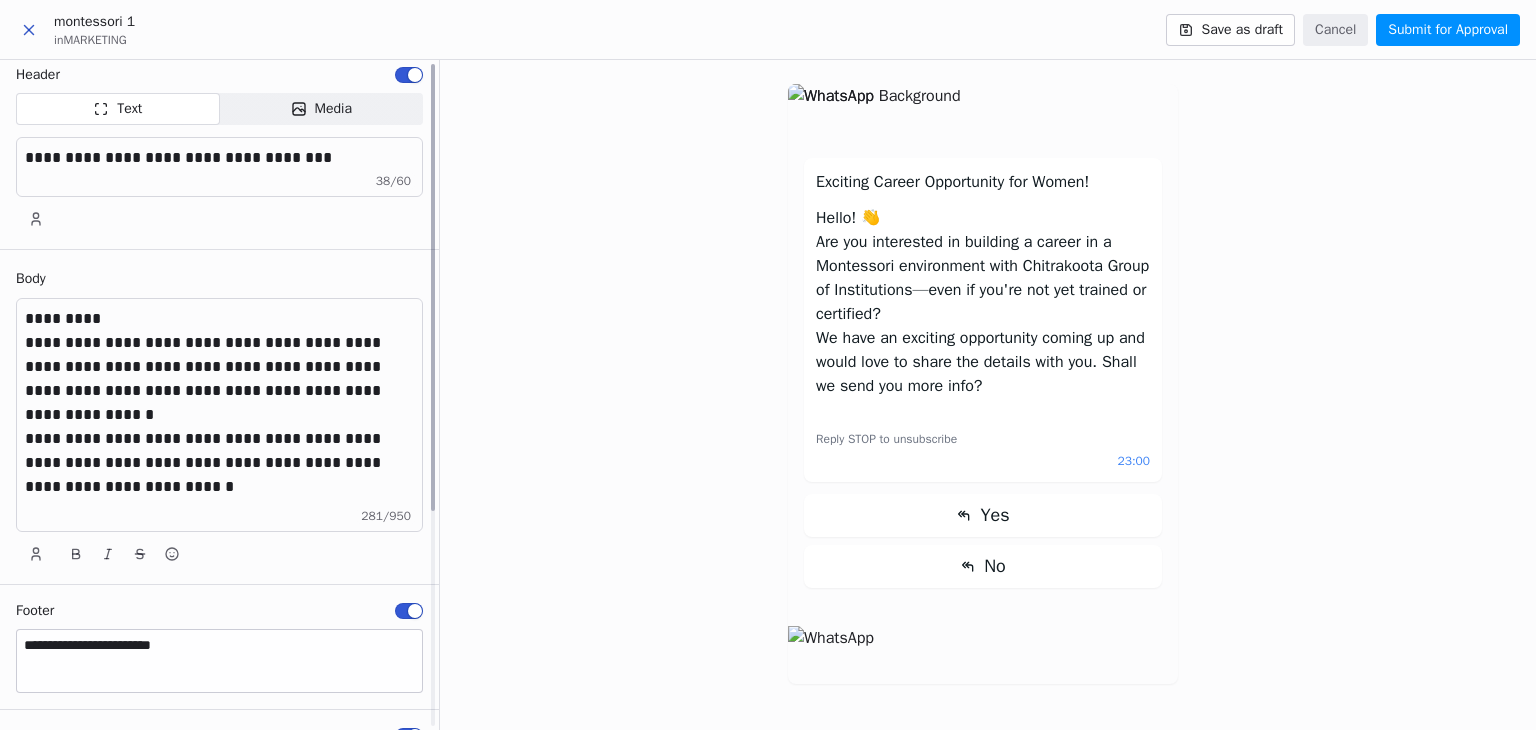 scroll, scrollTop: 0, scrollLeft: 0, axis: both 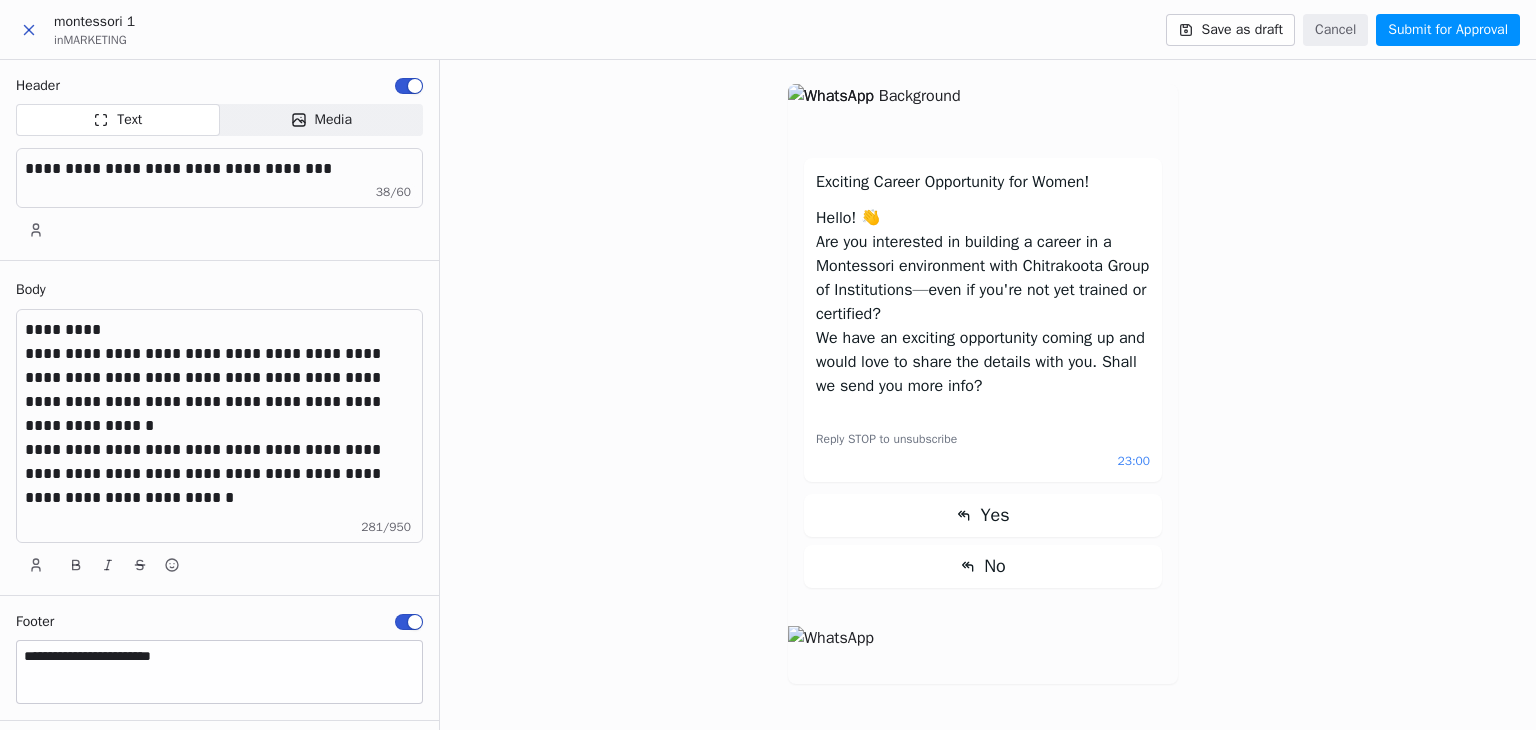 click on "Exciting Career Opportunity for Women! Hello! 👋   Are you interested in building a career in a Montessori environment with Chitrakoota Group of Institutions—even if you're not yet trained or certified? We have an exciting opportunity coming up and would love to share the details with you. Shall we send you more info?   Reply STOP to unsubscribe 23:00 Yes No" at bounding box center [988, 395] 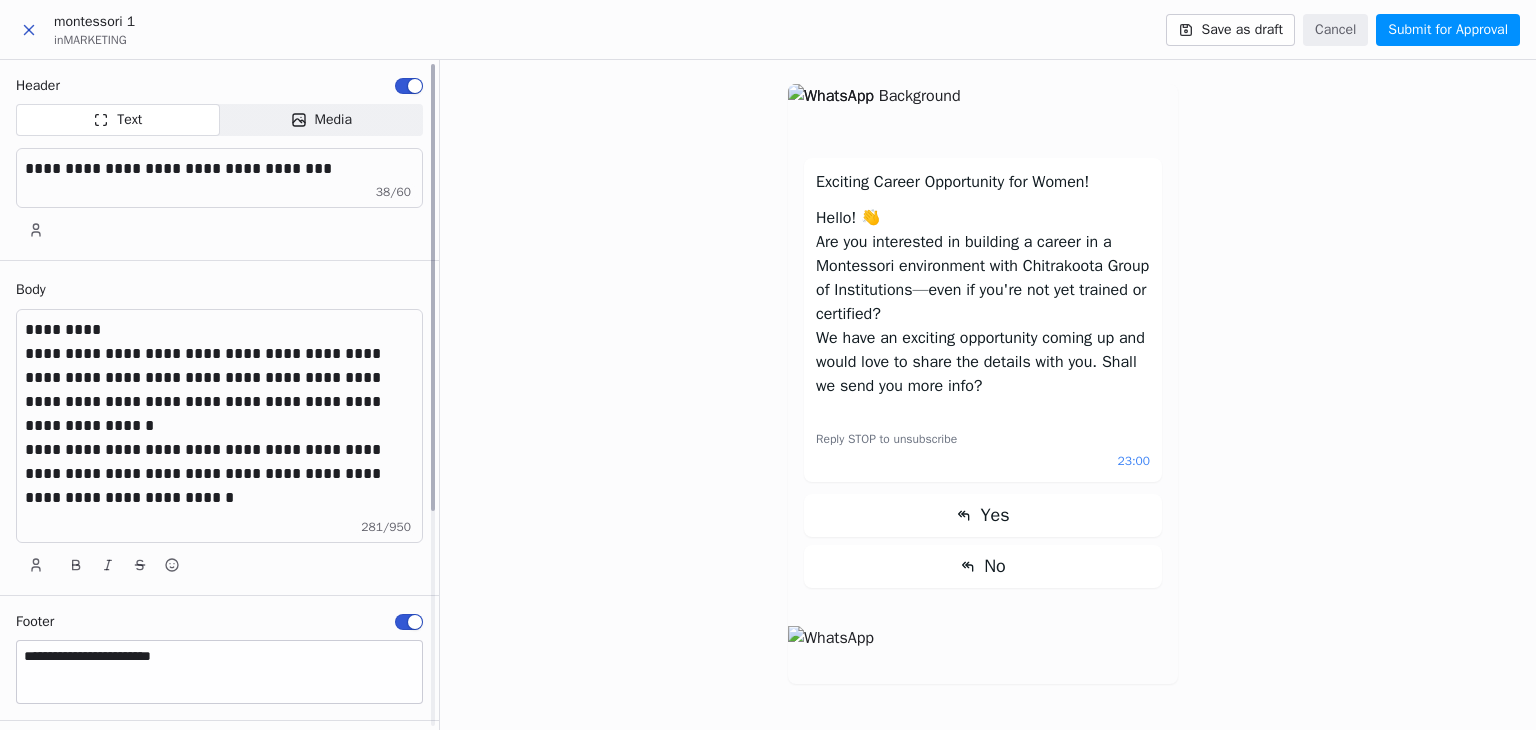 click on "**********" at bounding box center [220, 486] 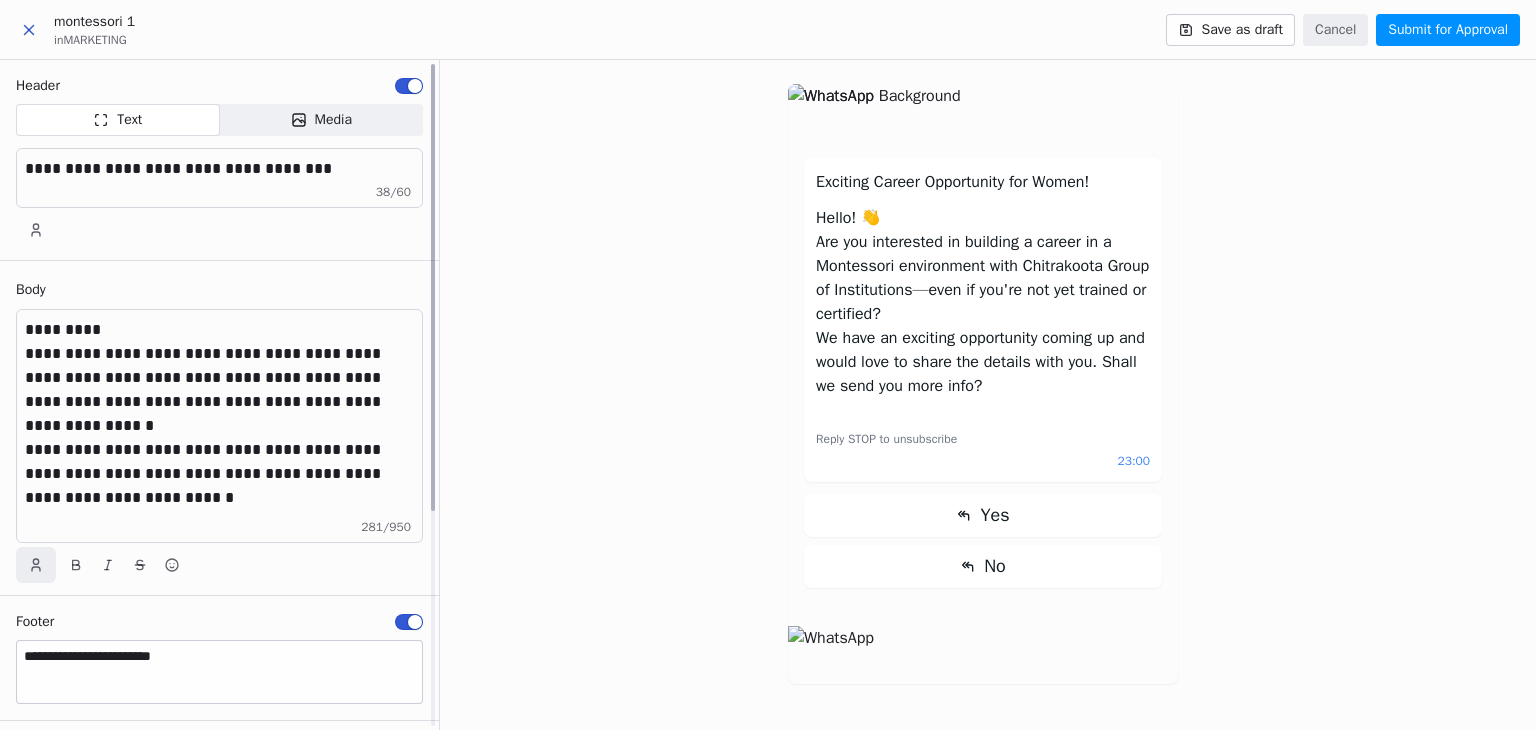 click 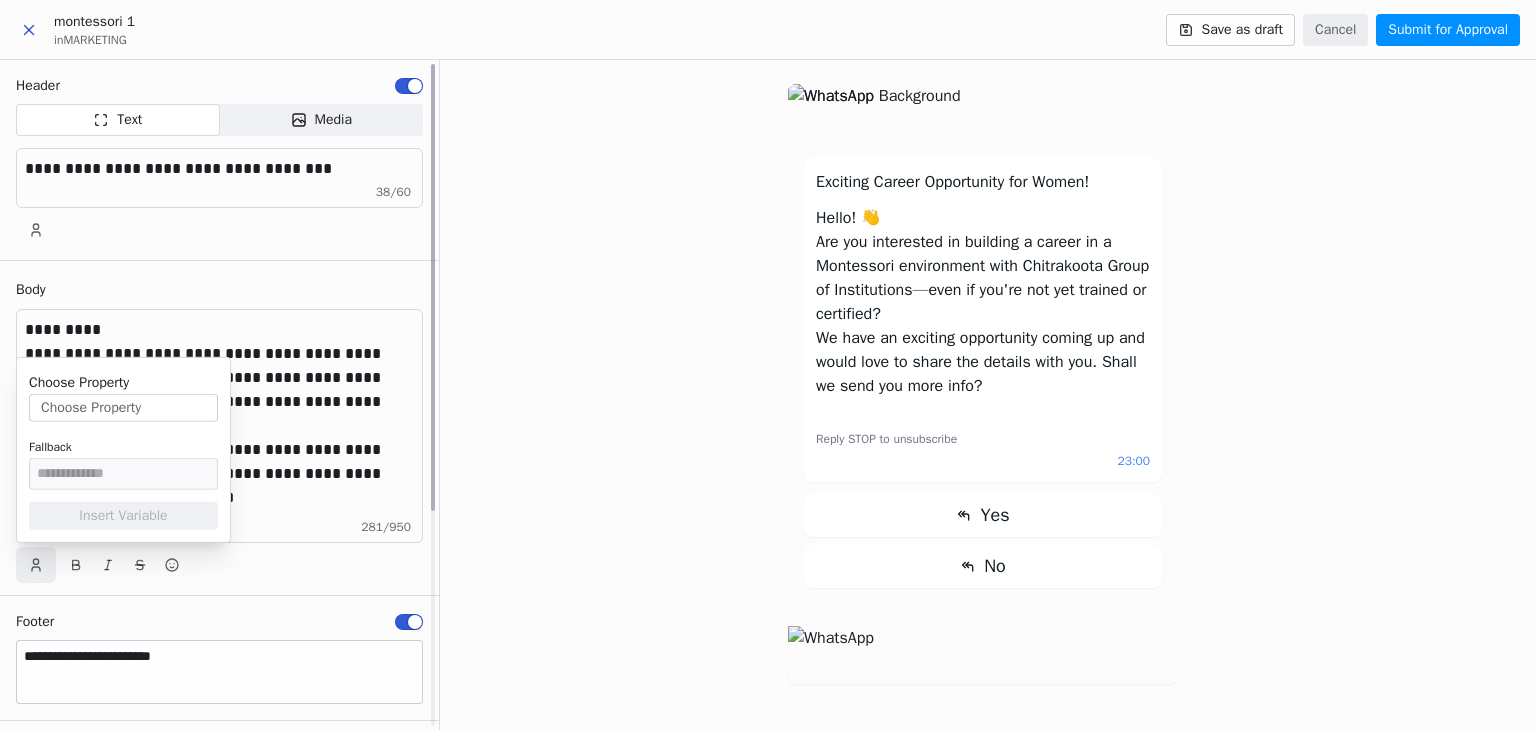 click on "**********" at bounding box center [220, 486] 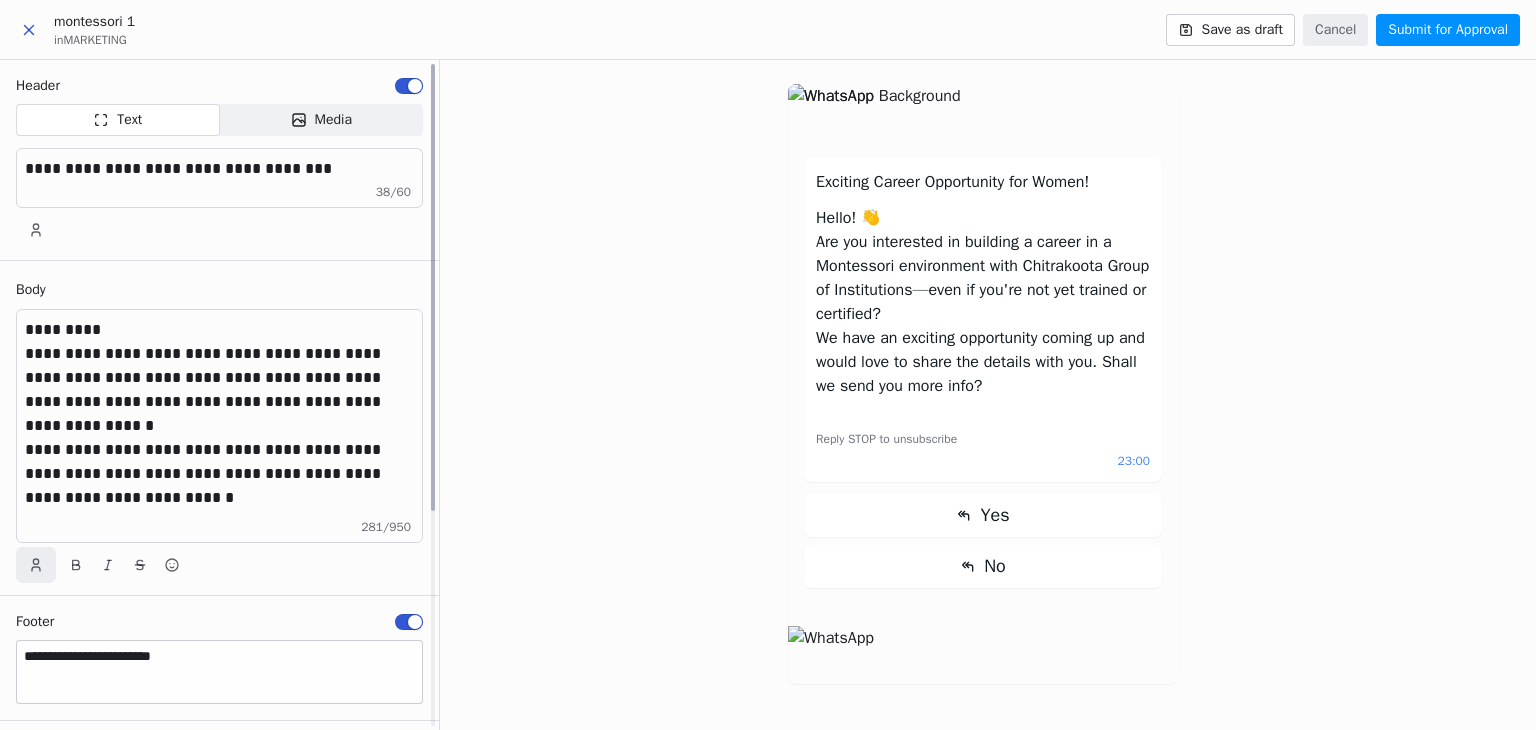click at bounding box center [36, 565] 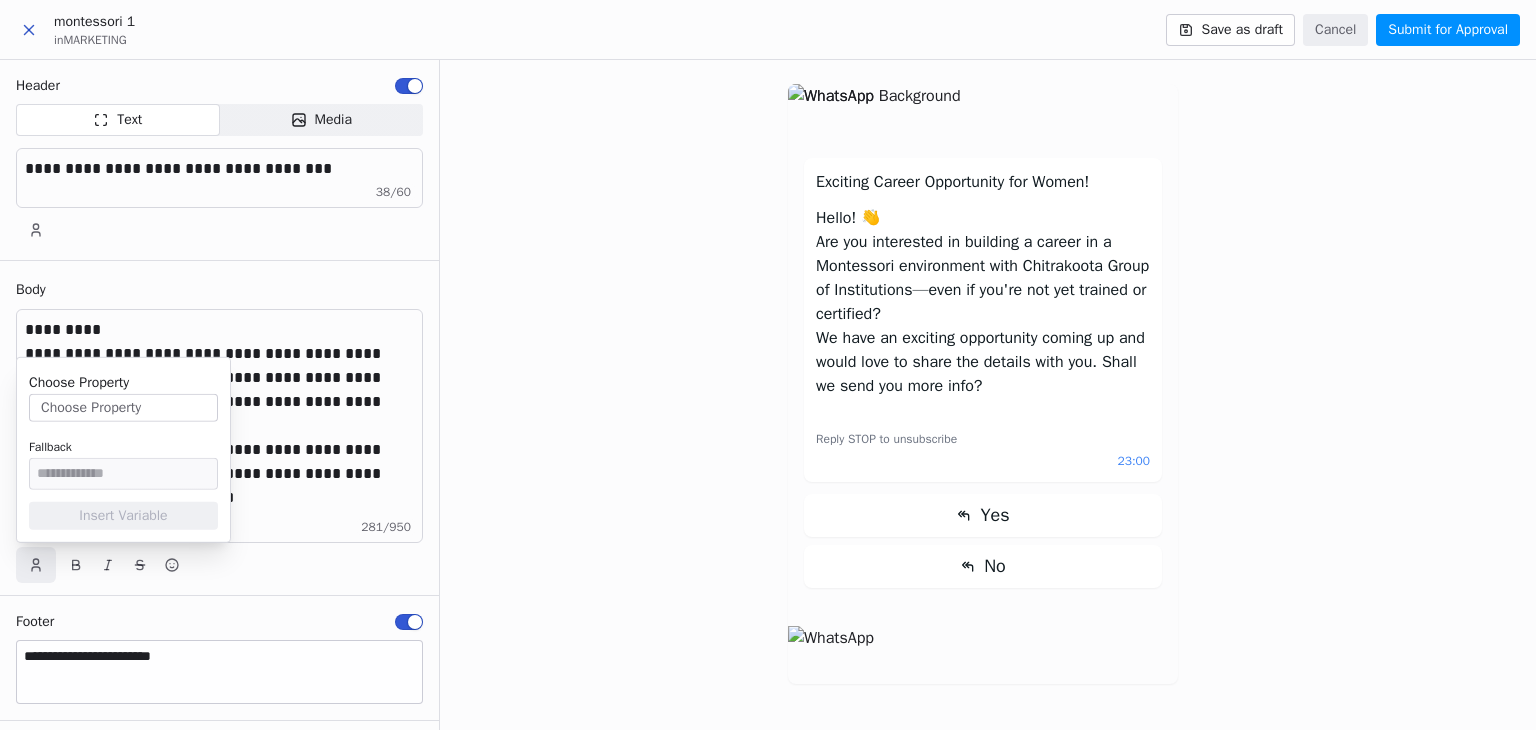 click on "Choose Property" at bounding box center (123, 408) 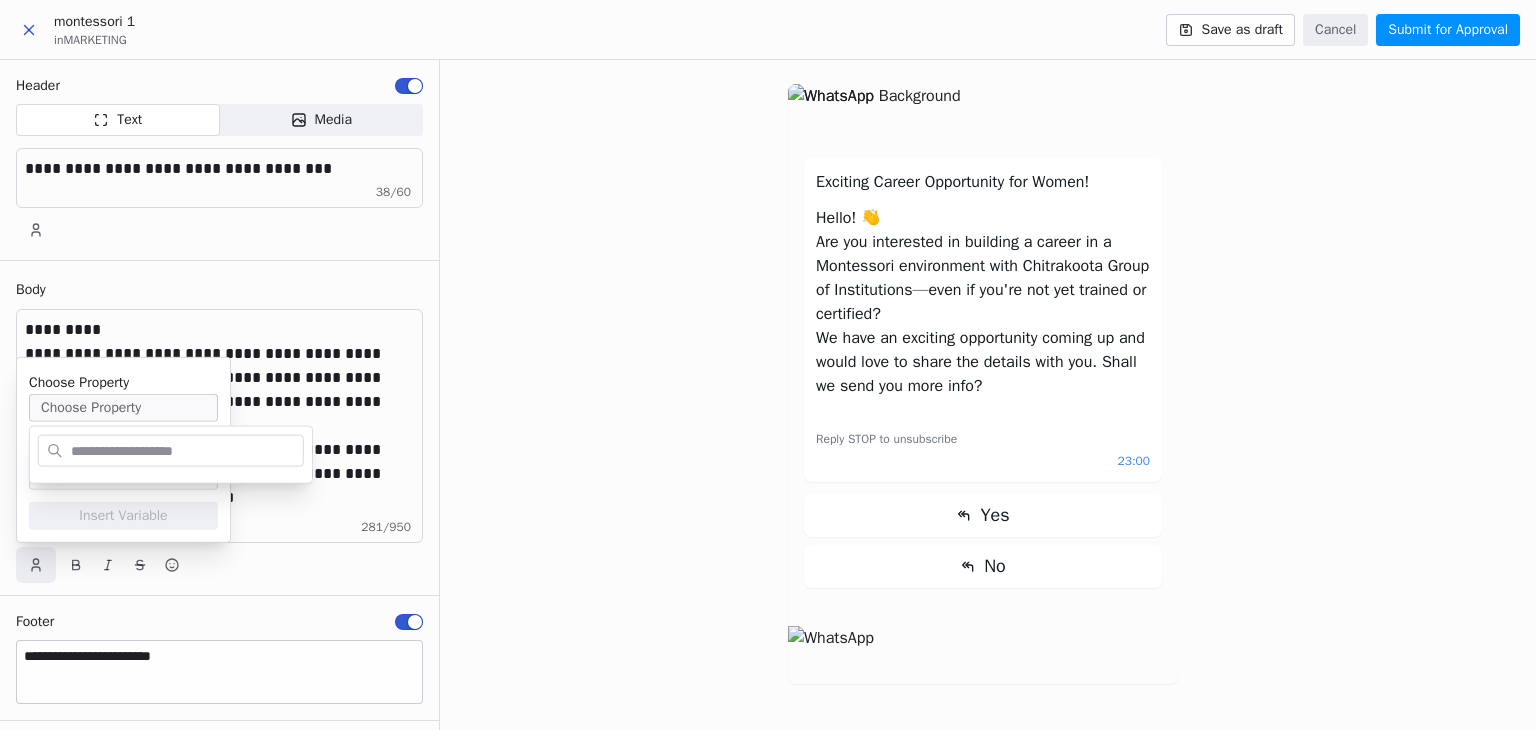 click at bounding box center [185, 450] 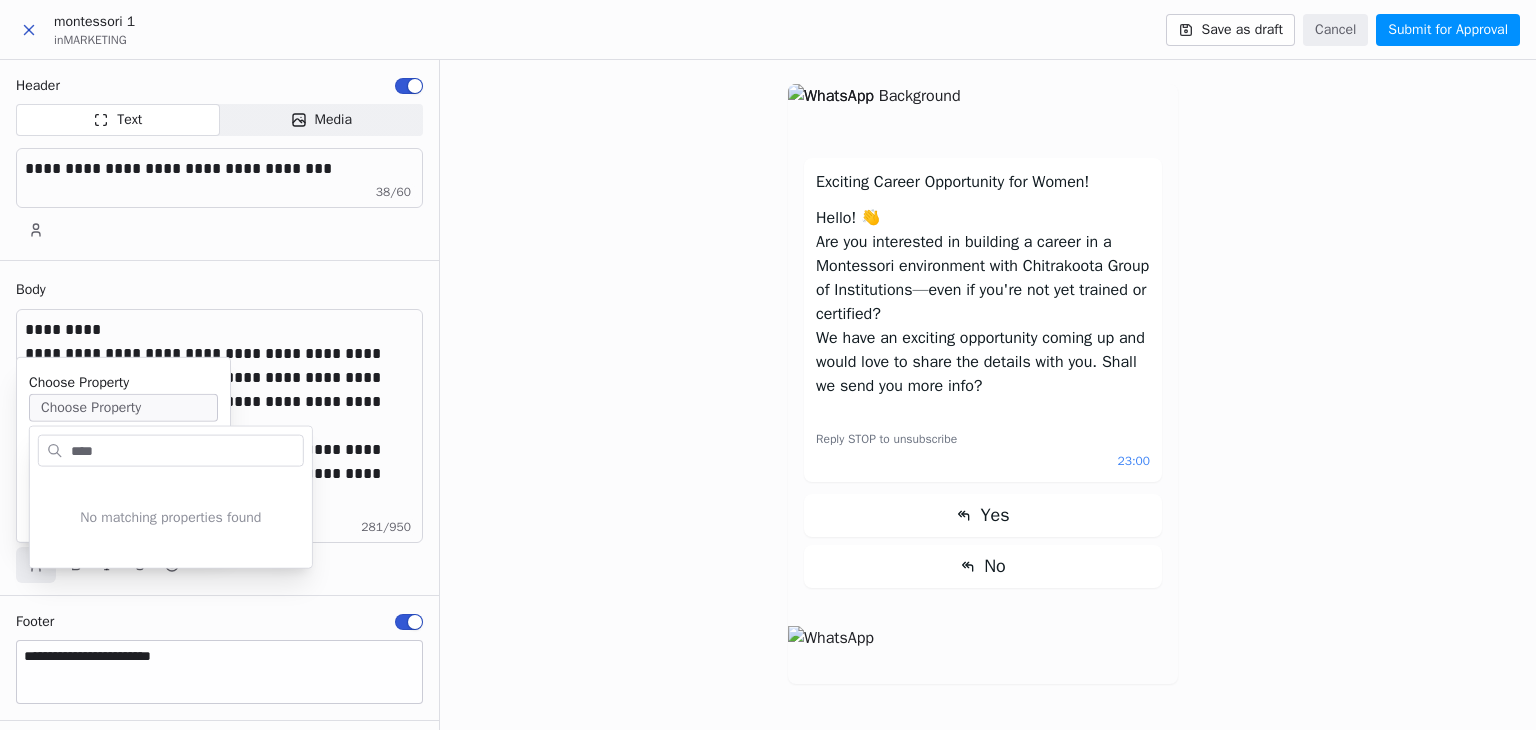 type on "*****" 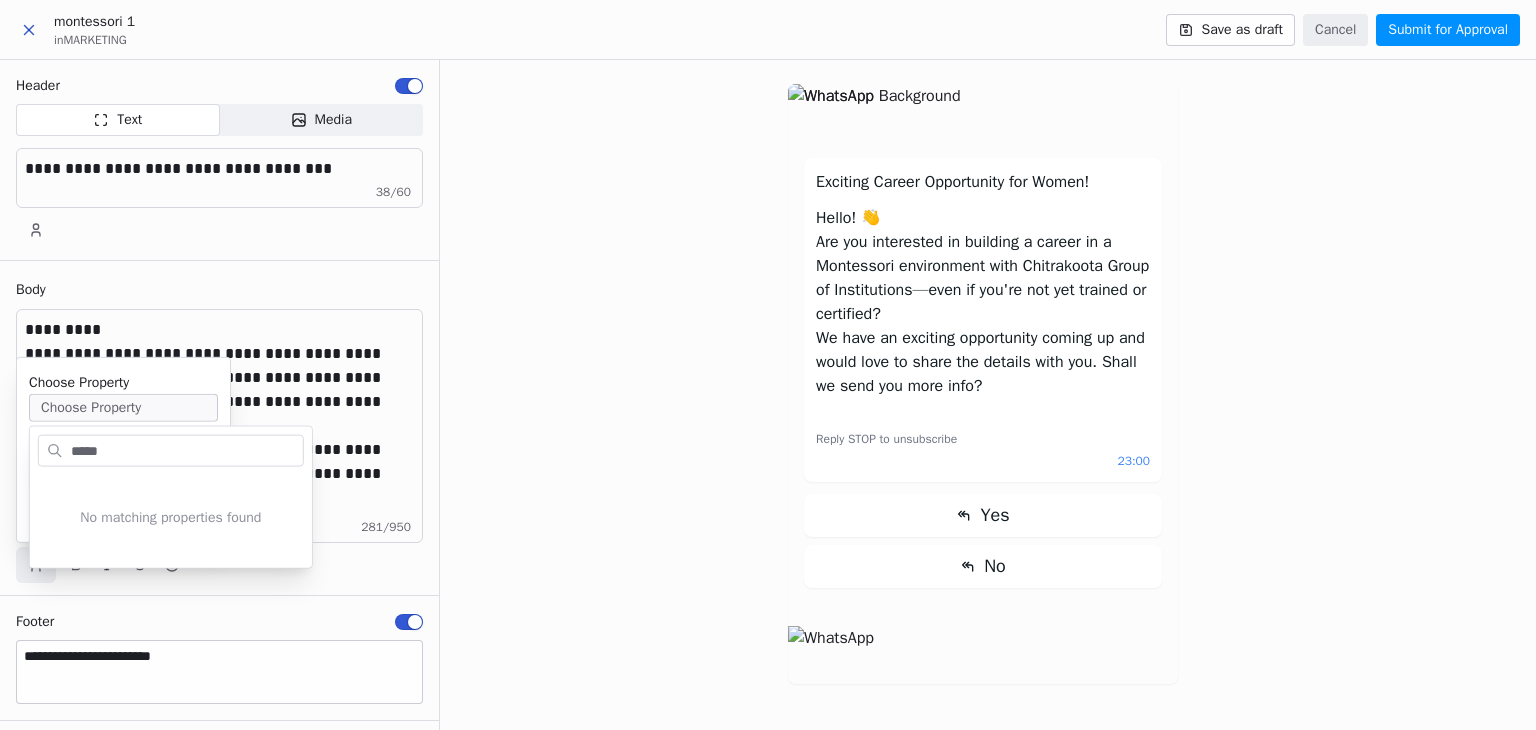 type 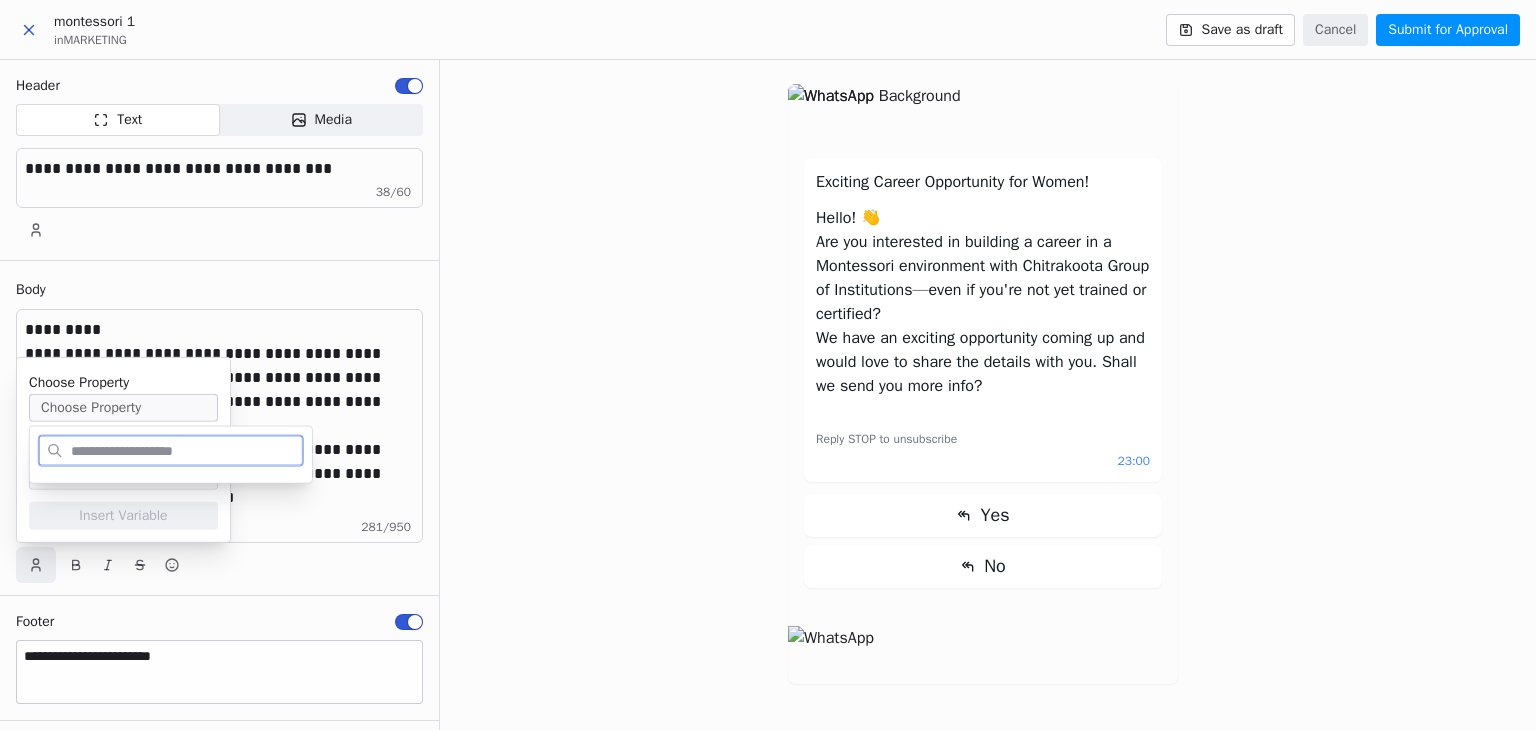 click on "Choose Property" at bounding box center (123, 408) 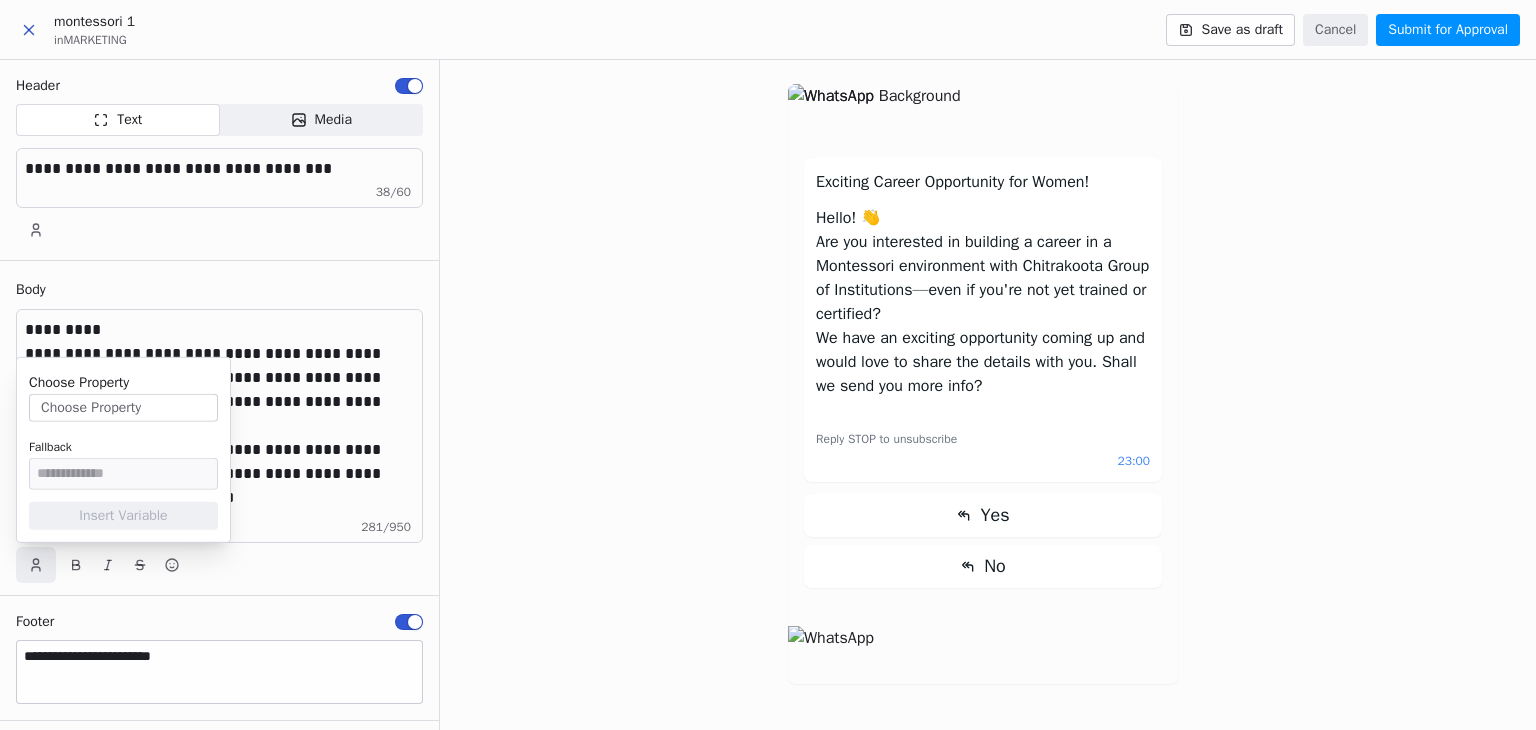 click on "Choose Property" at bounding box center (123, 408) 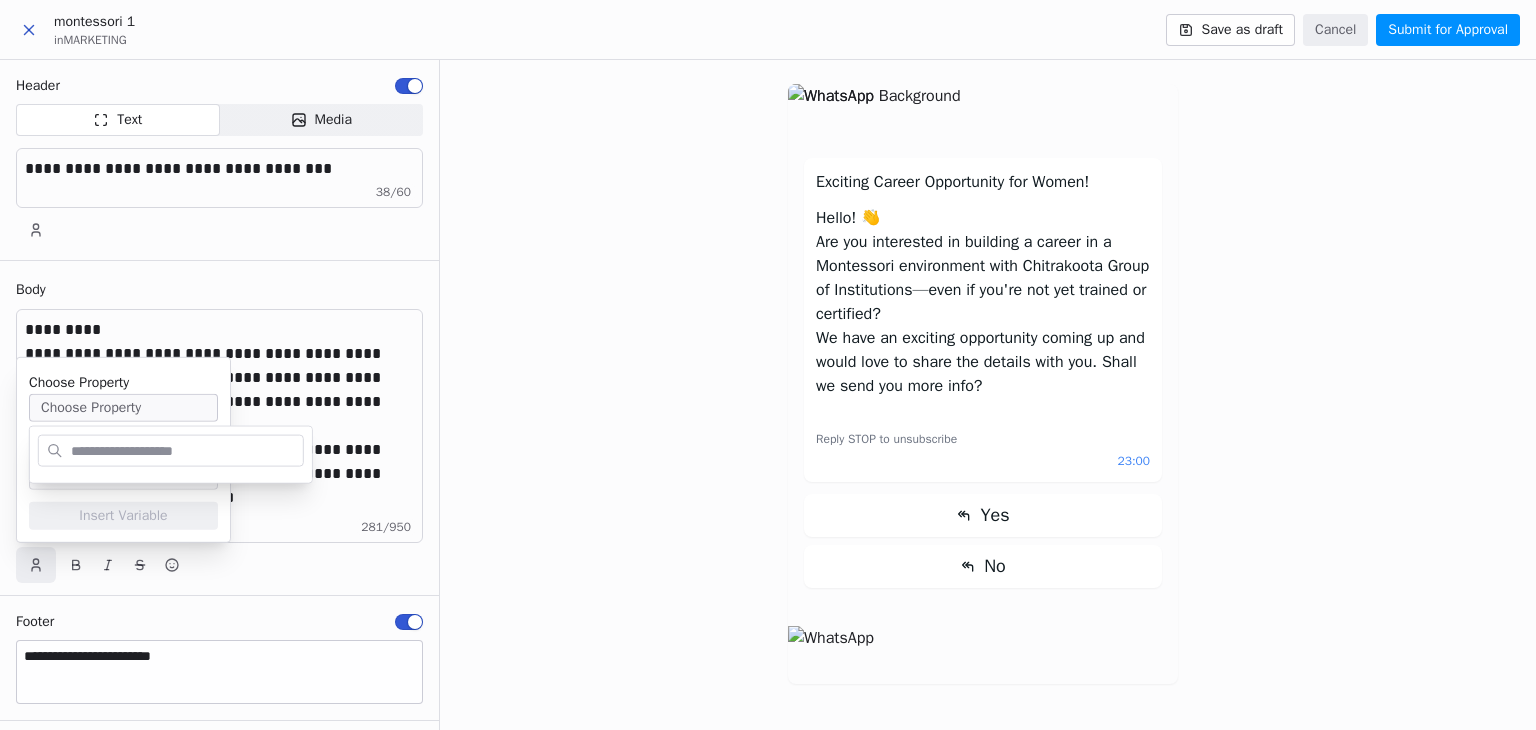 click at bounding box center [185, 450] 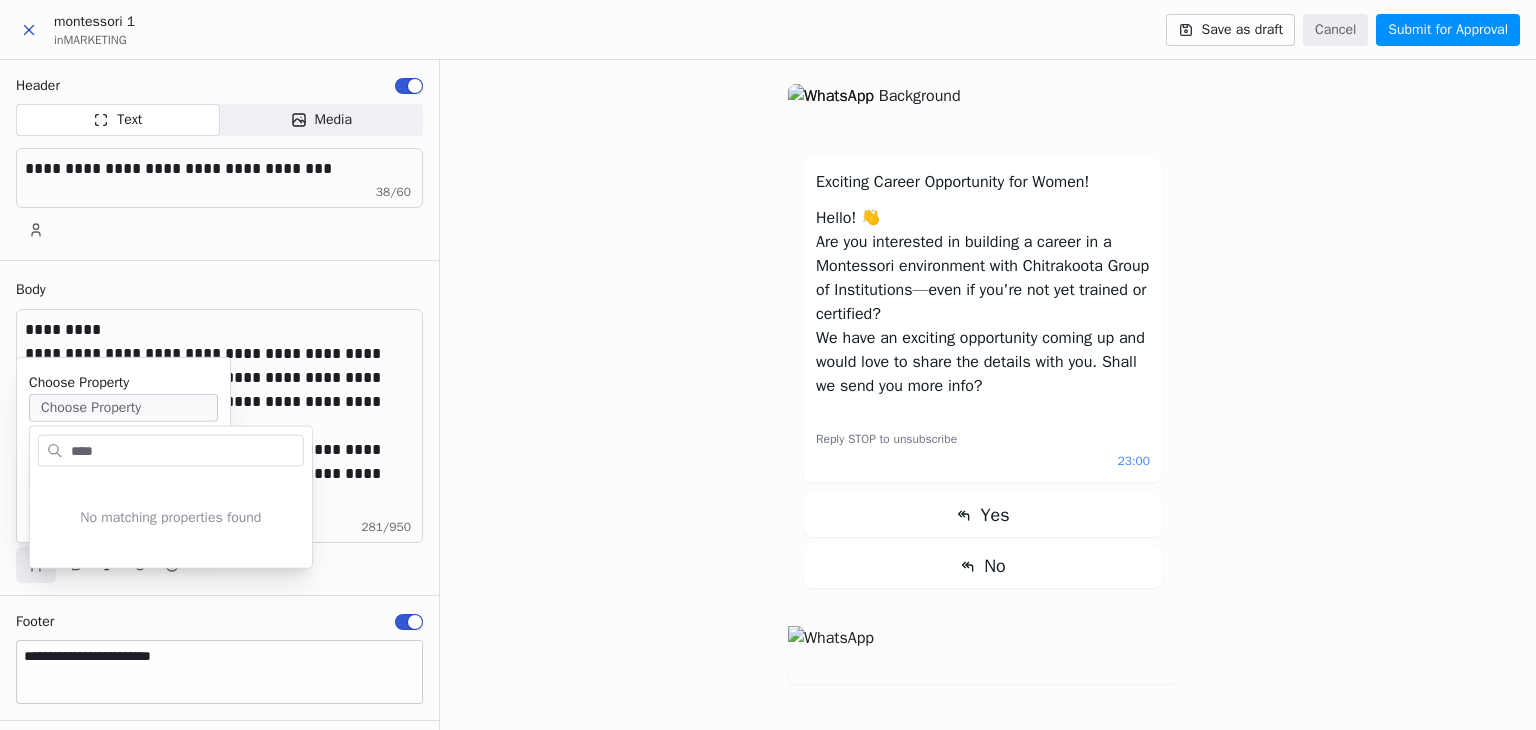 type on "*****" 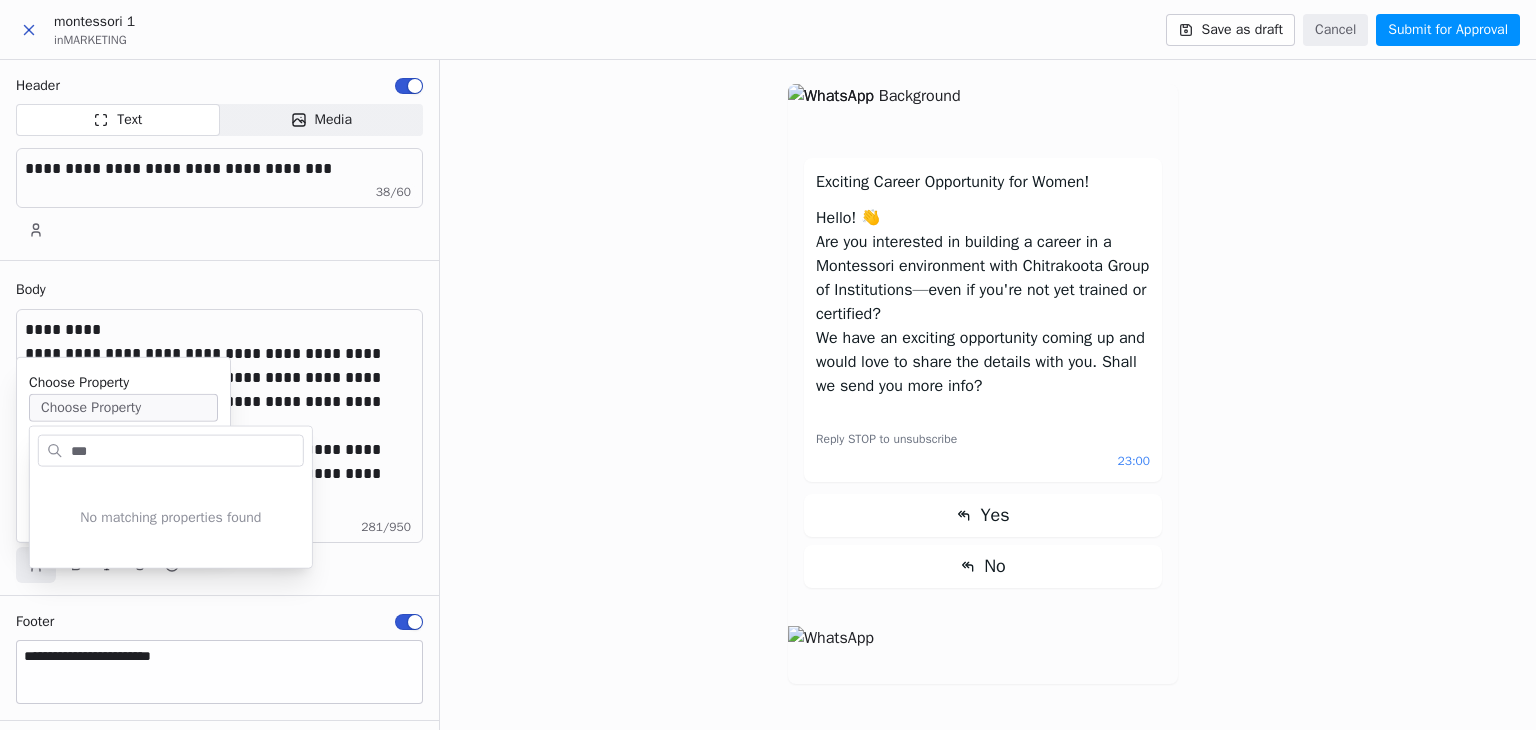 type on "****" 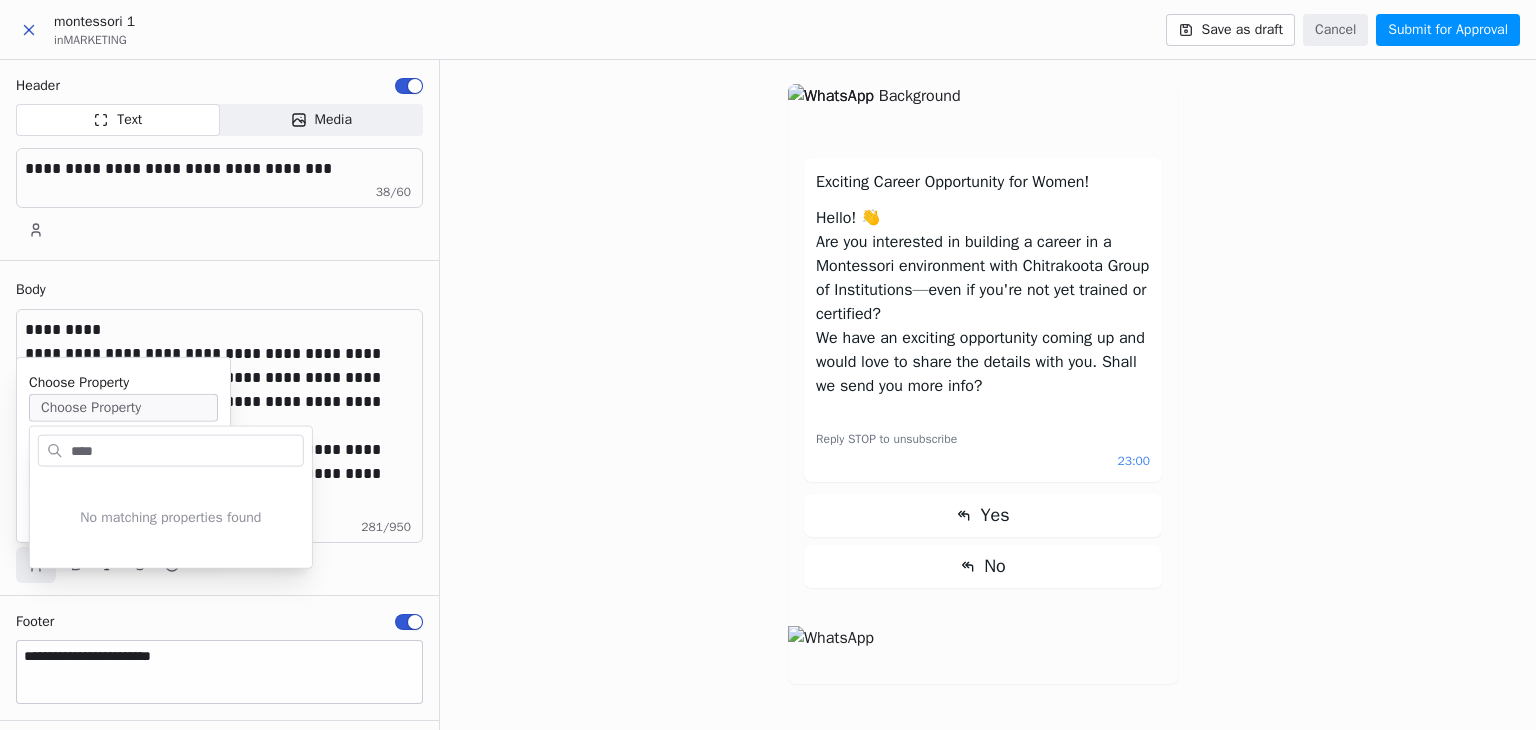 type 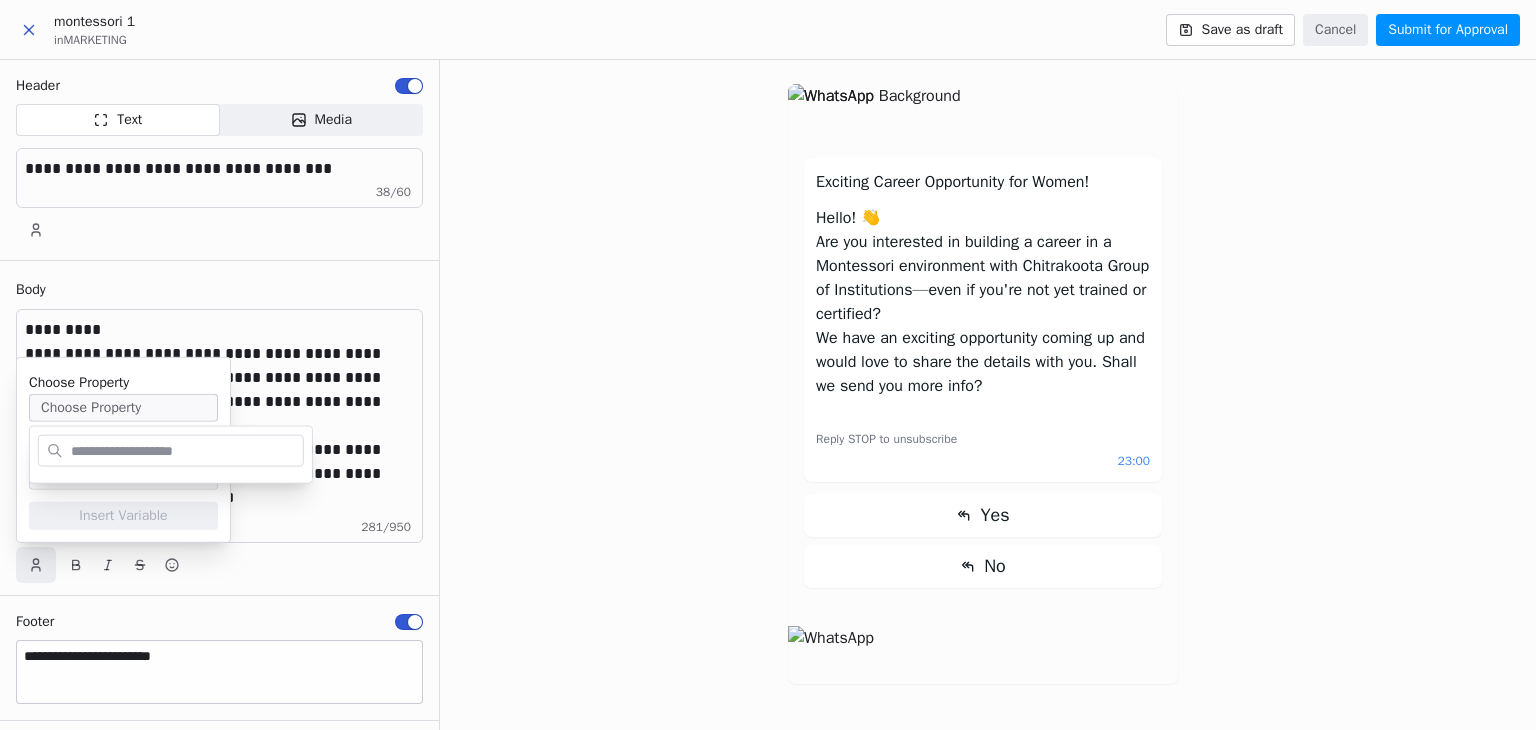 click on "Exciting Career Opportunity for Women! Hello! 👋   Are you interested in building a career in a Montessori environment with Chitrakoota Group of Institutions—even if you're not yet trained or certified? We have an exciting opportunity coming up and would love to share the details with you. Shall we send you more info?   Reply STOP to unsubscribe 23:00 Yes No" at bounding box center [988, 395] 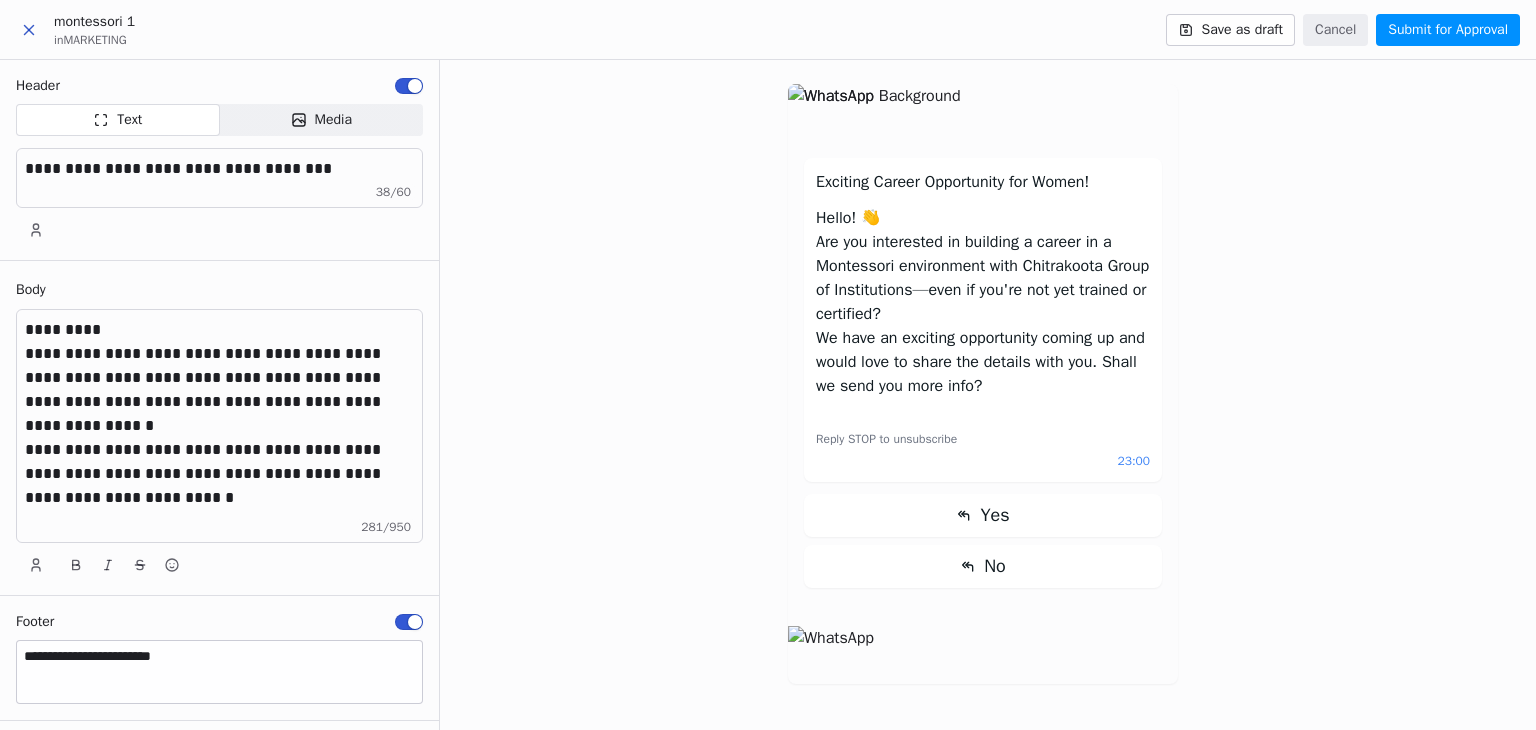 click 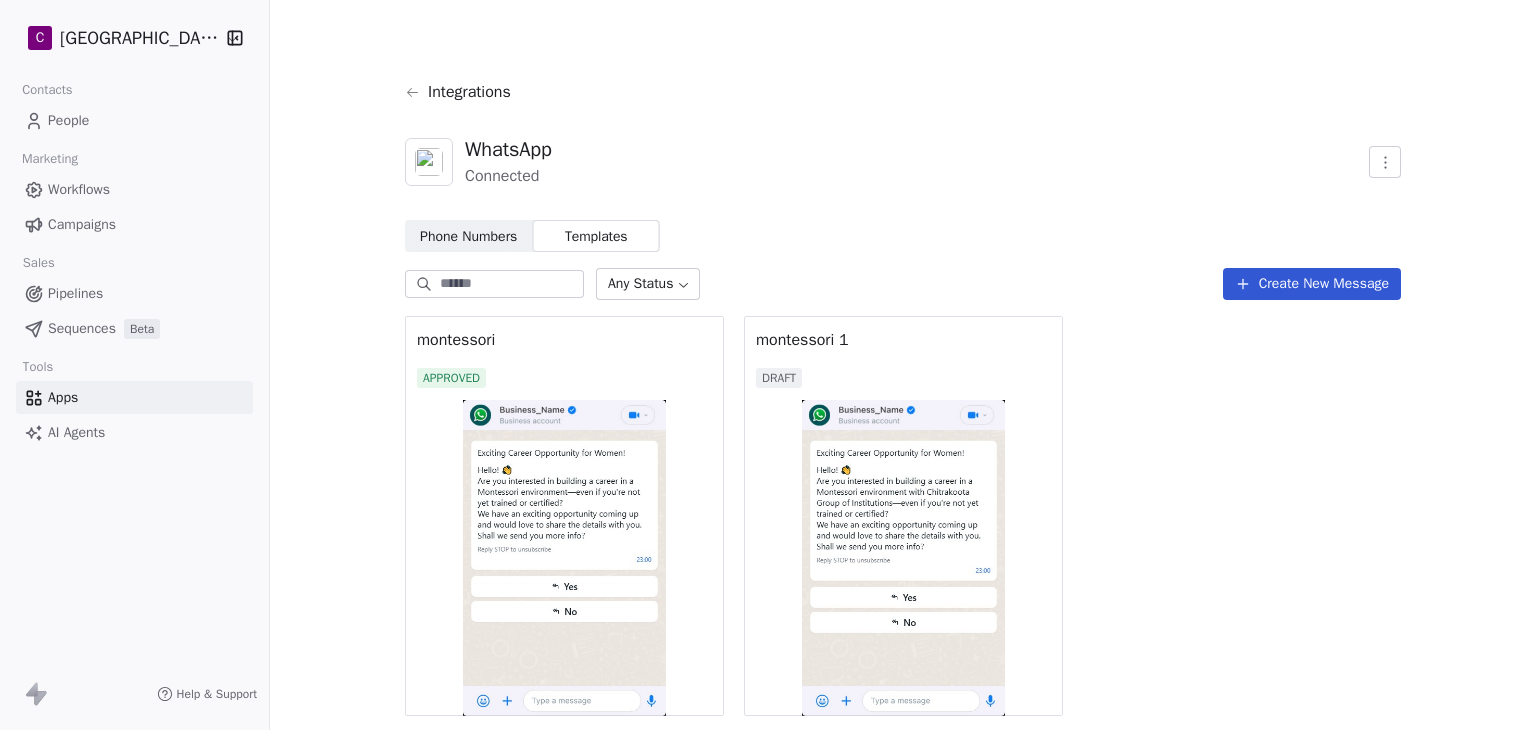 click on "People" at bounding box center [68, 120] 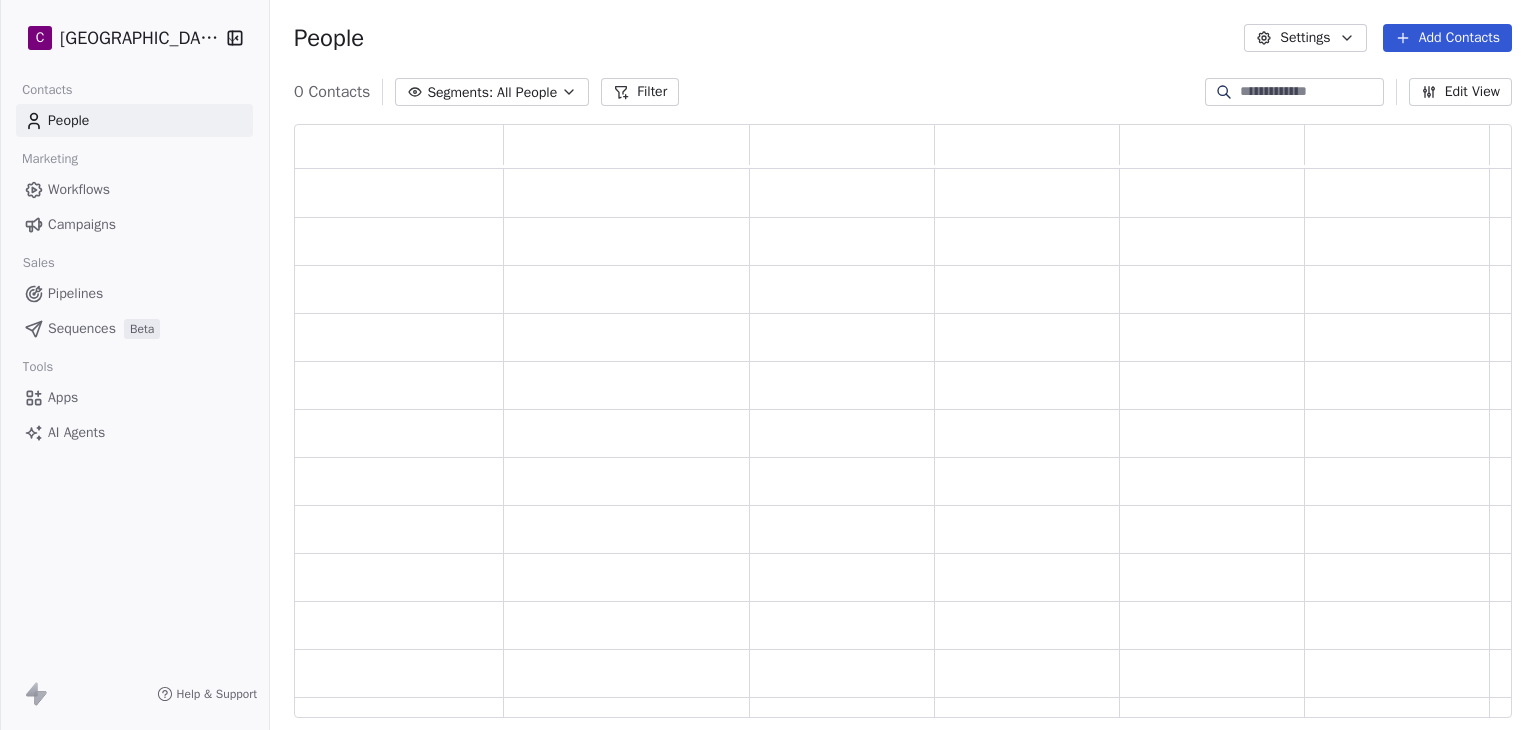 scroll, scrollTop: 16, scrollLeft: 16, axis: both 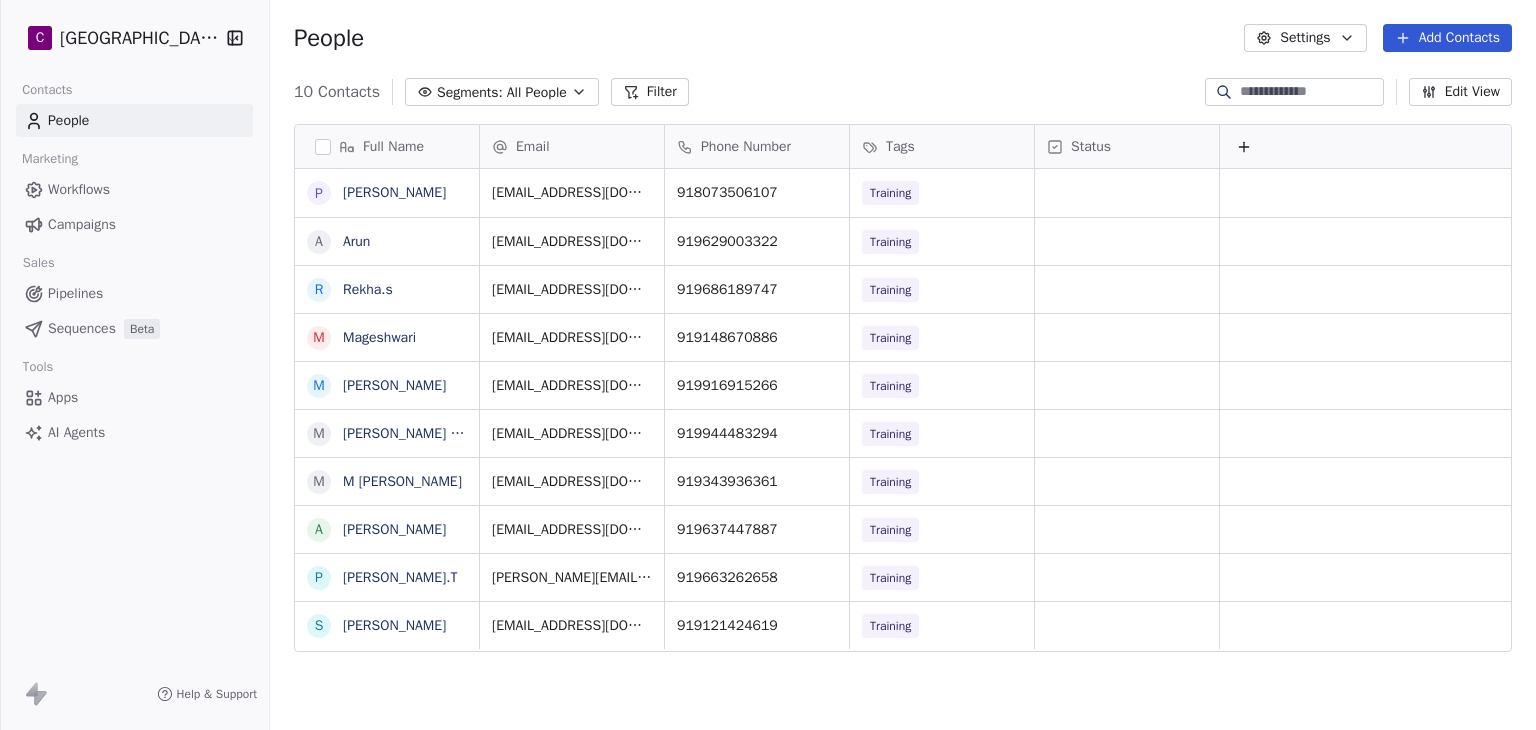 click on "C Chitrakoota School Contacts People Marketing Workflows Campaigns Sales Pipelines Sequences Beta Tools Apps AI Agents Help & Support People Settings  Add Contacts 10 Contacts Segments: All People Filter  Edit View Tag Add to Sequence Export Full Name P Pavithra B A Arun R Rekha.s M Mageshwari M Megha M Mary sharmila M M Sulochana A Ashvini P POORNIMA.T S Sanagavarapu Akhila Email Phone Number Tags Status pavithrabhaskar33@gmail.com 918073506107 Training arun@gmail.com 919629003322 Training rekha2386@gmail.com 919686189747 Training maheshwarik42@gmail.com 919148670886 Training meghakatti2@gmail.com 919916915266 Training mssharmila2@gmail.com 919944483294 Training sulochana2469@gmail.com 919343936361 Training ashwini.shanbhag3@gmail.com 919637447887 Training poornima.thammaraju@gmail.com 919663262658 Training sanagavarapuakhila@gmail.com 919121424619 Training" at bounding box center (768, 365) 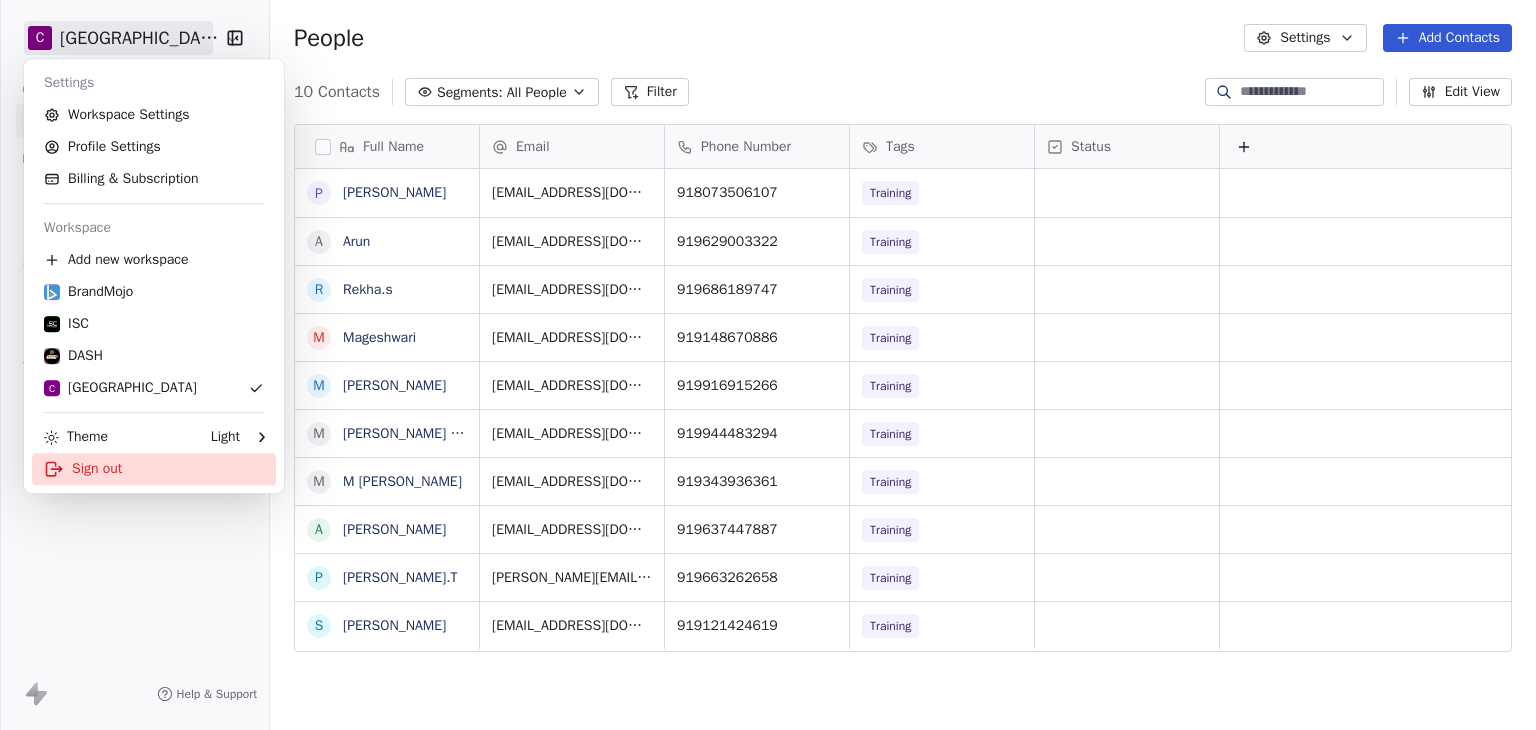 click on "Sign out" at bounding box center (154, 469) 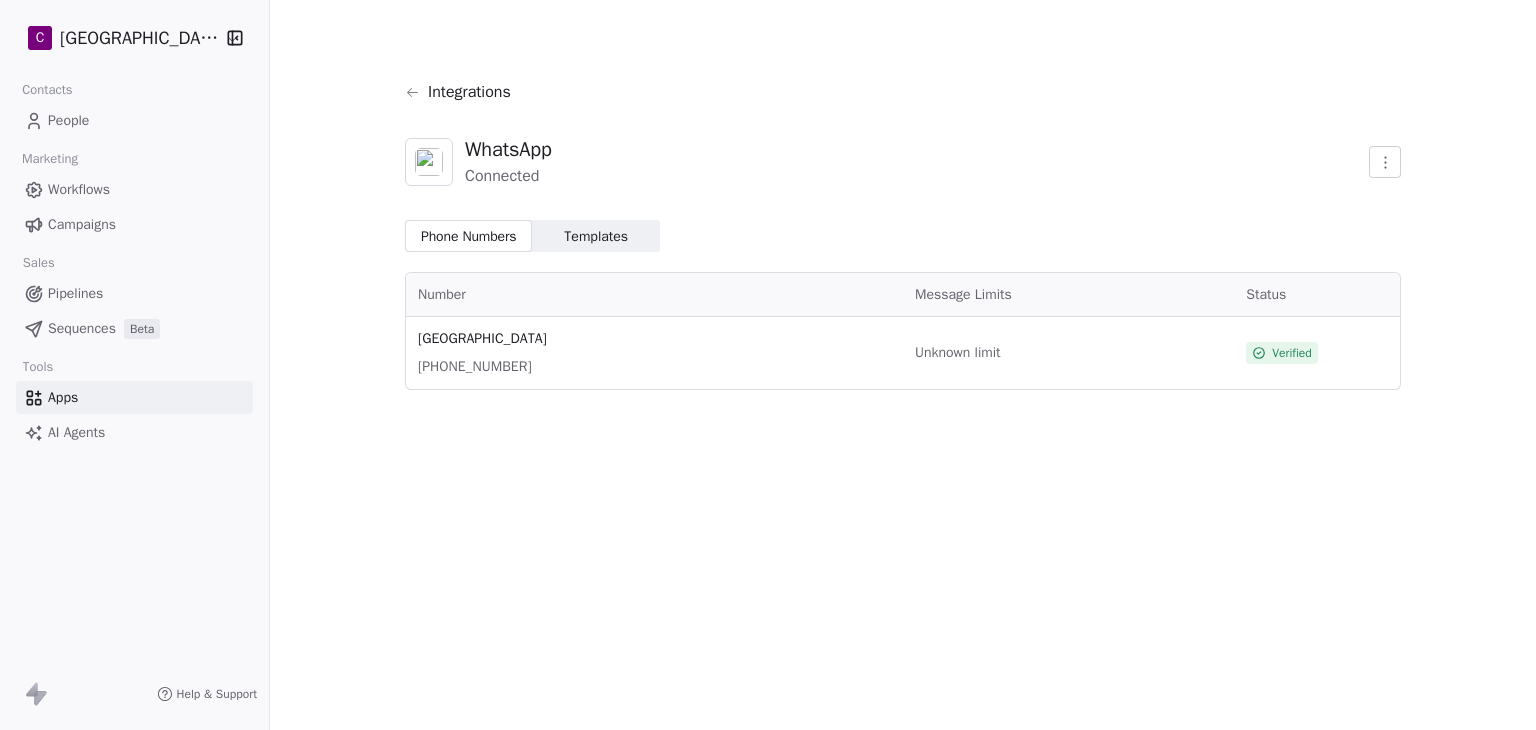 scroll, scrollTop: 0, scrollLeft: 0, axis: both 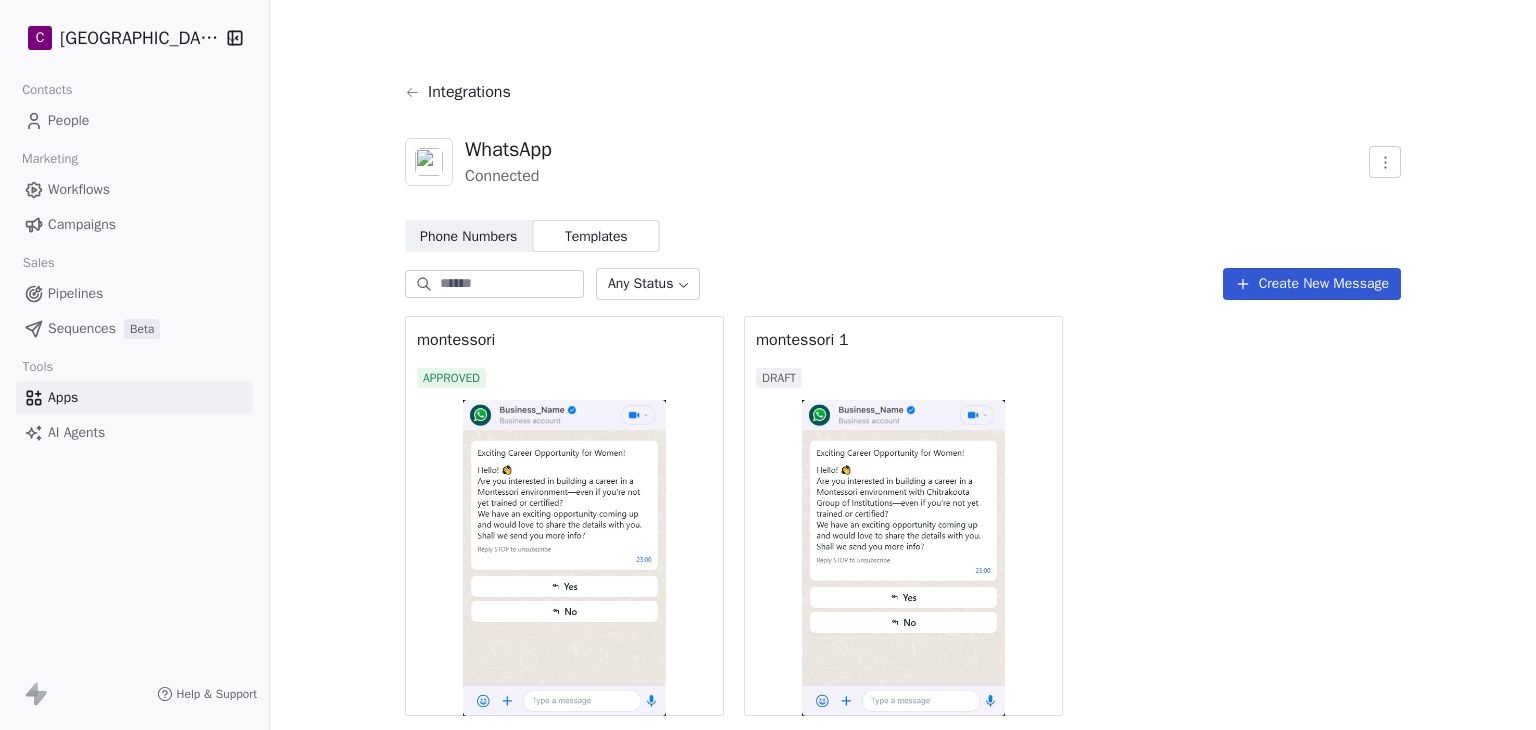 click at bounding box center [903, 558] 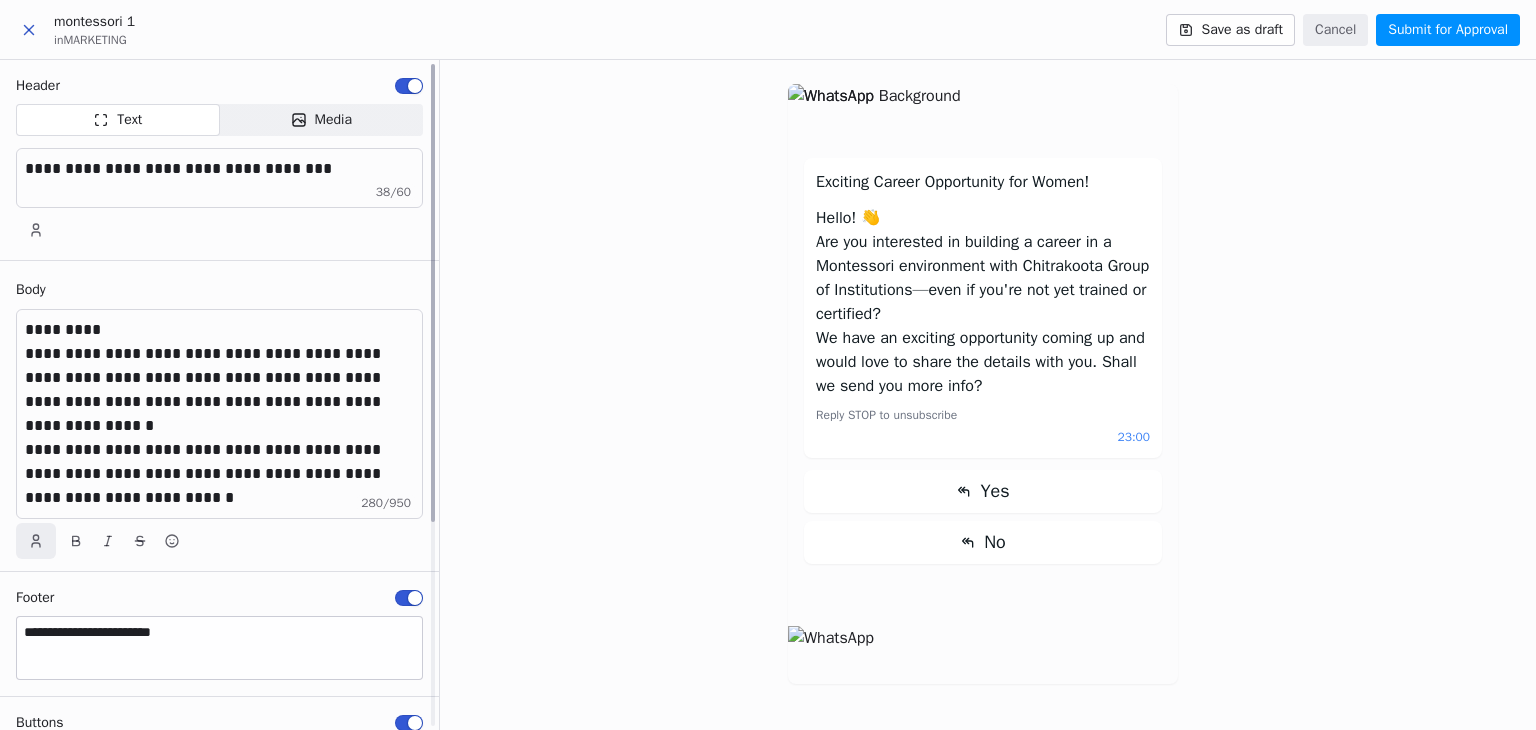 click 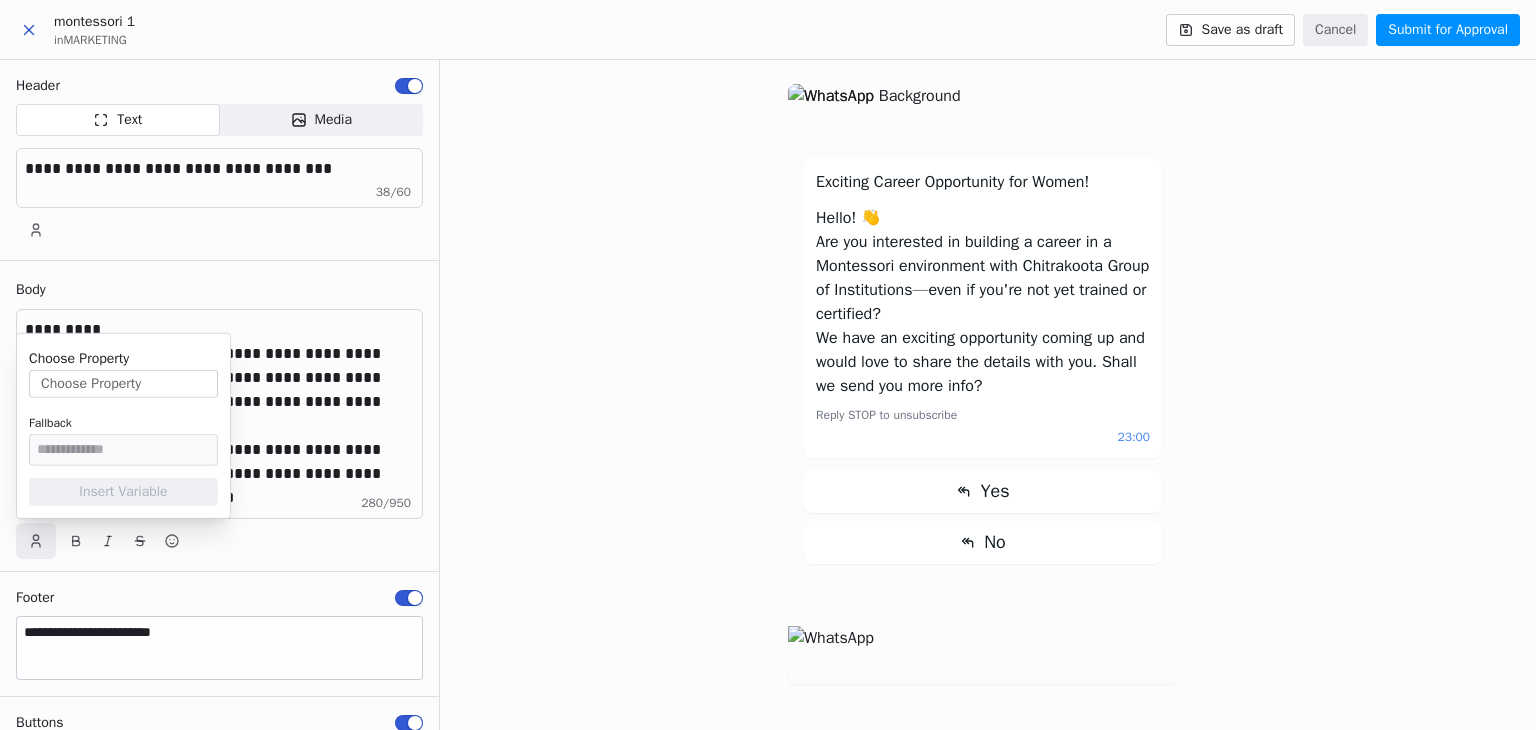 click on "Choose Property" at bounding box center (123, 384) 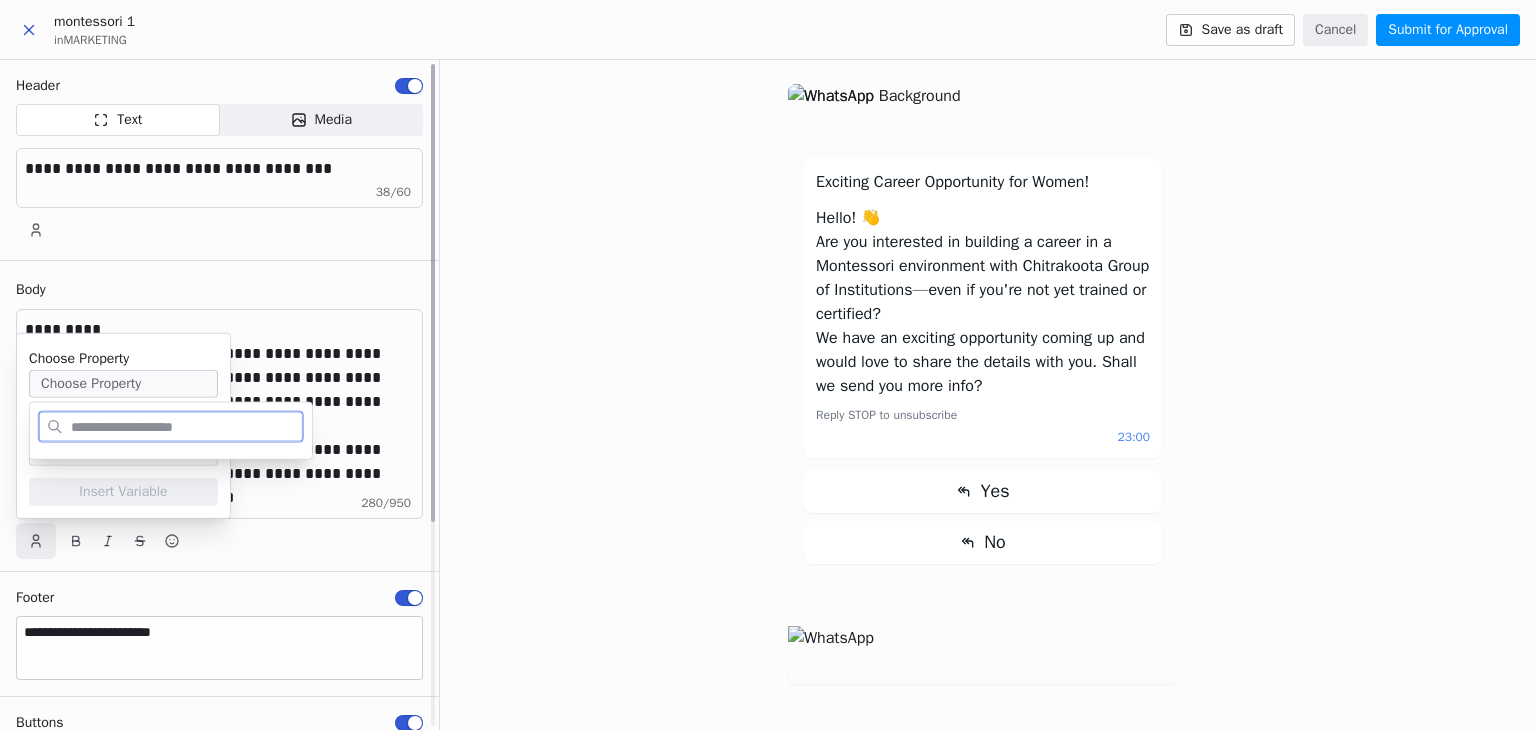 click on "**********" at bounding box center (220, 390) 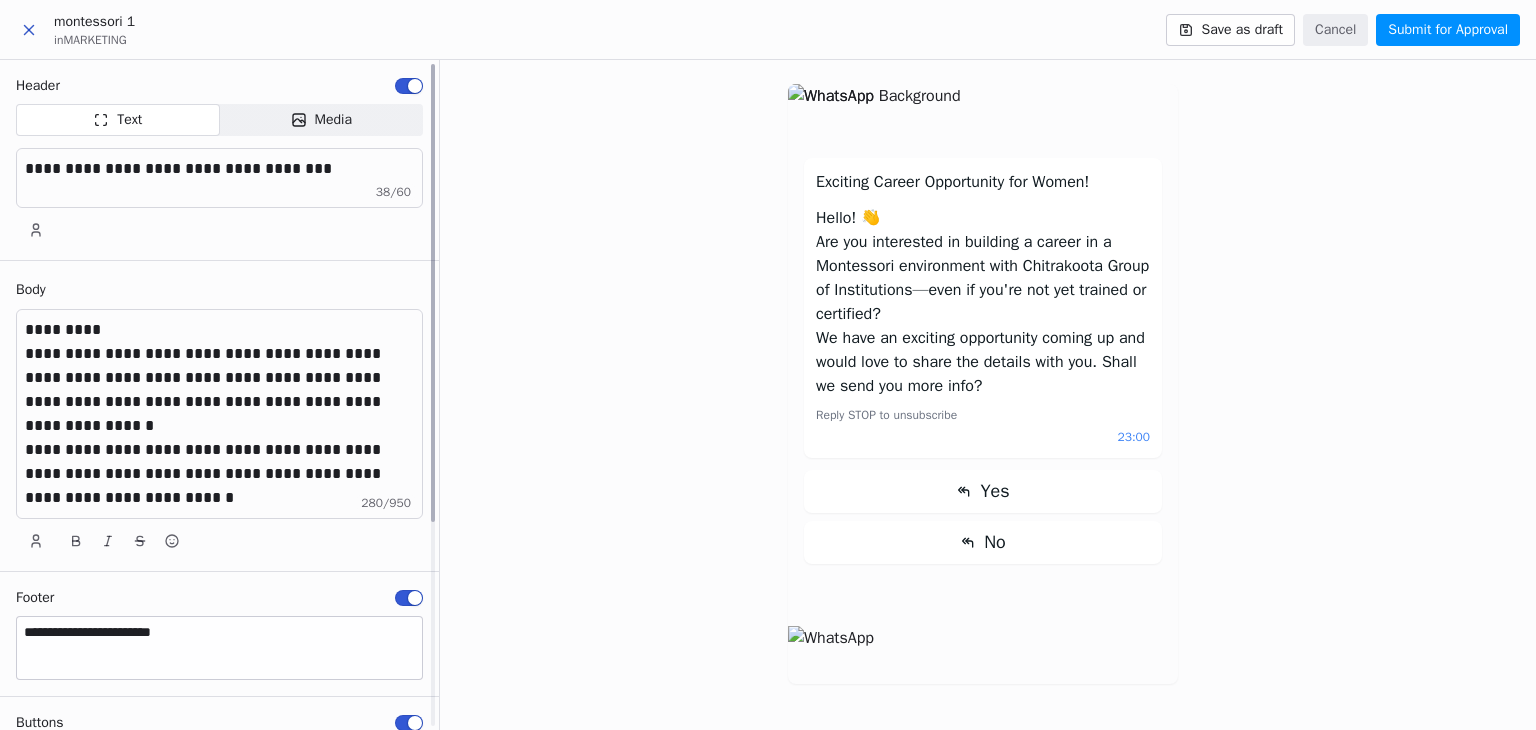 click on "**********" at bounding box center (220, 390) 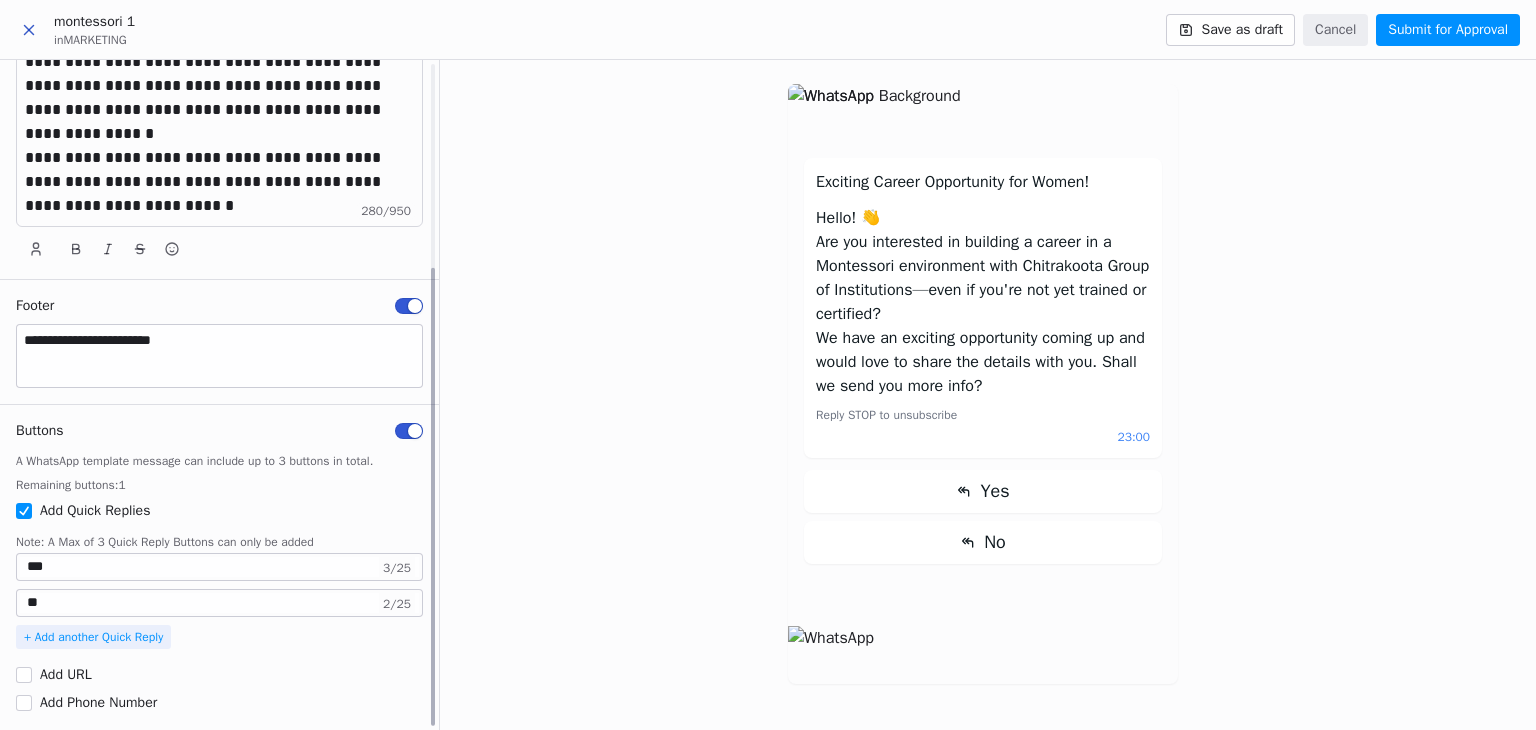 scroll, scrollTop: 298, scrollLeft: 0, axis: vertical 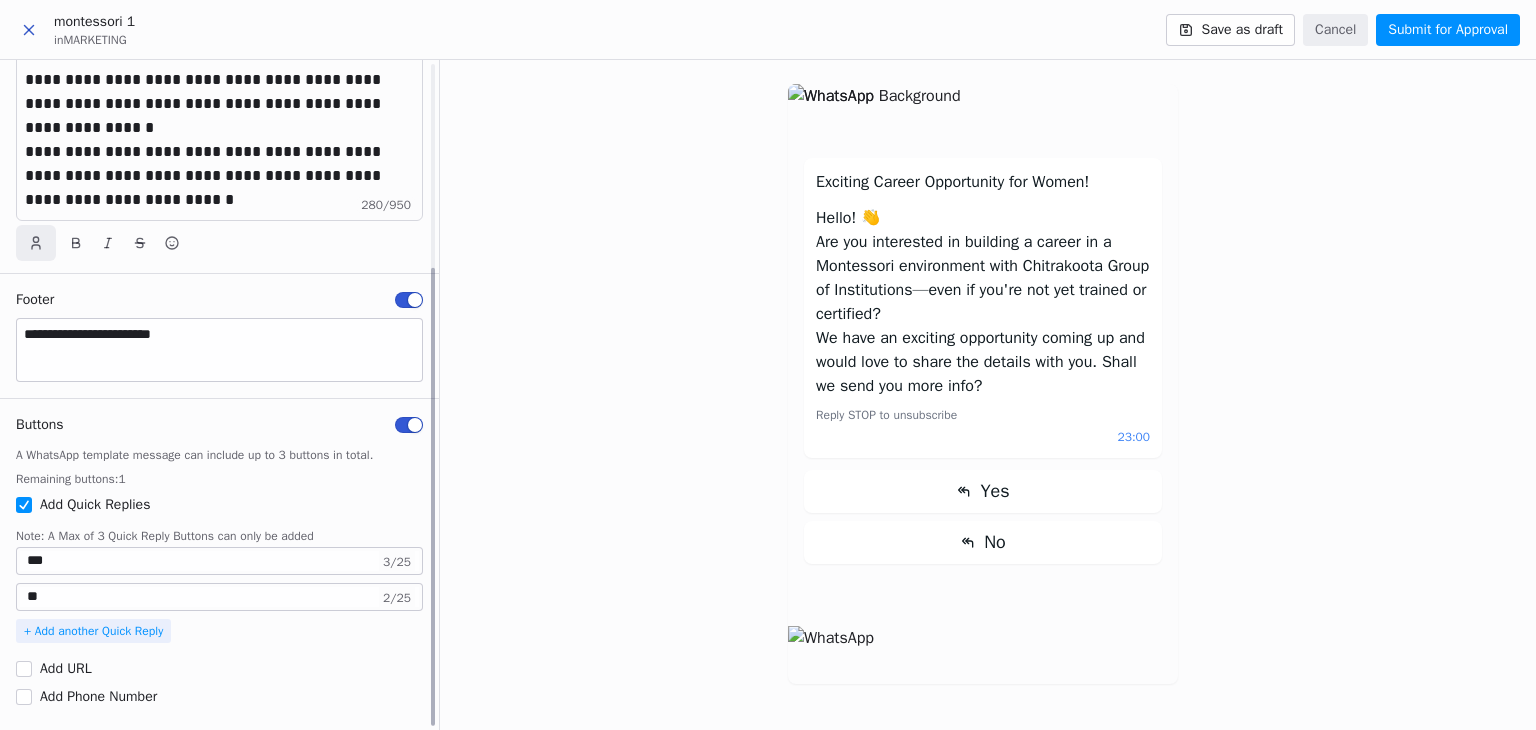 click 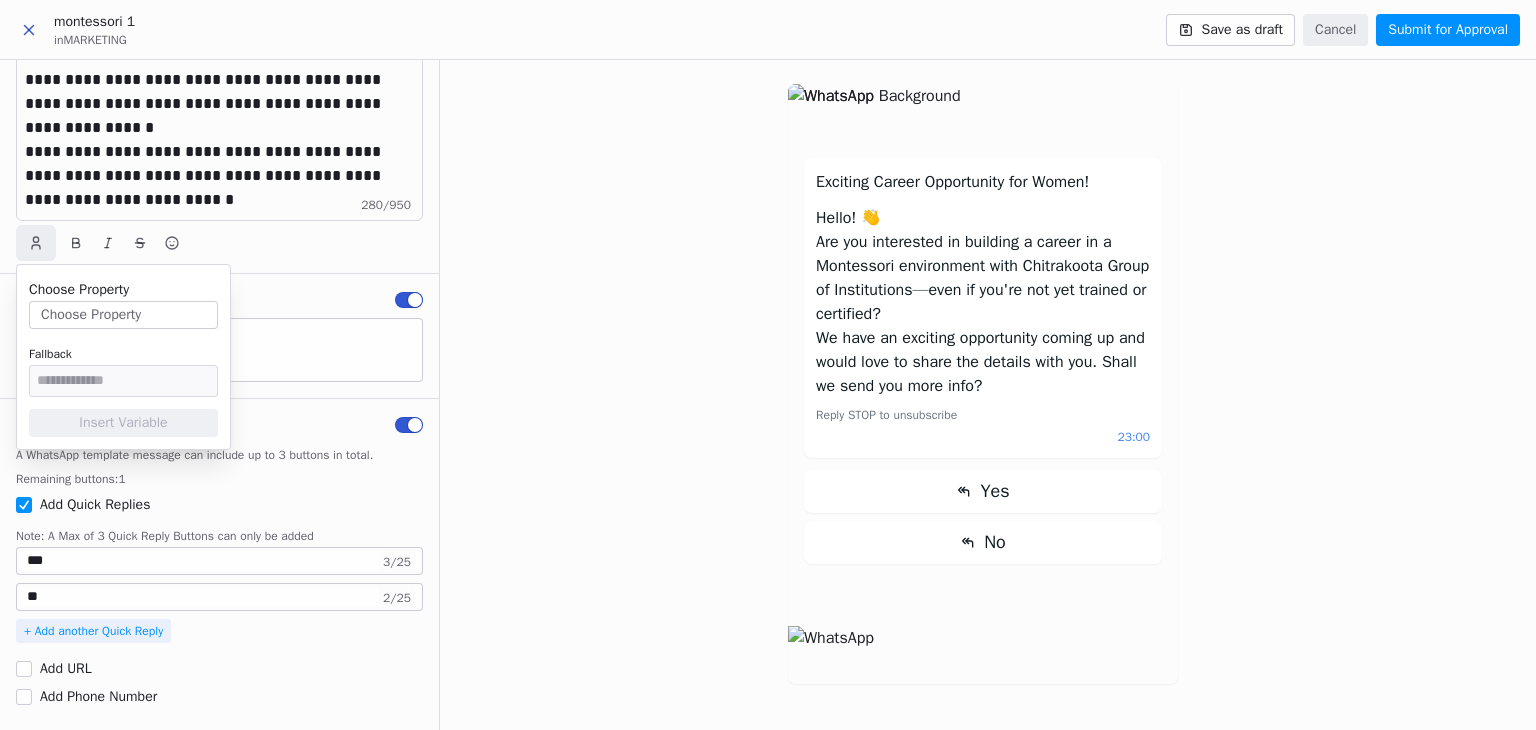 click on "Choose Property" at bounding box center (123, 315) 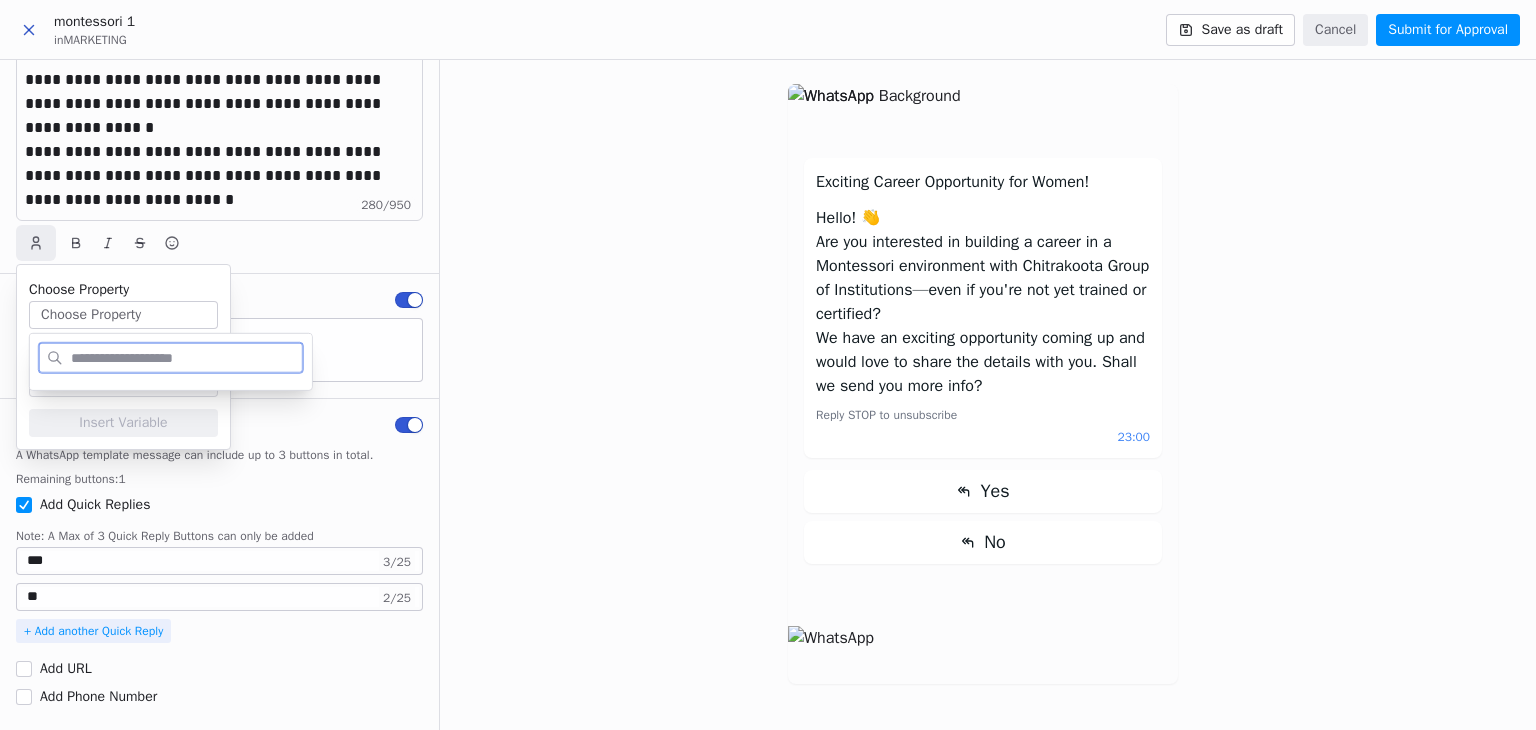 click on "Choose Property Choose Property" at bounding box center [123, 303] 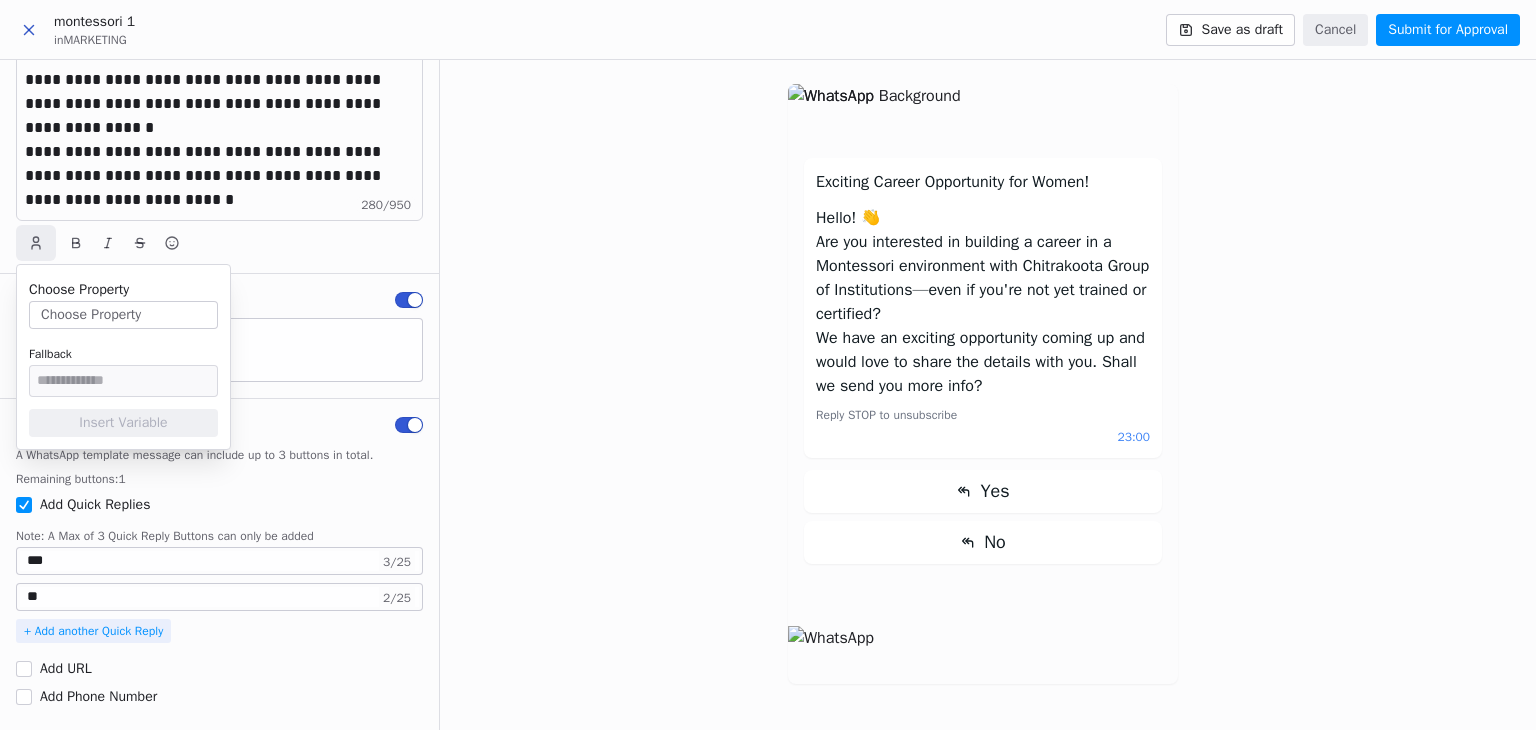 click on "Choose Property" at bounding box center (123, 315) 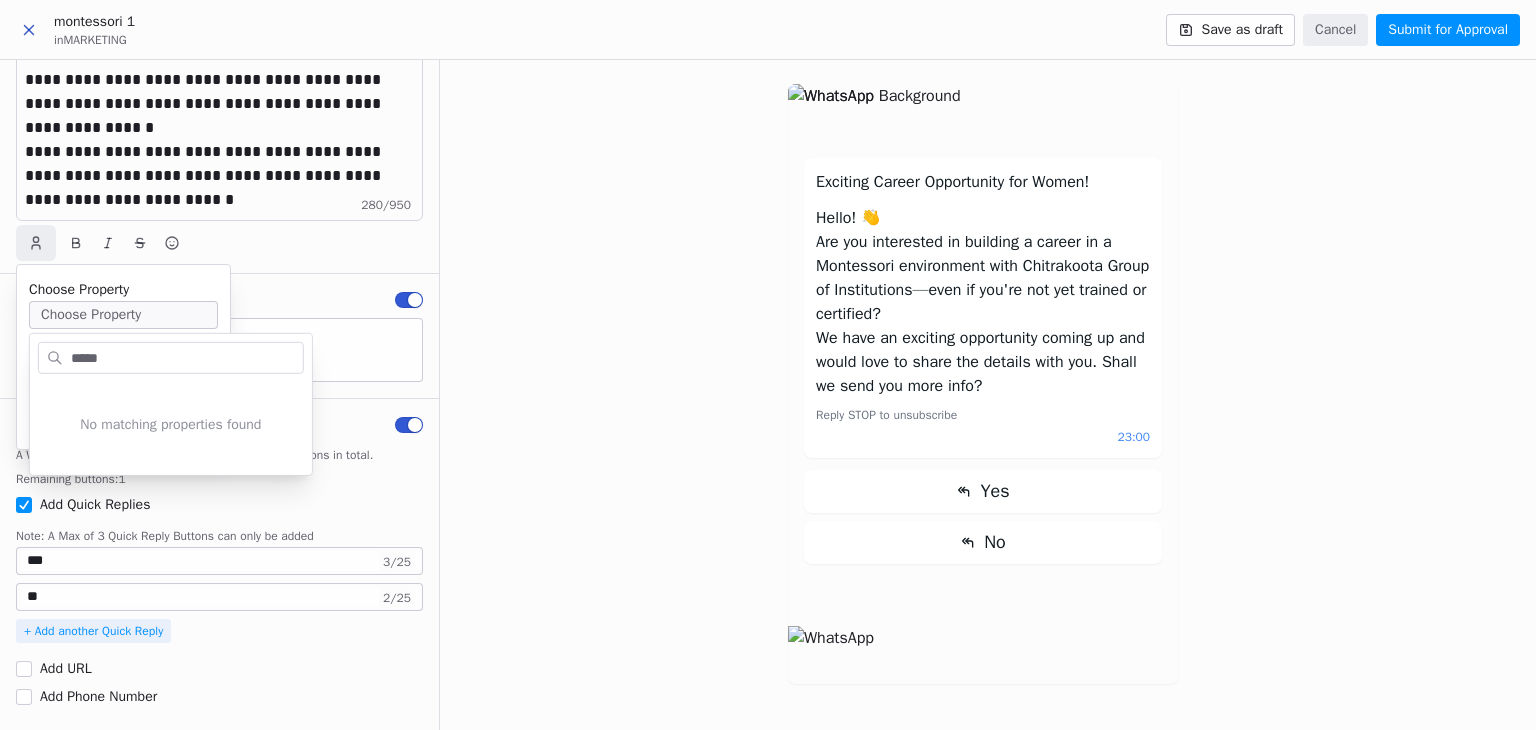 type on "*****" 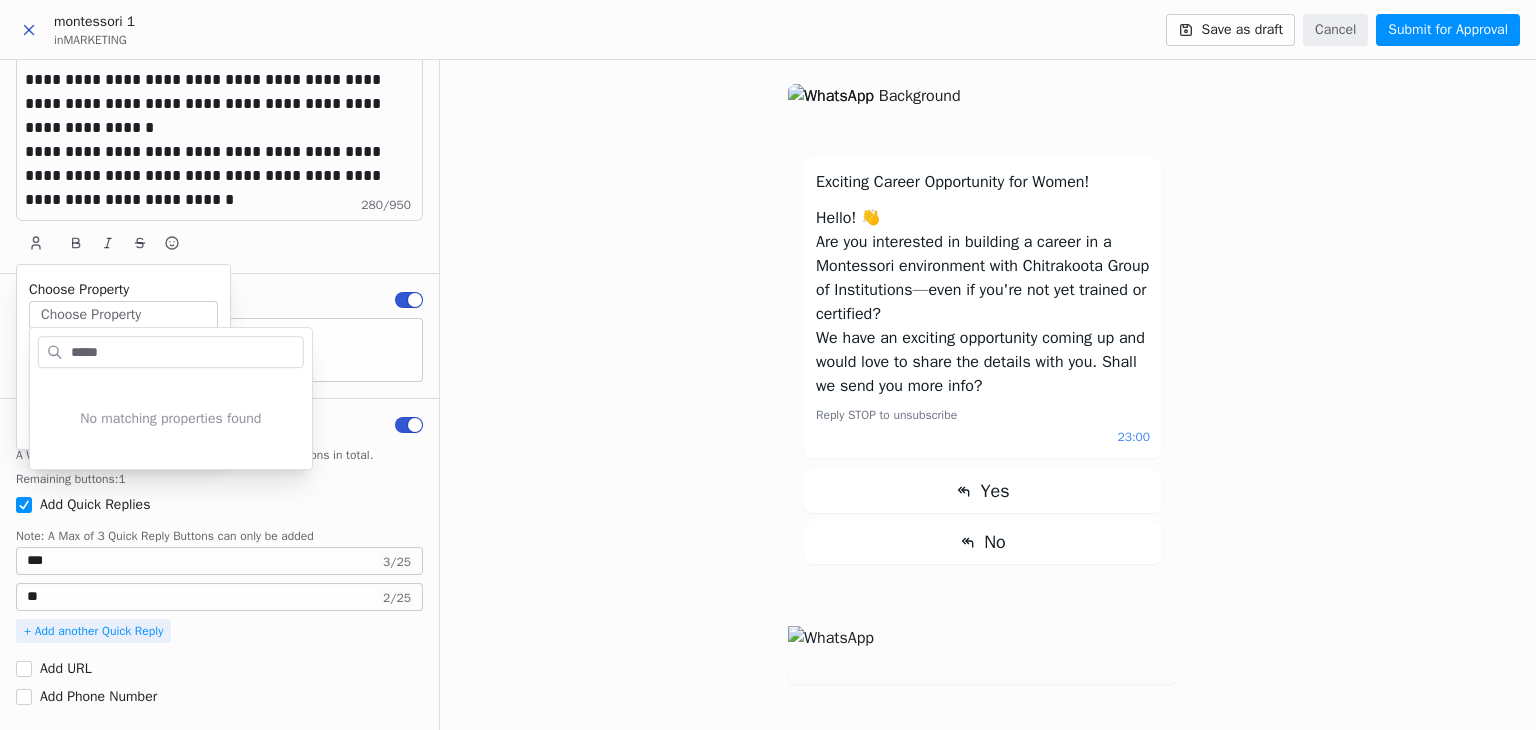click on "Exciting Career Opportunity for Women! Hello! 👋   Are you interested in building a career in a Montessori environment with Chitrakoota Group of Institutions—even if you're not yet trained or certified? We have an exciting opportunity coming up and would love to share the details with you. Shall we send you more info? Reply STOP to unsubscribe 23:00 Yes No" at bounding box center (988, 395) 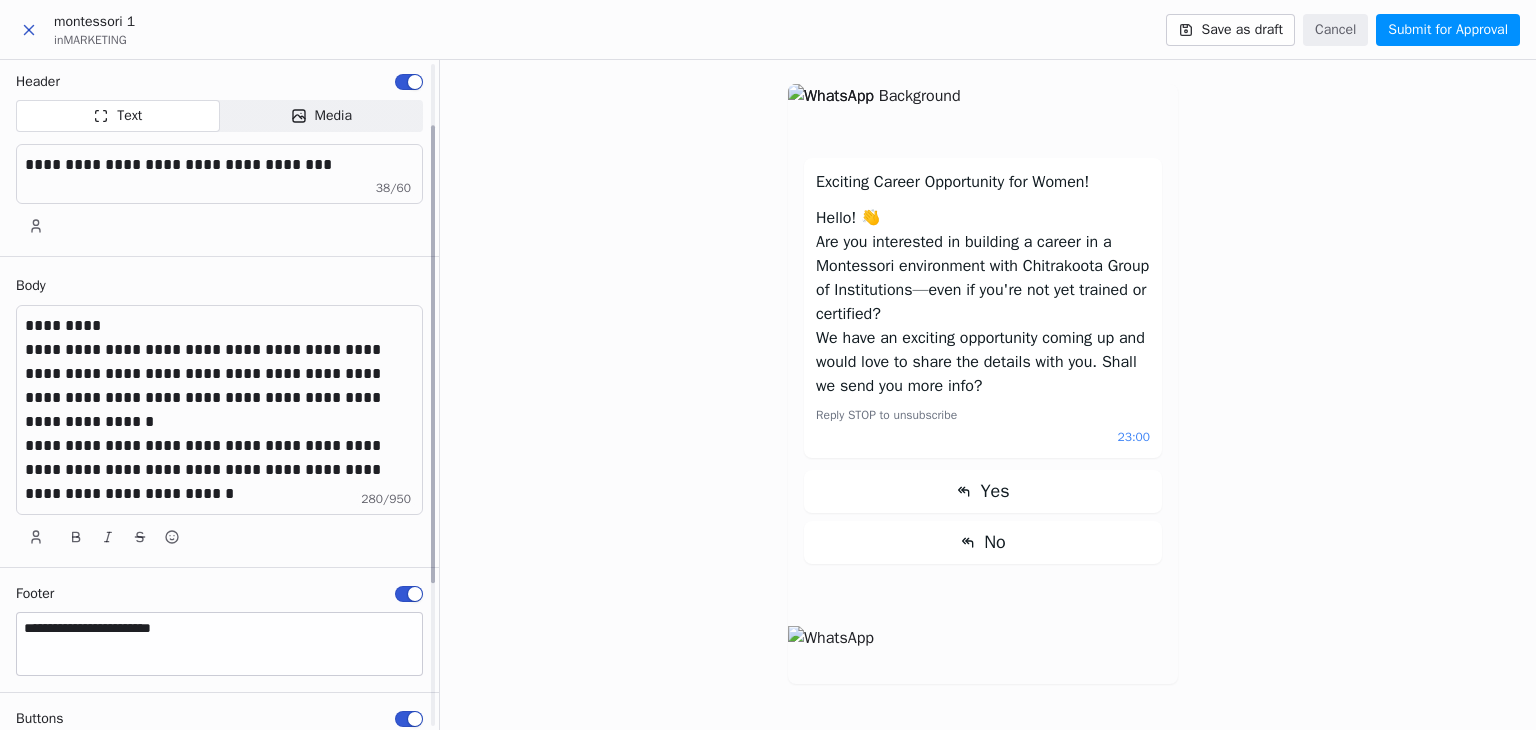 scroll, scrollTop: 0, scrollLeft: 0, axis: both 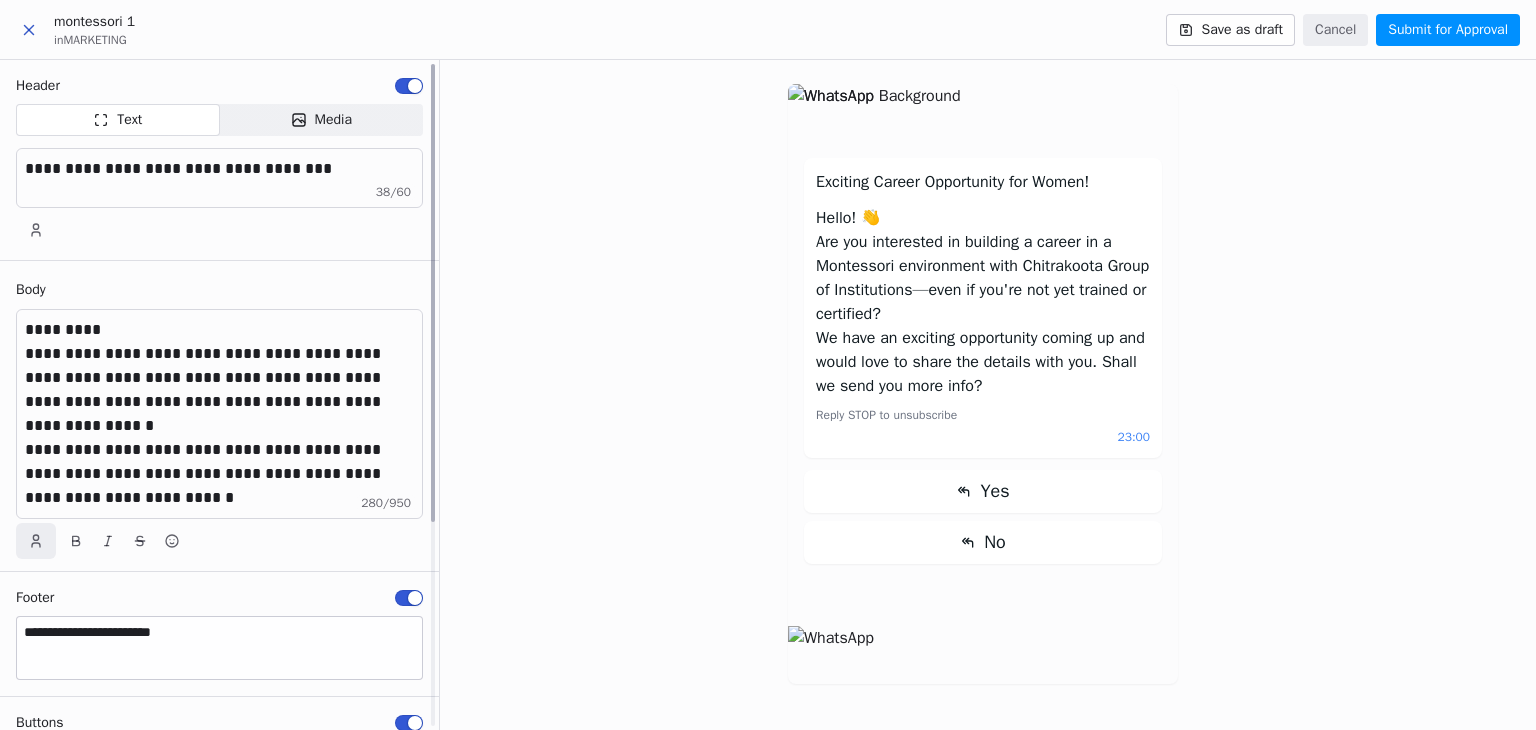 click 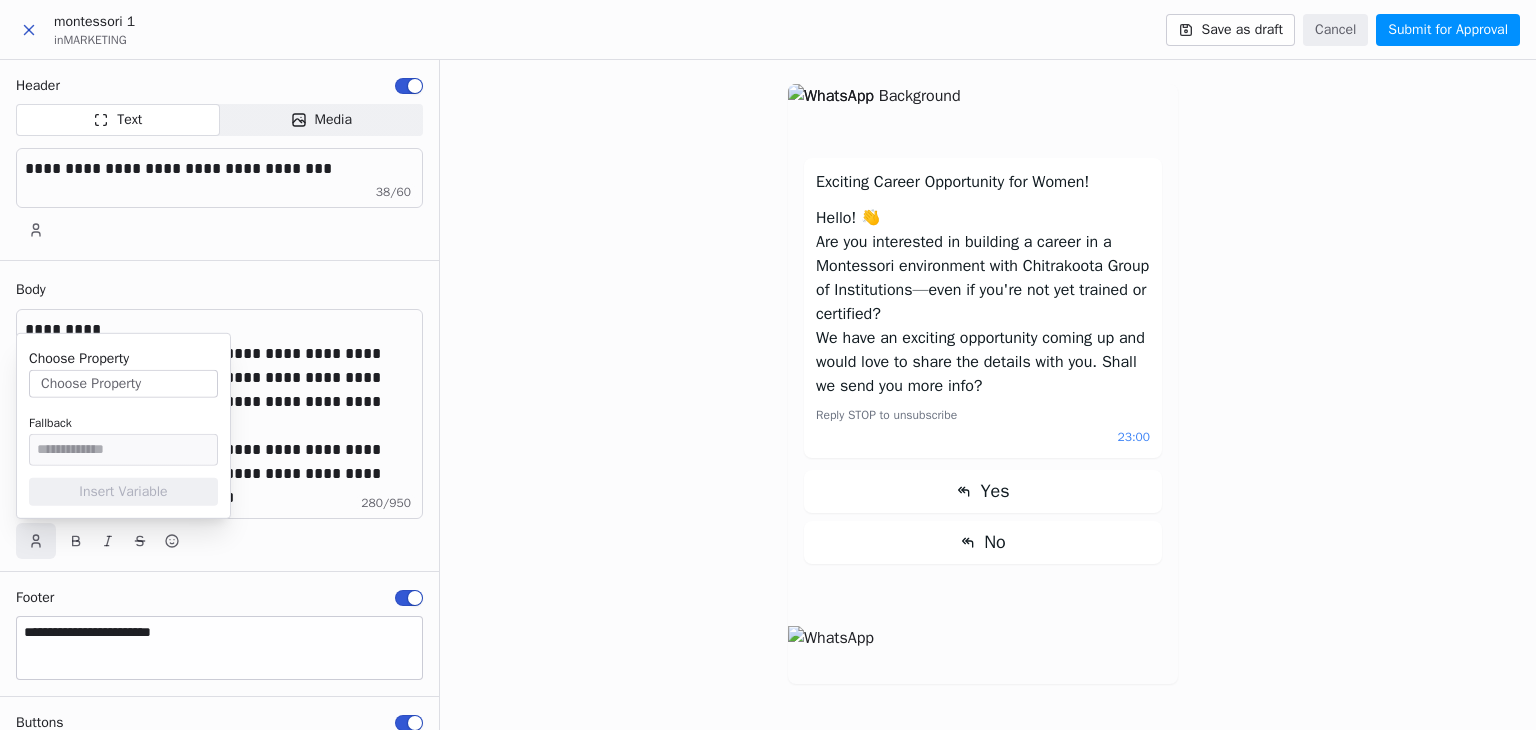 click on "Choose Property" at bounding box center [123, 384] 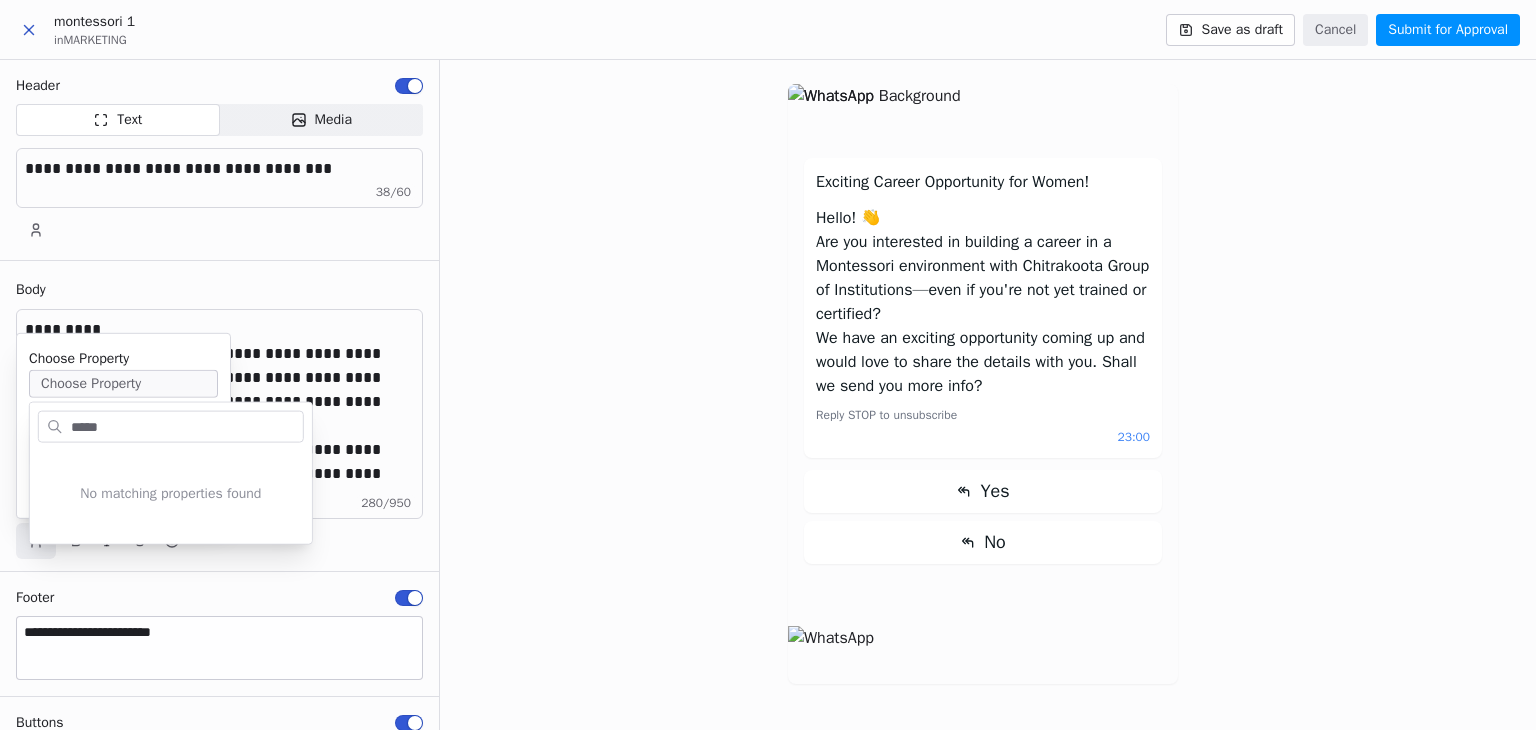 click on "*****" at bounding box center [185, 426] 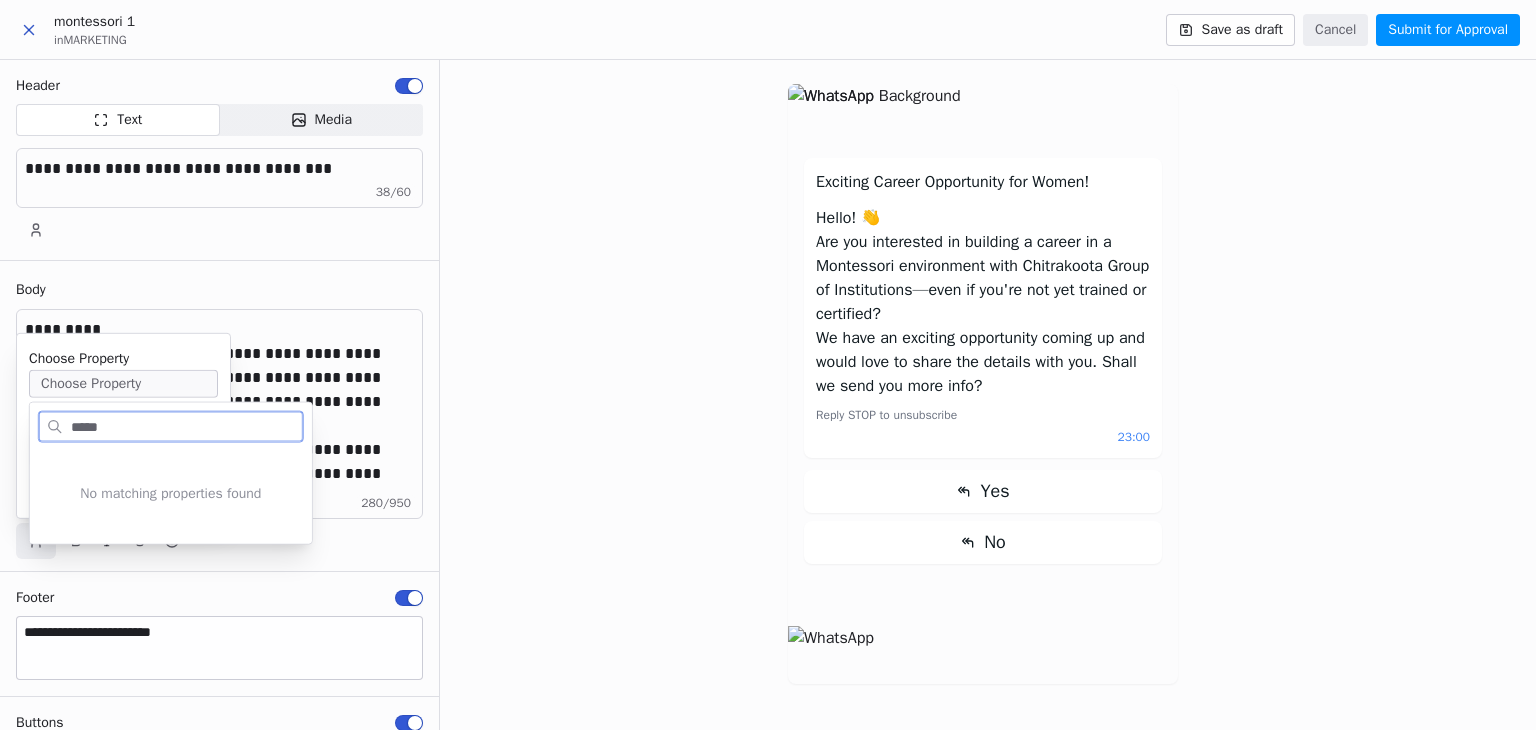 drag, startPoint x: 120, startPoint y: 422, endPoint x: 0, endPoint y: 412, distance: 120.41595 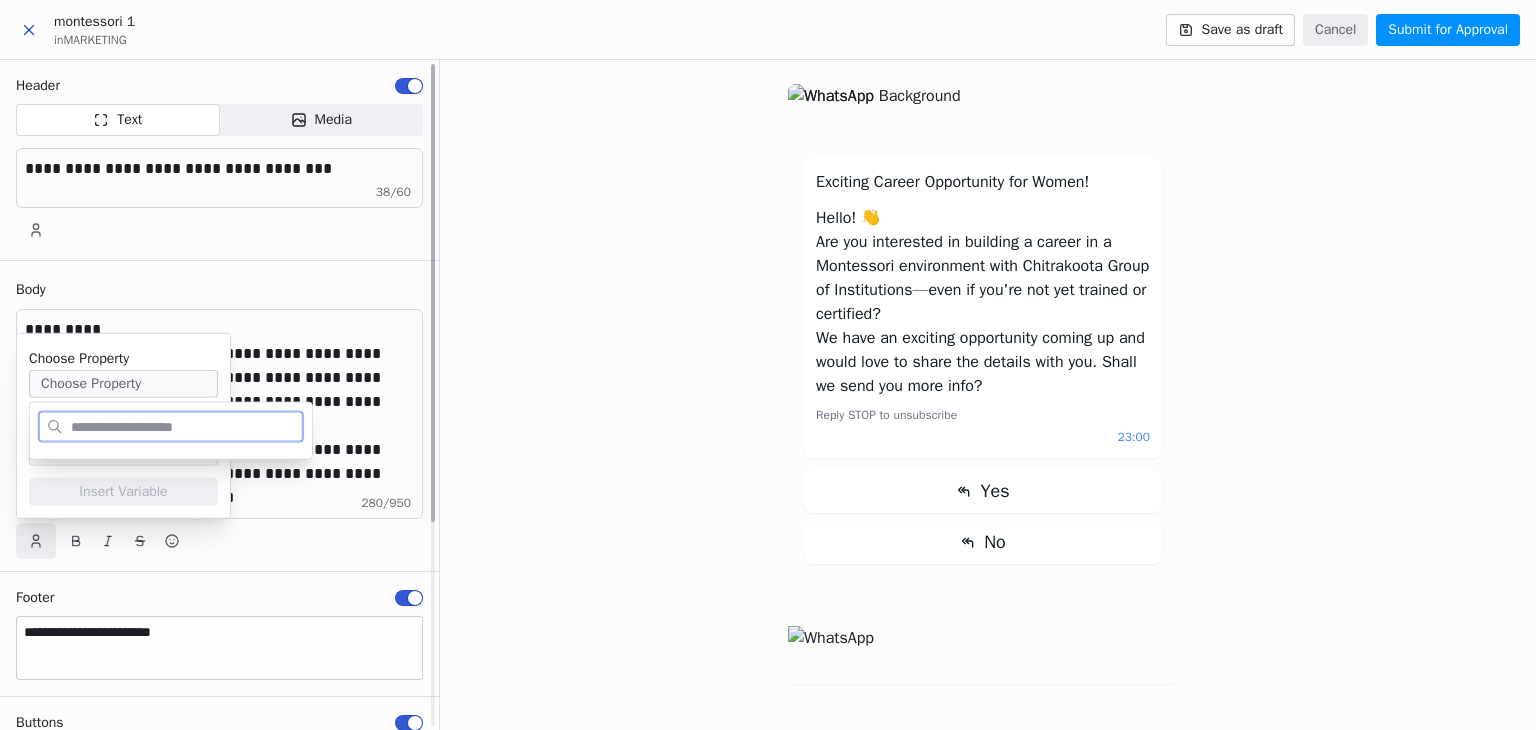 type 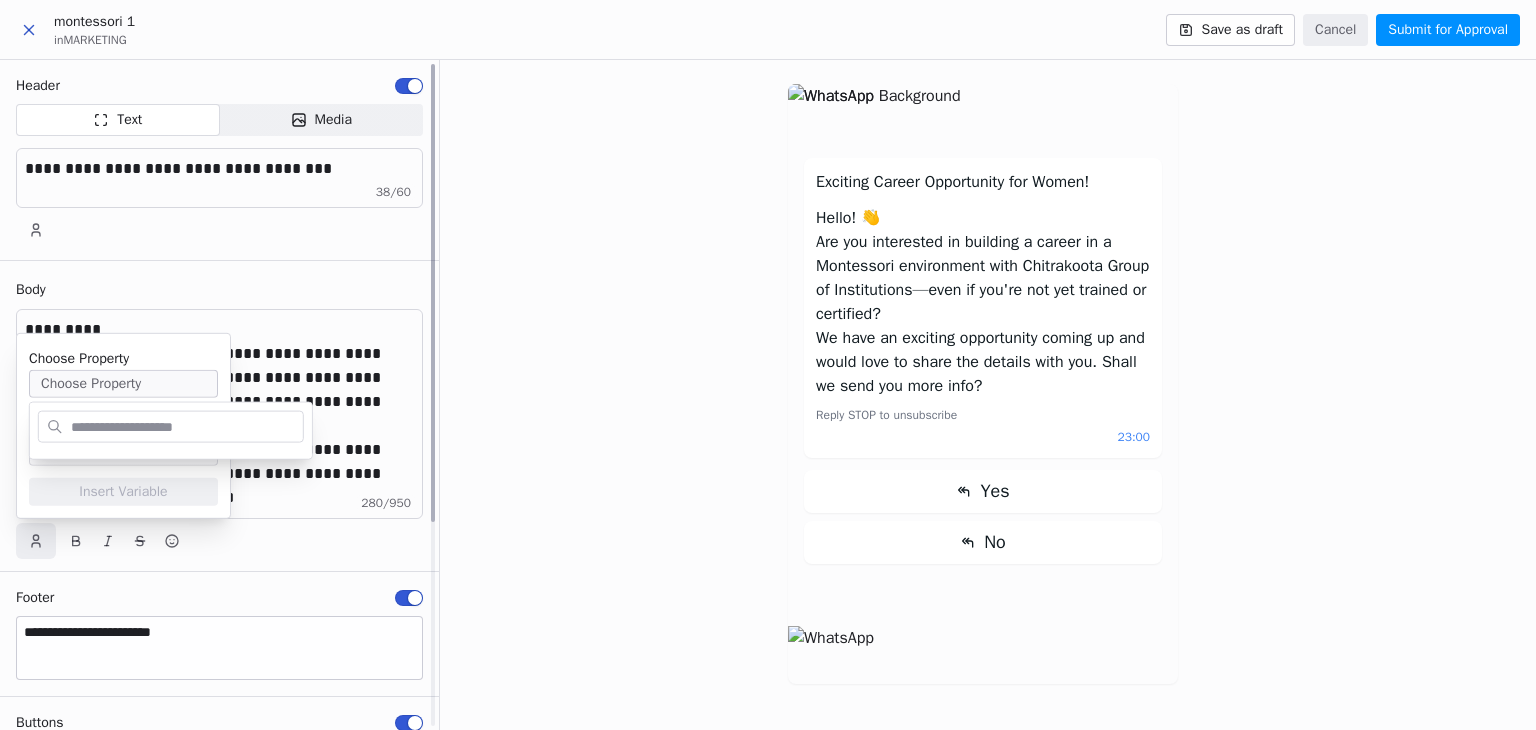 click on "Exciting Career Opportunity for Women! Hello! 👋   Are you interested in building a career in a Montessori environment with Chitrakoota Group of Institutions—even if you're not yet trained or certified? We have an exciting opportunity coming up and would love to share the details with you. Shall we send you more info? Reply STOP to unsubscribe 23:00 Yes No" at bounding box center [988, 395] 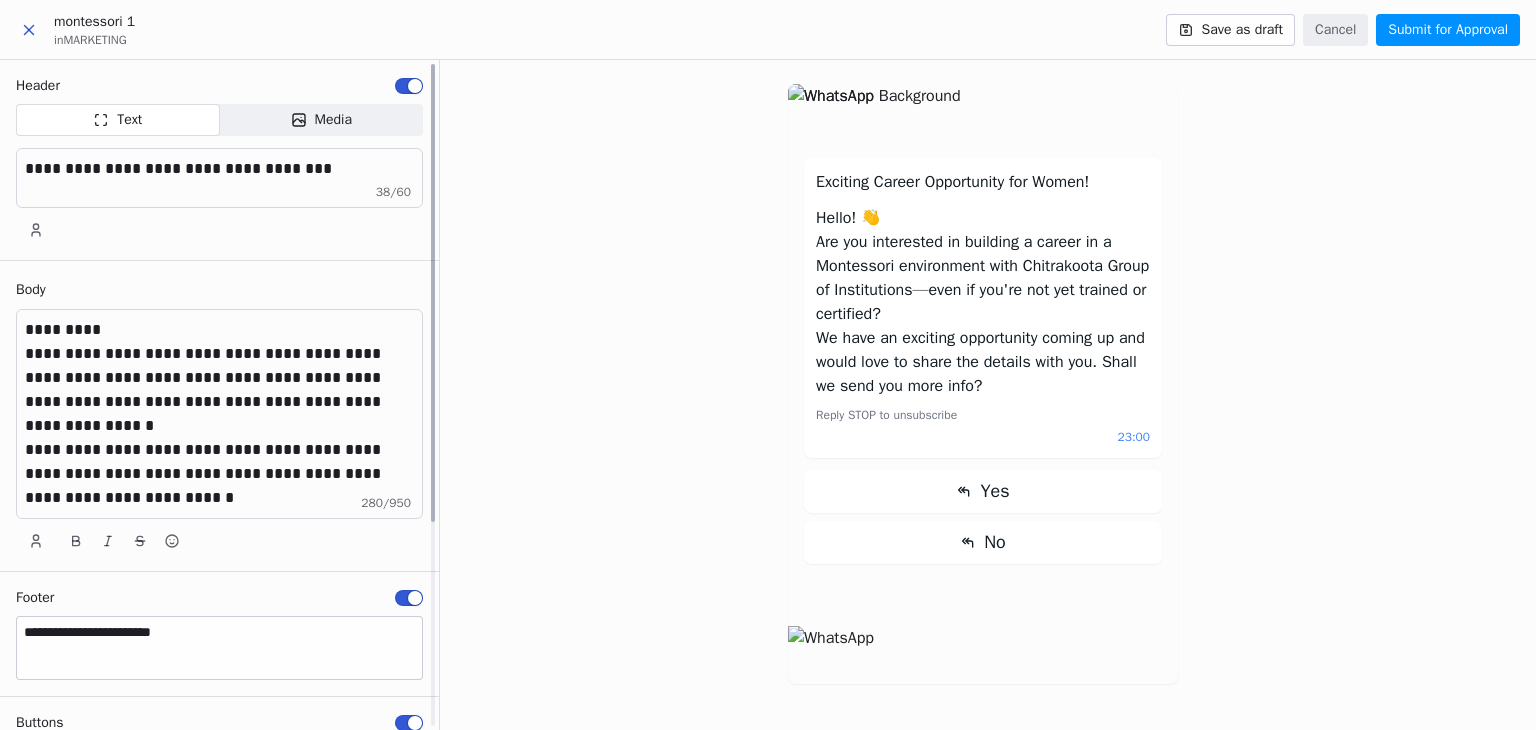 click on "*********" at bounding box center (220, 330) 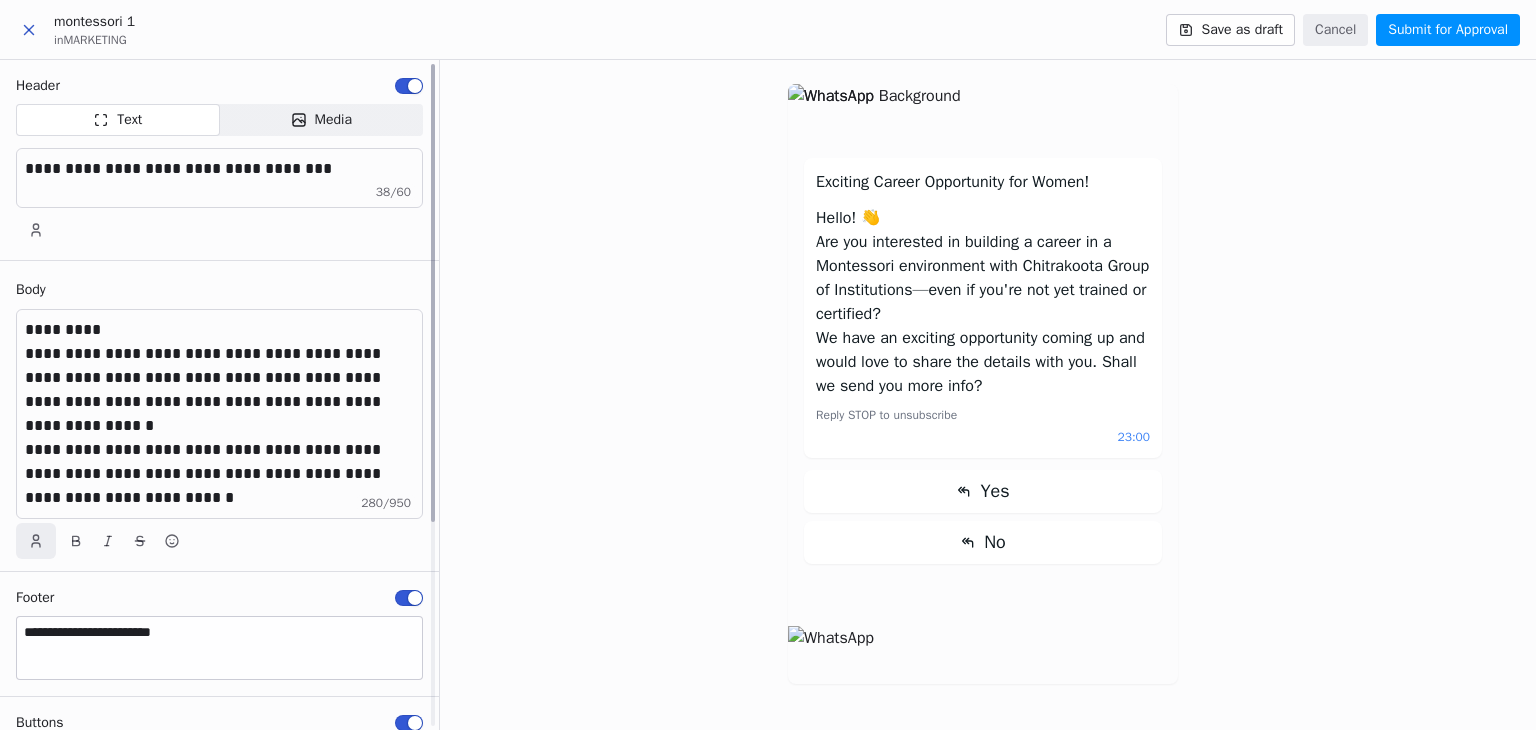 click at bounding box center [36, 541] 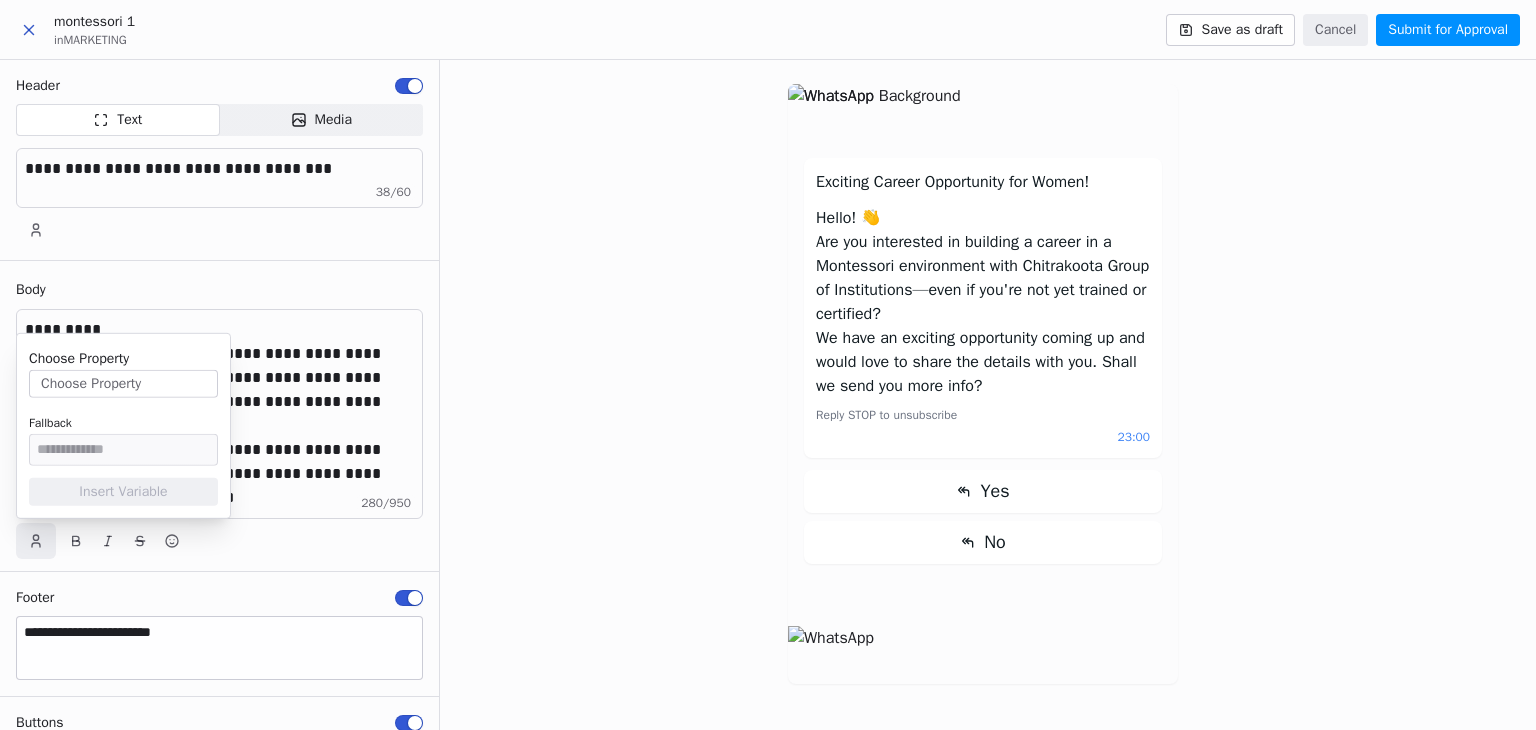 click on "Choose Property" at bounding box center (123, 384) 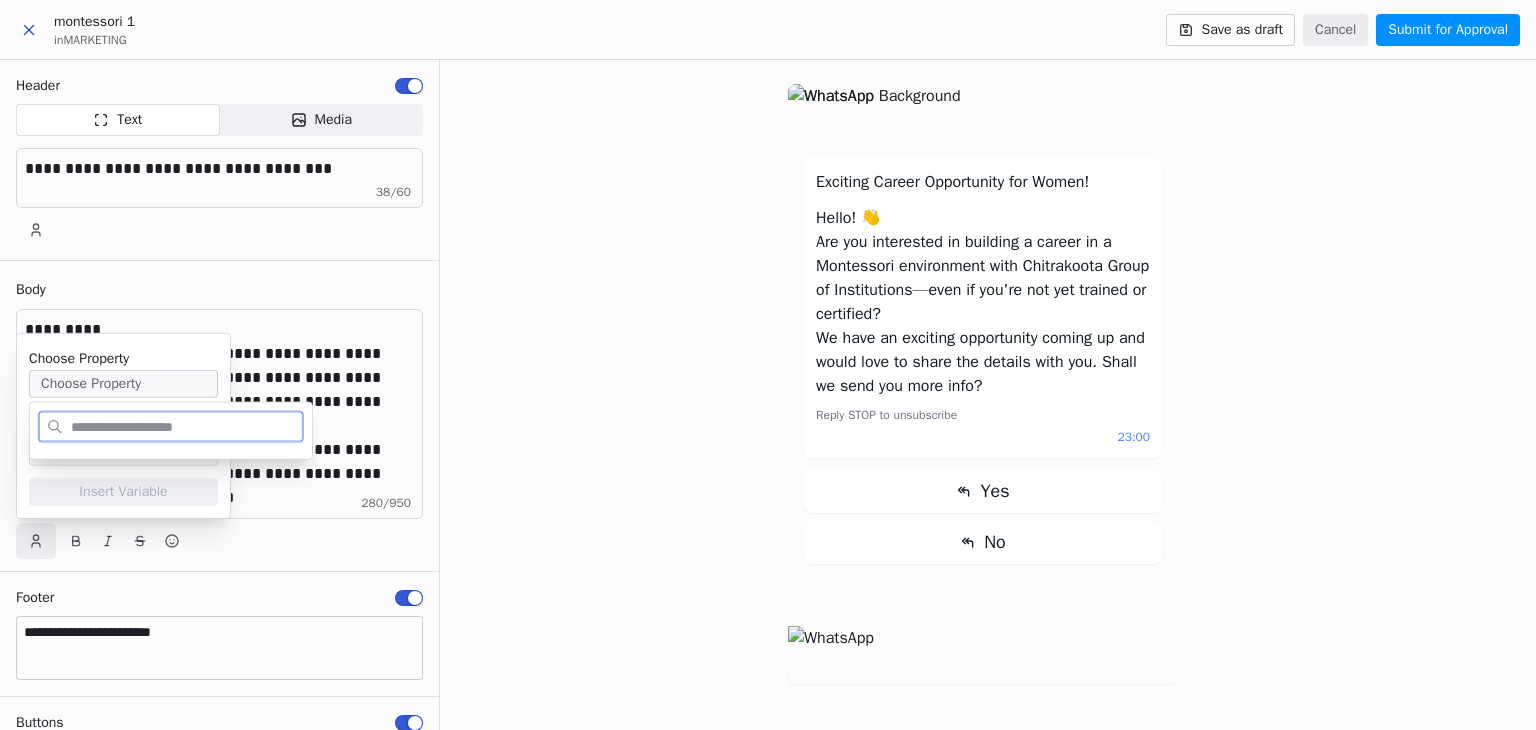 click on "Choose Property" at bounding box center (123, 384) 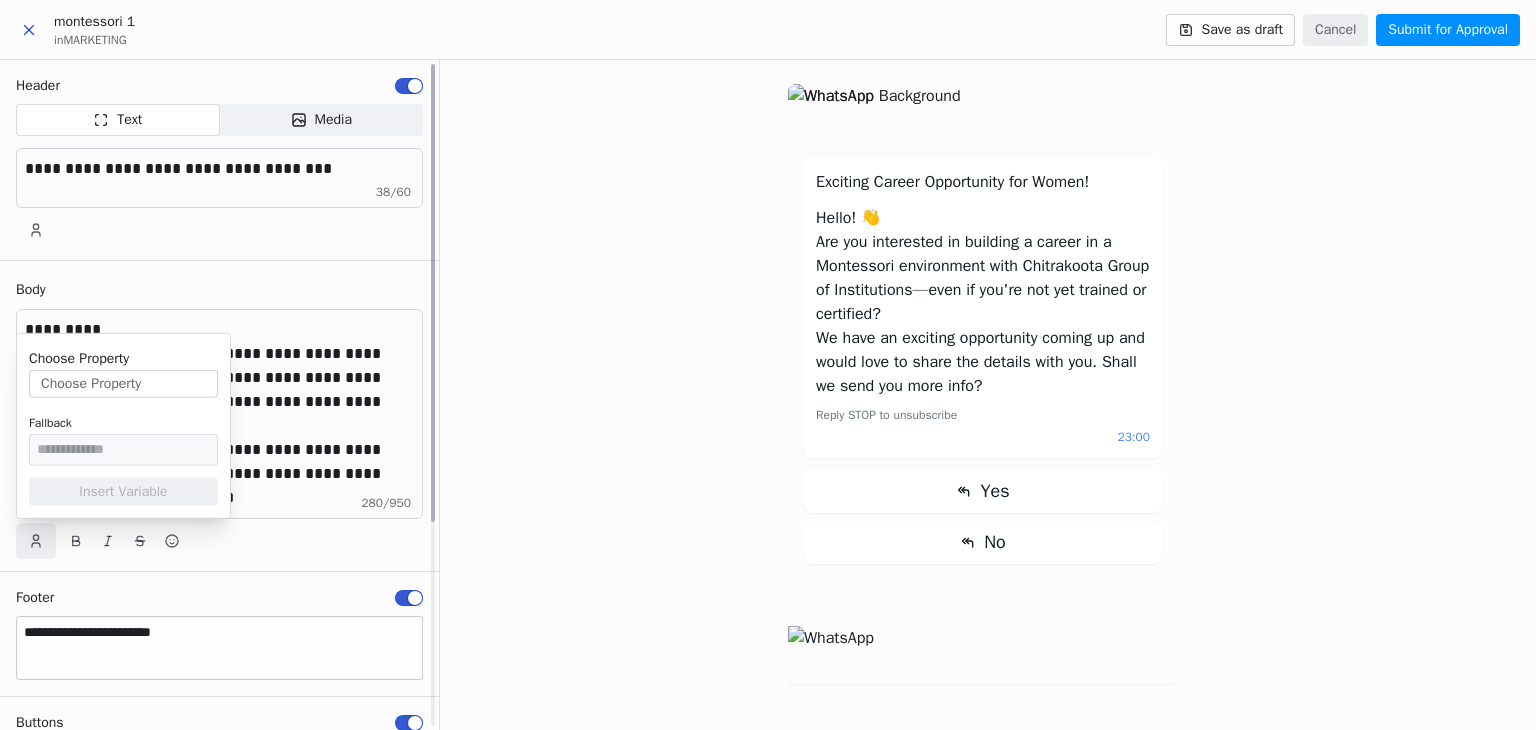 click on "Exciting Career Opportunity for Women! Hello! 👋   Are you interested in building a career in a Montessori environment with Chitrakoota Group of Institutions—even if you're not yet trained or certified? We have an exciting opportunity coming up and would love to share the details with you. Shall we send you more info? Reply STOP to unsubscribe 23:00 Yes No" at bounding box center [988, 395] 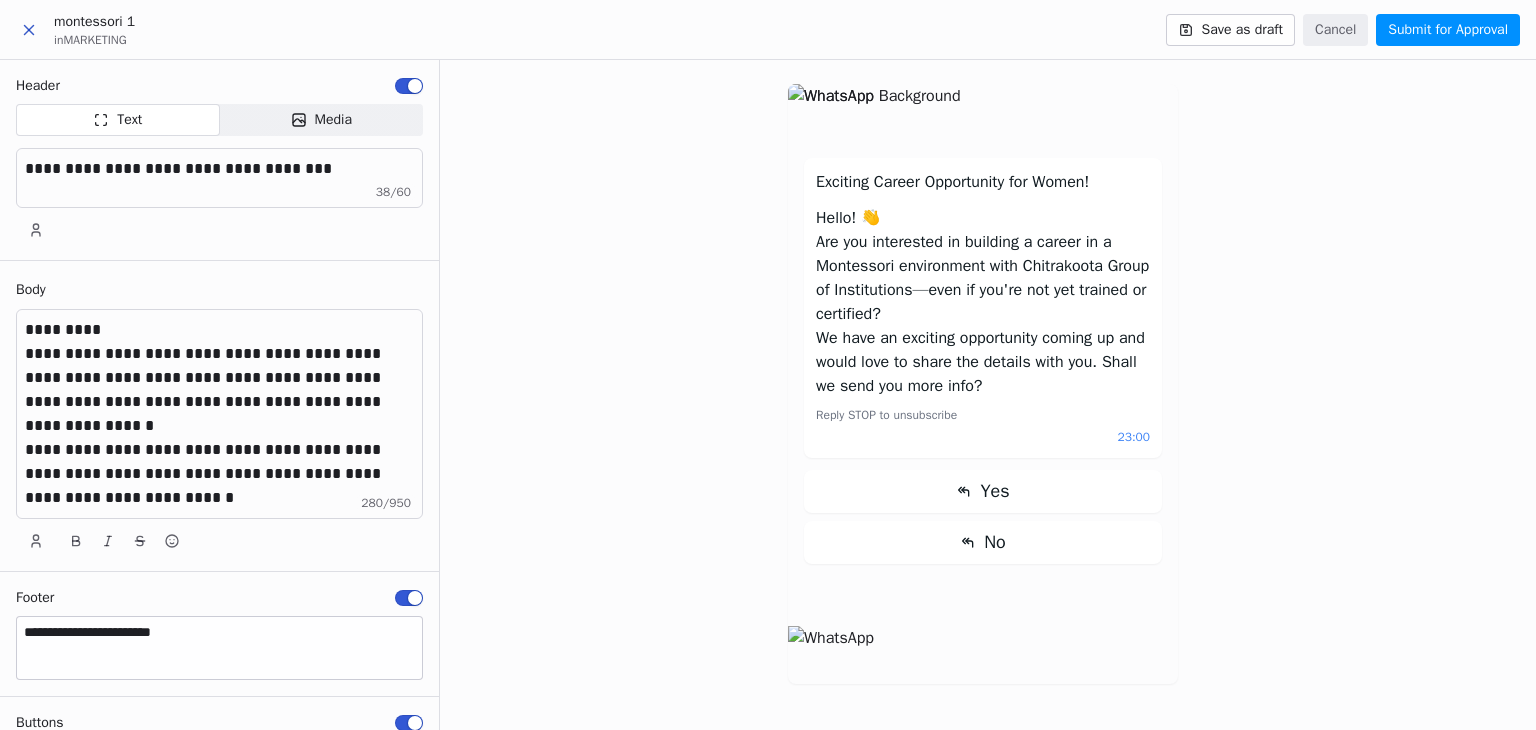 click on "Exciting Career Opportunity for Women! Hello! 👋   Are you interested in building a career in a Montessori environment with Chitrakoota Group of Institutions—even if you're not yet trained or certified? We have an exciting opportunity coming up and would love to share the details with you. Shall we send you more info? Reply STOP to unsubscribe 23:00 Yes No" at bounding box center (988, 395) 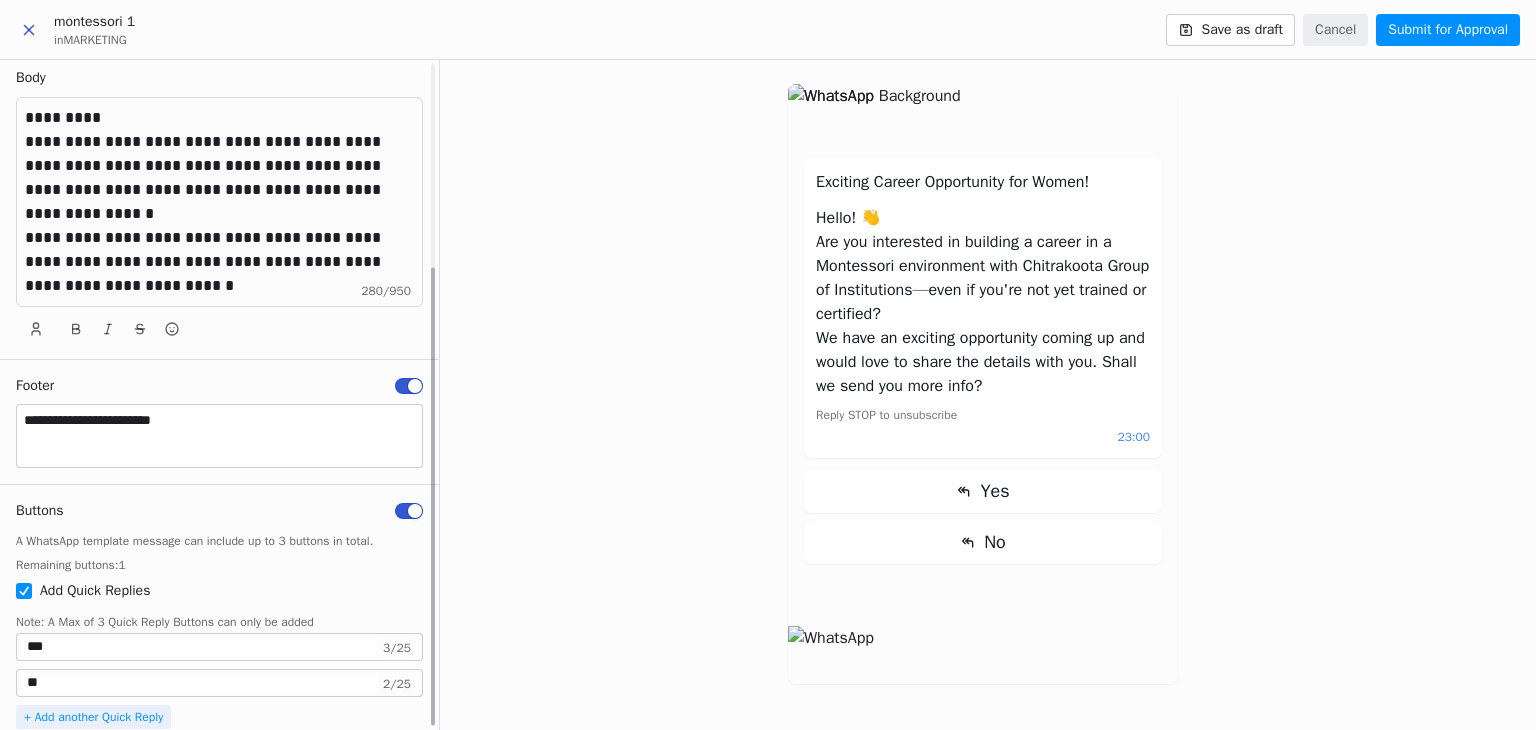 scroll, scrollTop: 0, scrollLeft: 0, axis: both 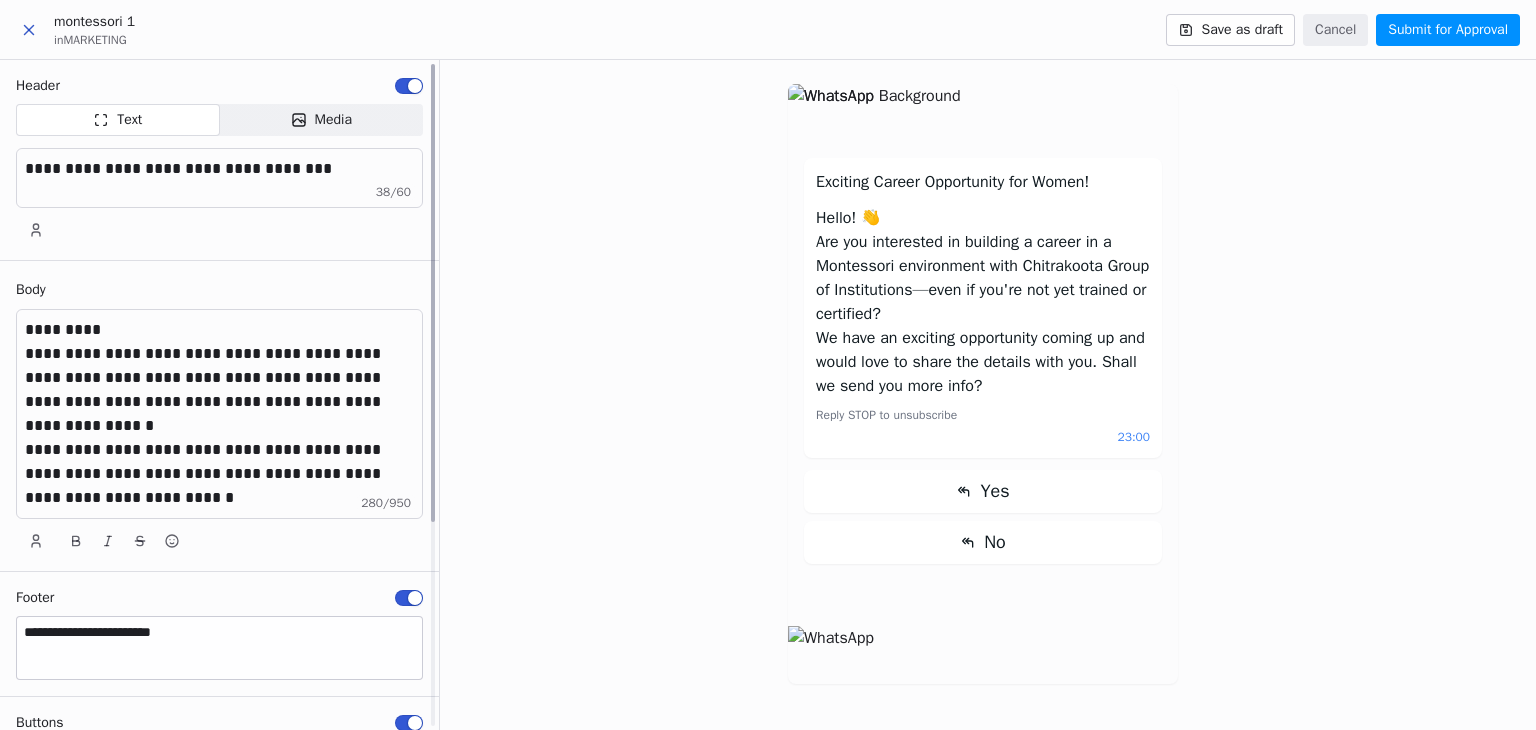 click on "*********" at bounding box center (220, 330) 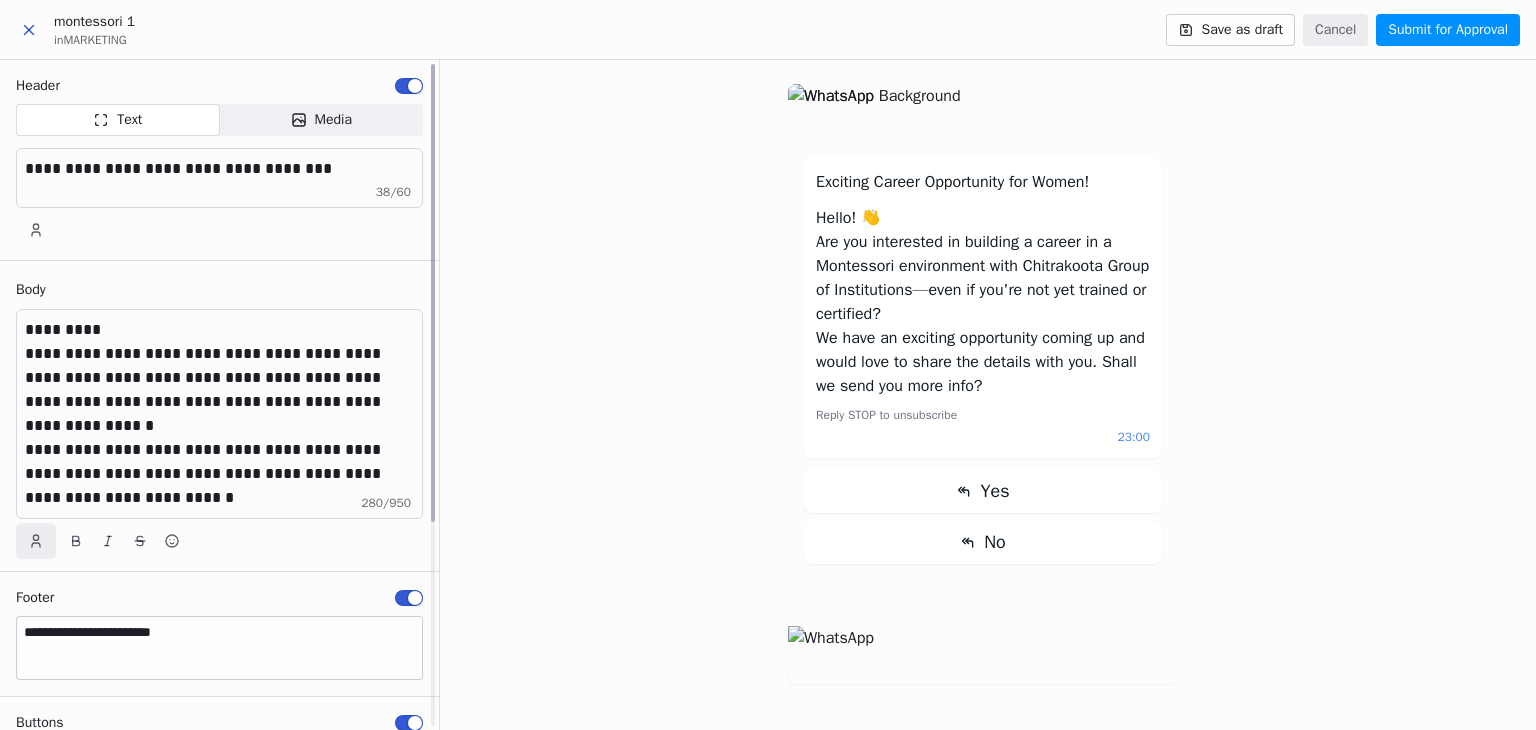 click 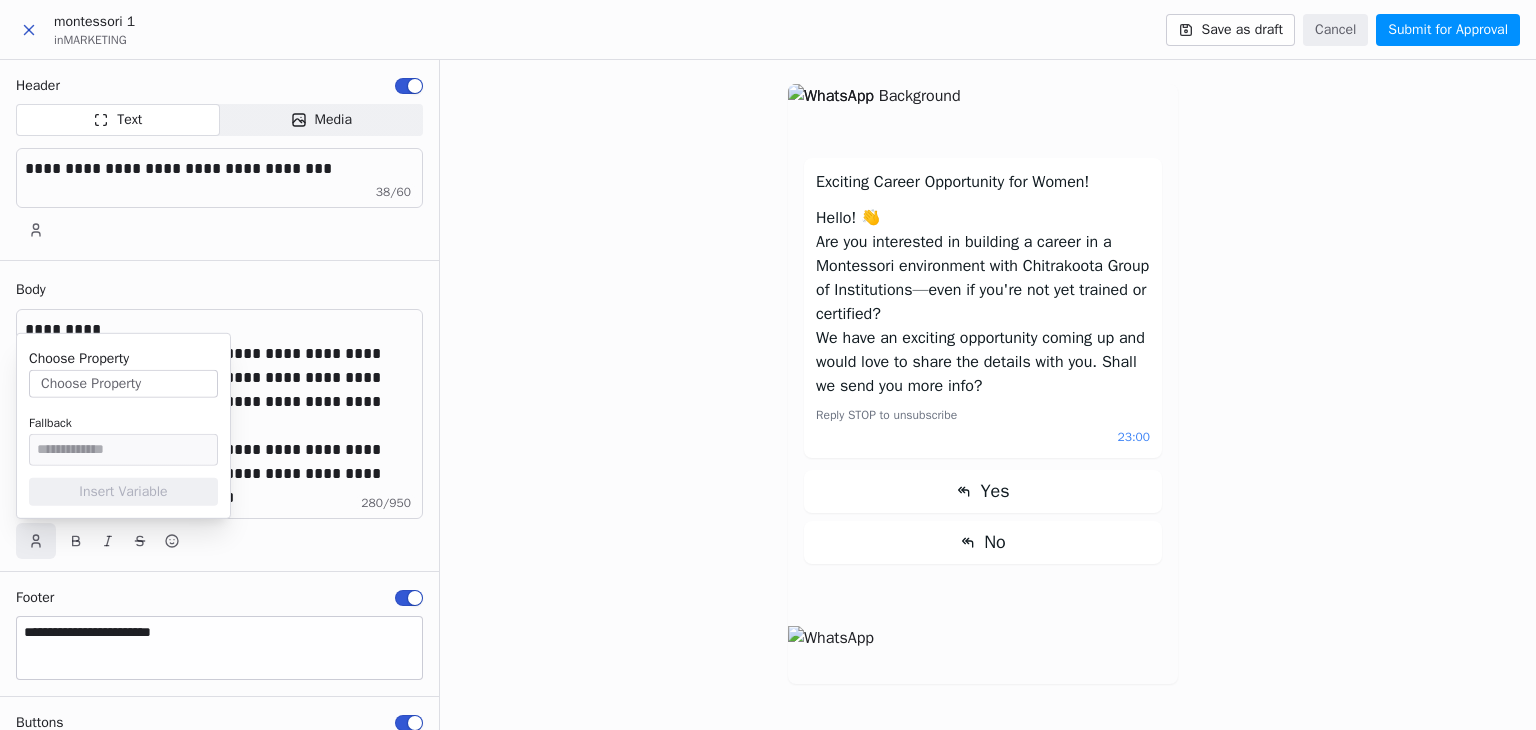 click on "Choose Property" at bounding box center [123, 384] 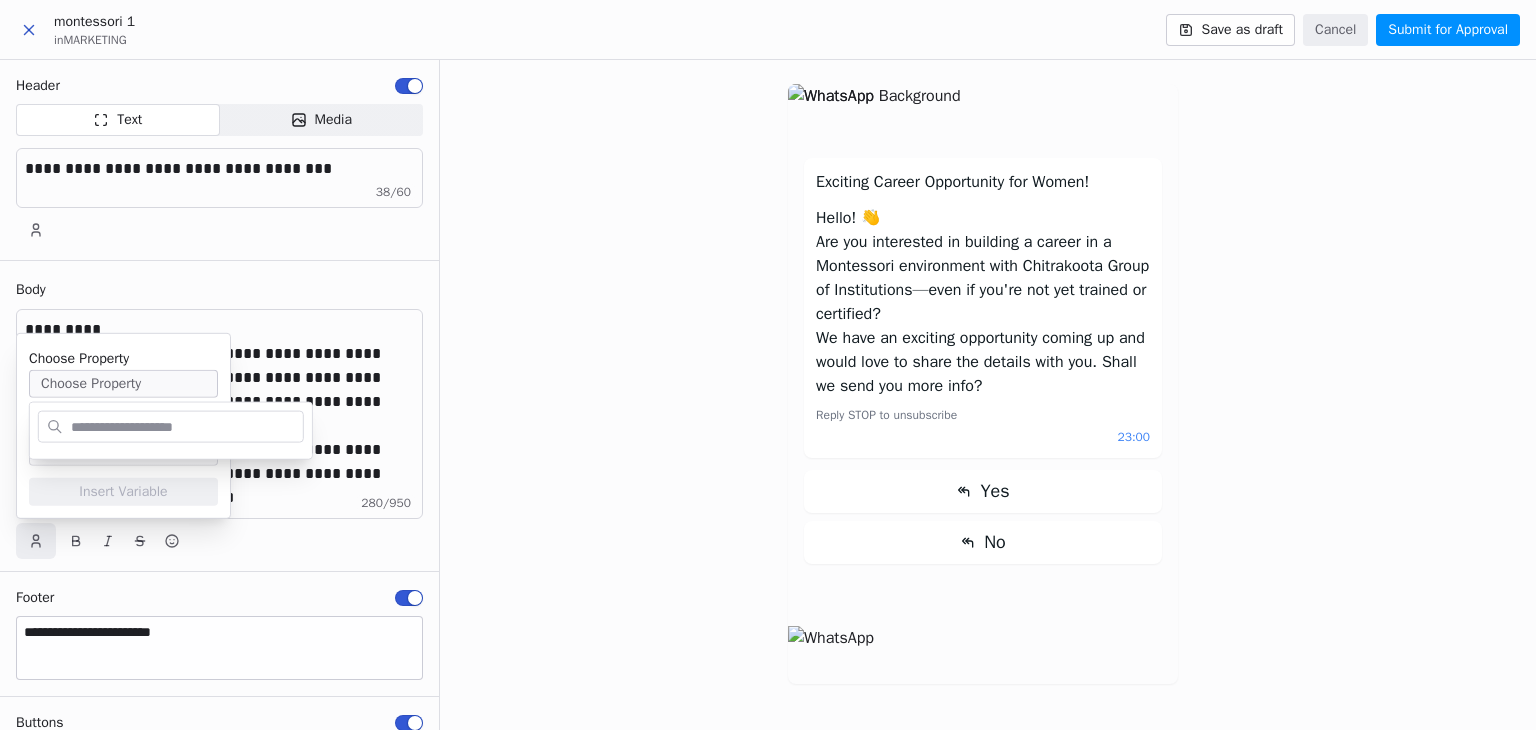 click at bounding box center (185, 426) 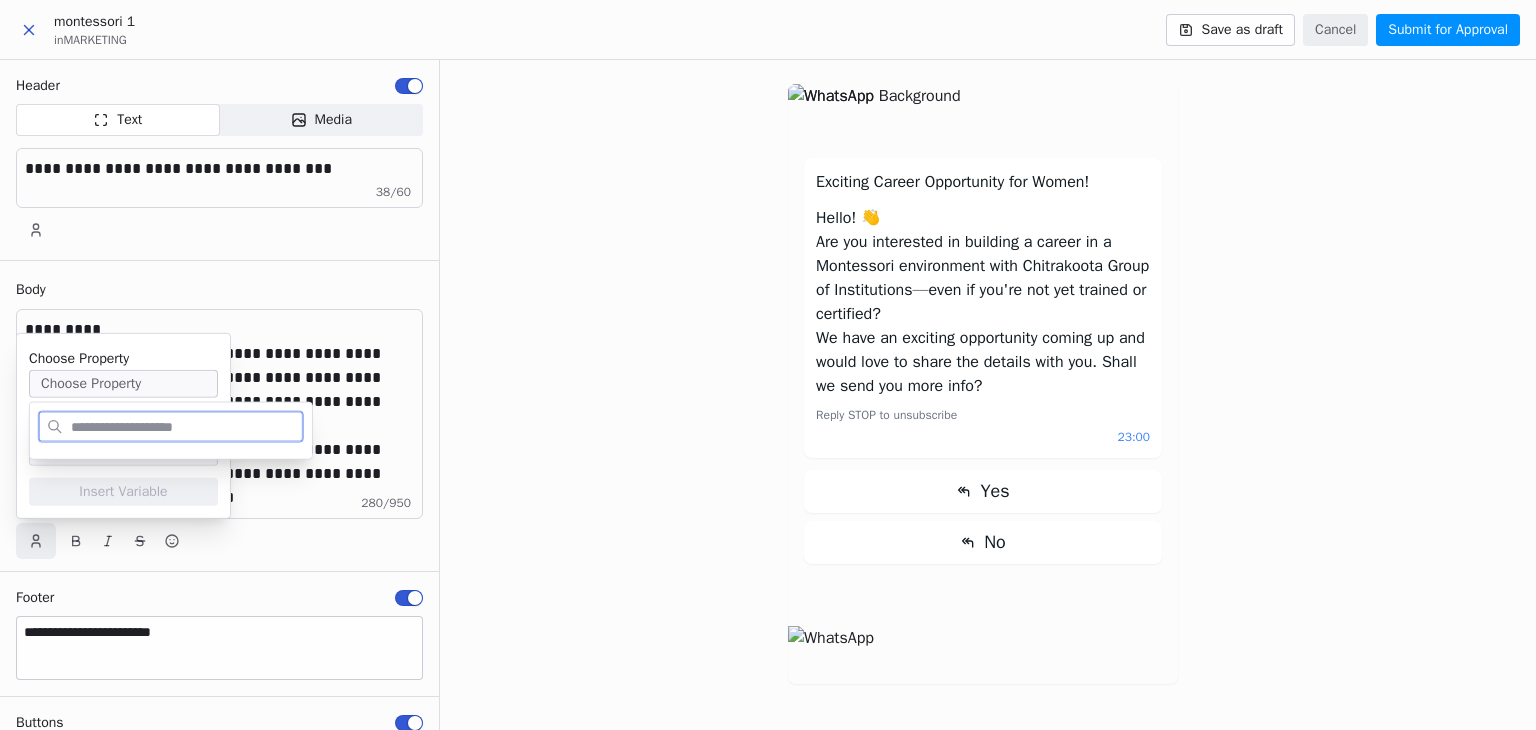 click on "**********" at bounding box center [220, 390] 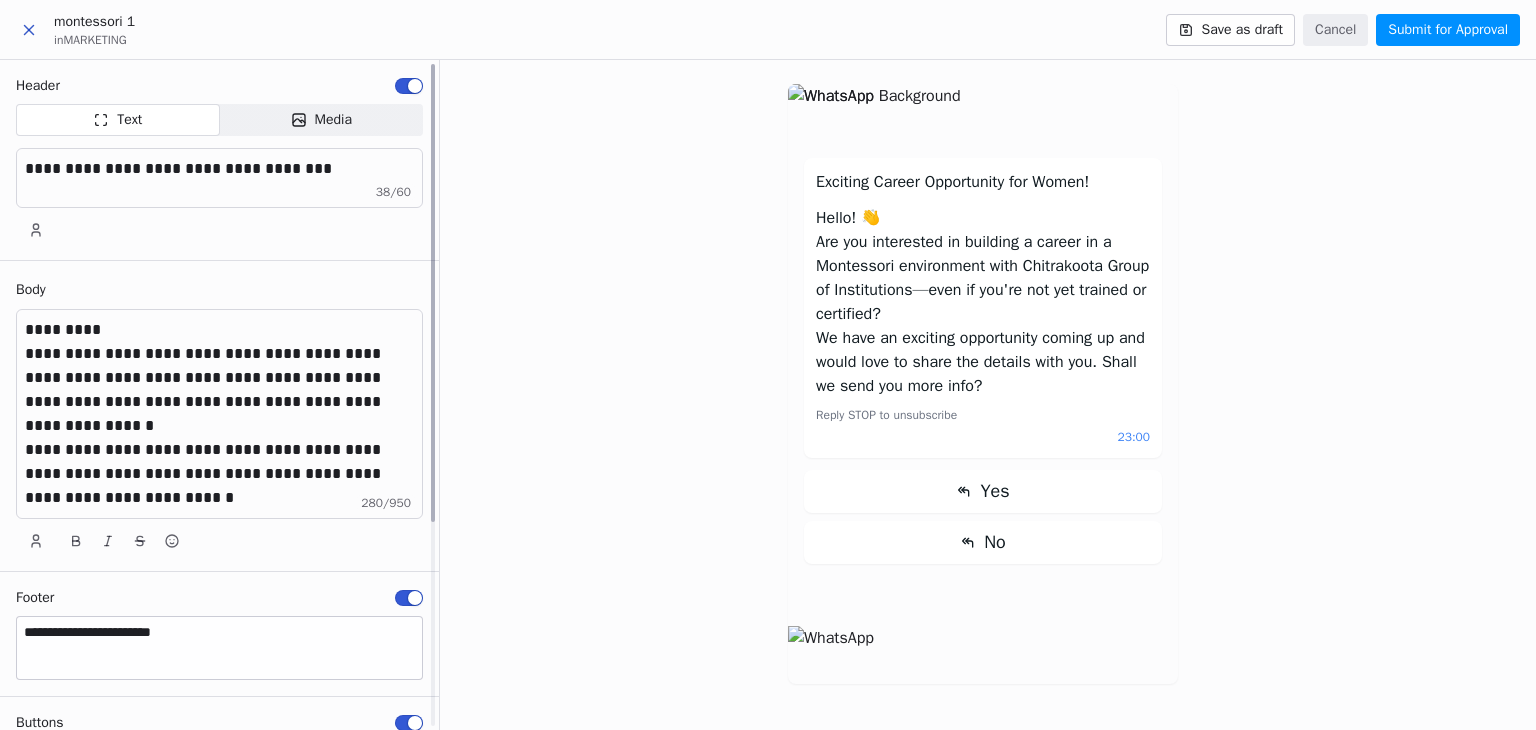 click on "**********" at bounding box center (220, 390) 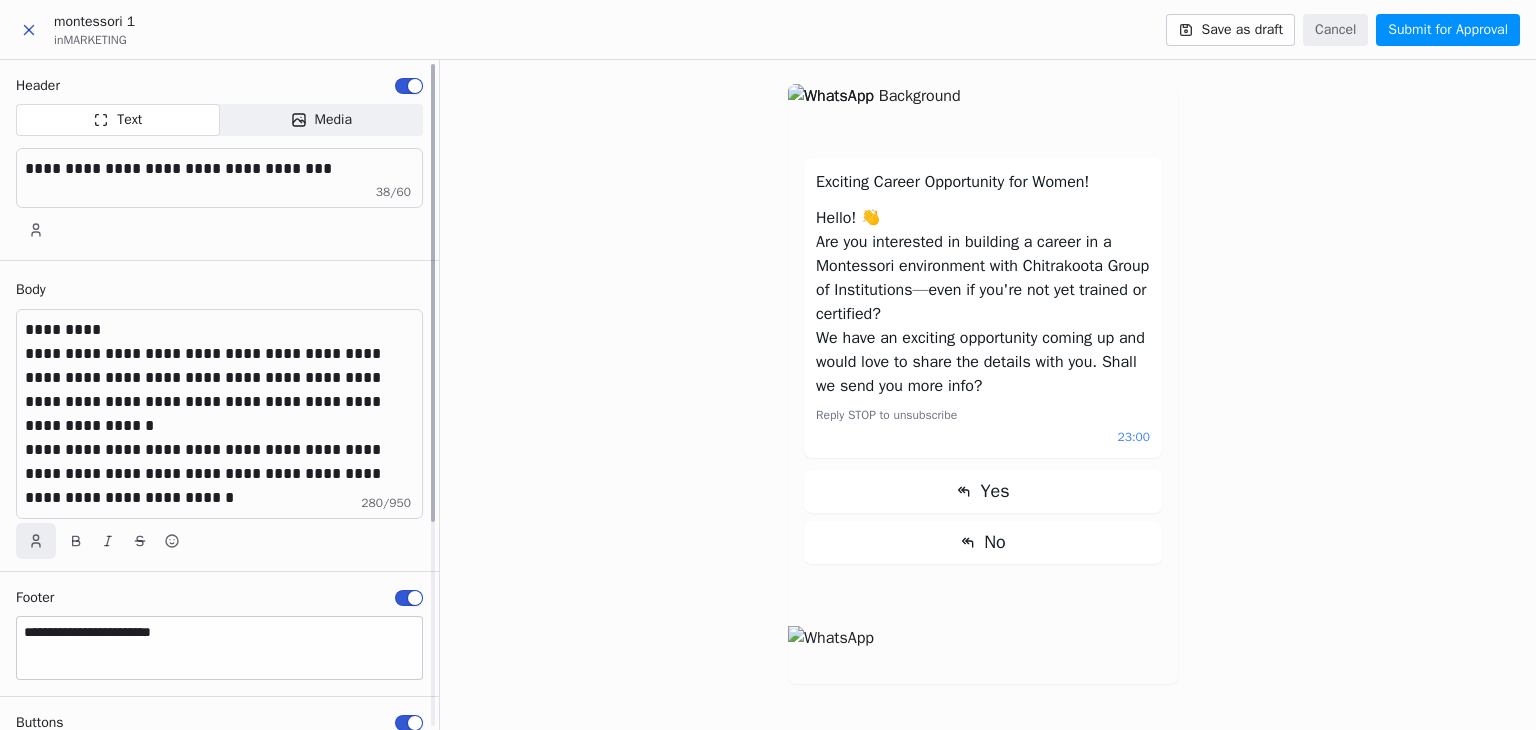 click 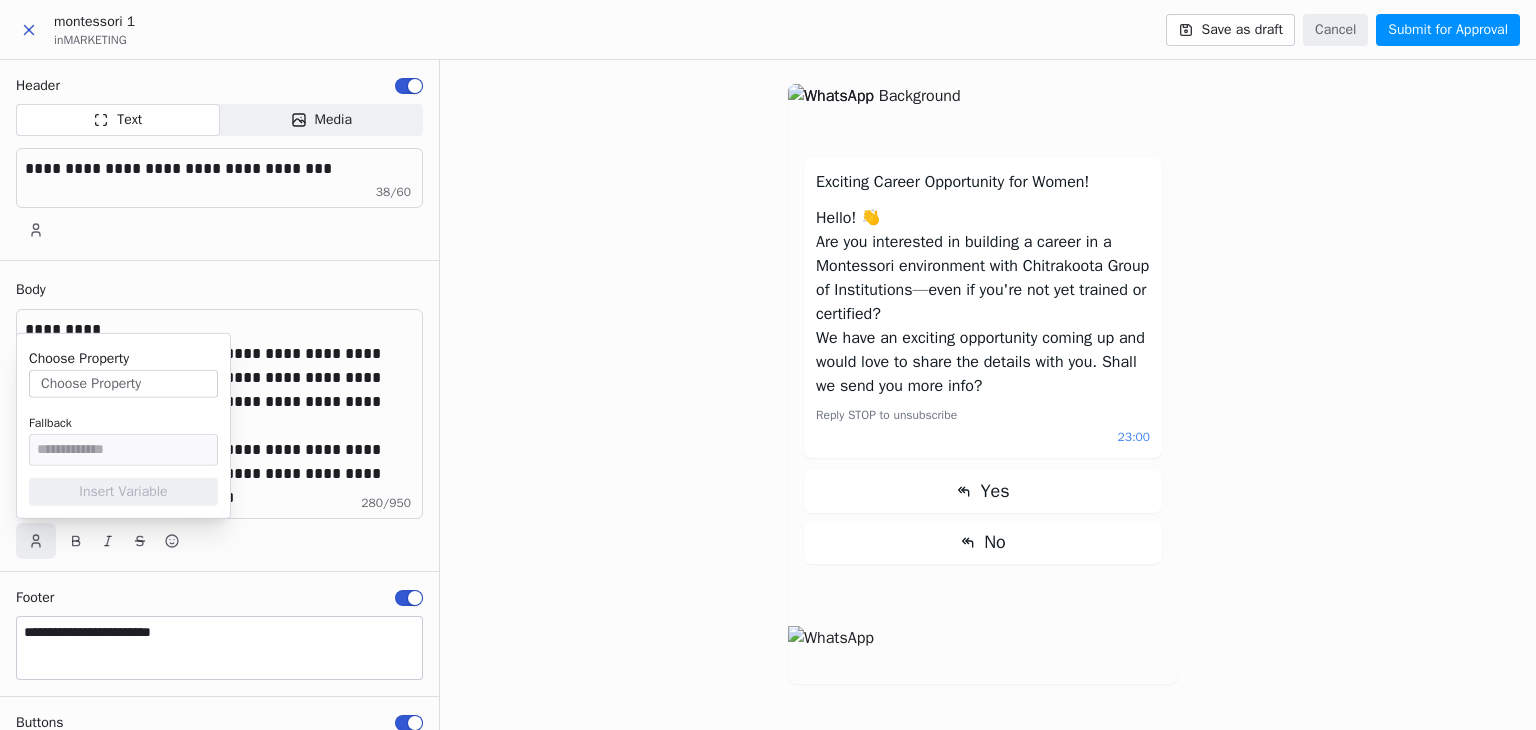 click on "Choose Property" at bounding box center (123, 384) 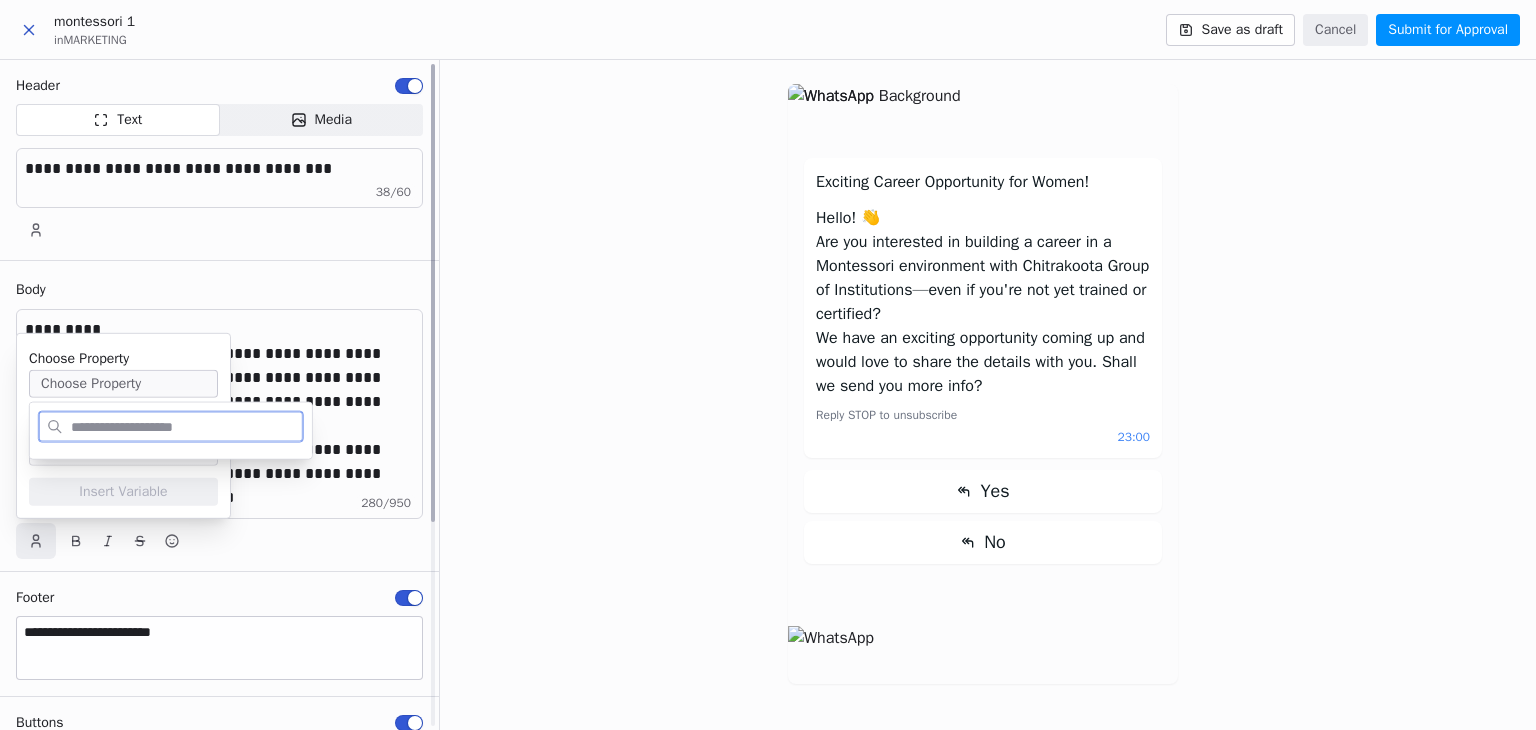 click on "**********" at bounding box center [220, 390] 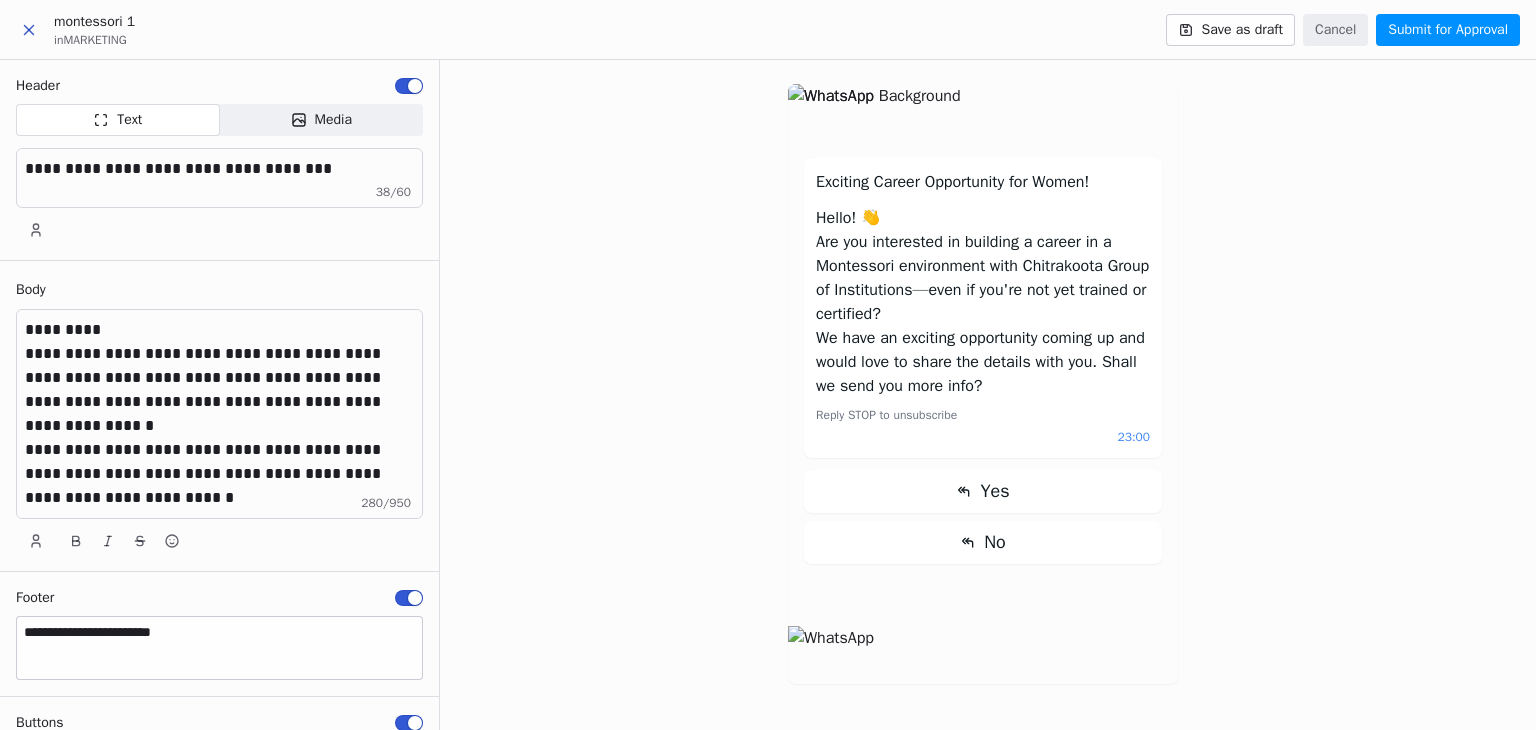 click on "Exciting Career Opportunity for Women! Hello! 👋   Are you interested in building a career in a Montessori environment with Chitrakoota Group of Institutions—even if you're not yet trained or certified? We have an exciting opportunity coming up and would love to share the details with you. Shall we send you more info? Reply STOP to unsubscribe 23:00 Yes No" at bounding box center (988, 395) 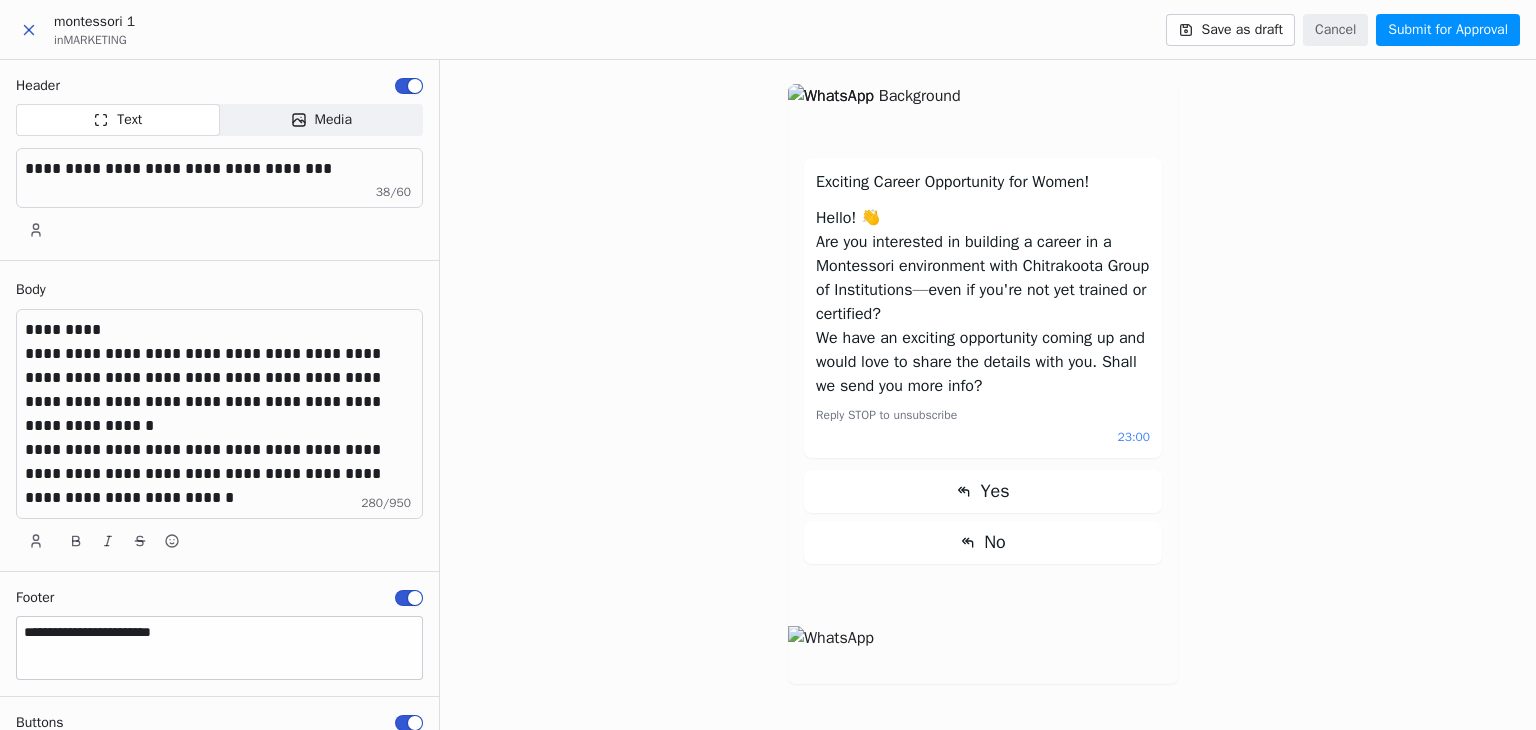 click 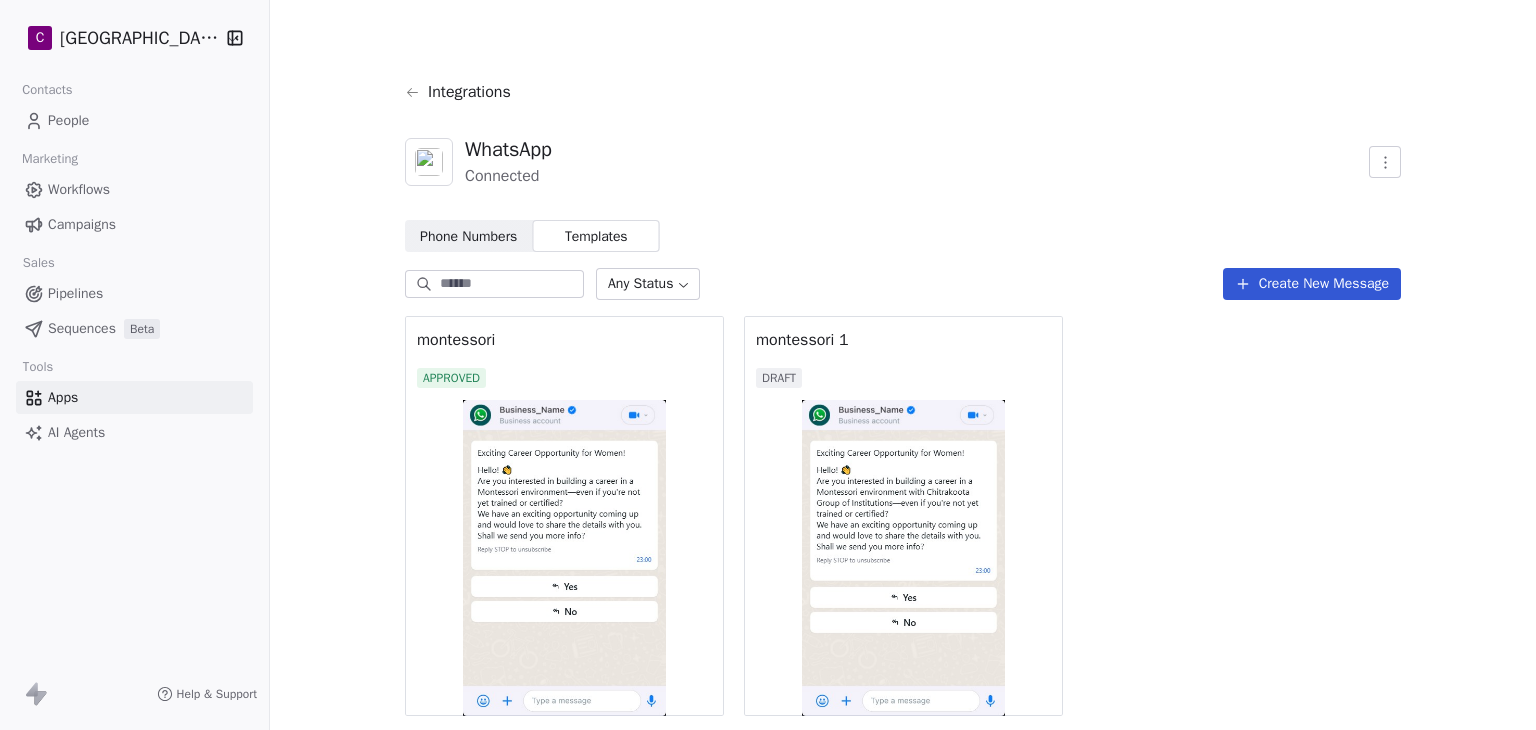 click at bounding box center [903, 558] 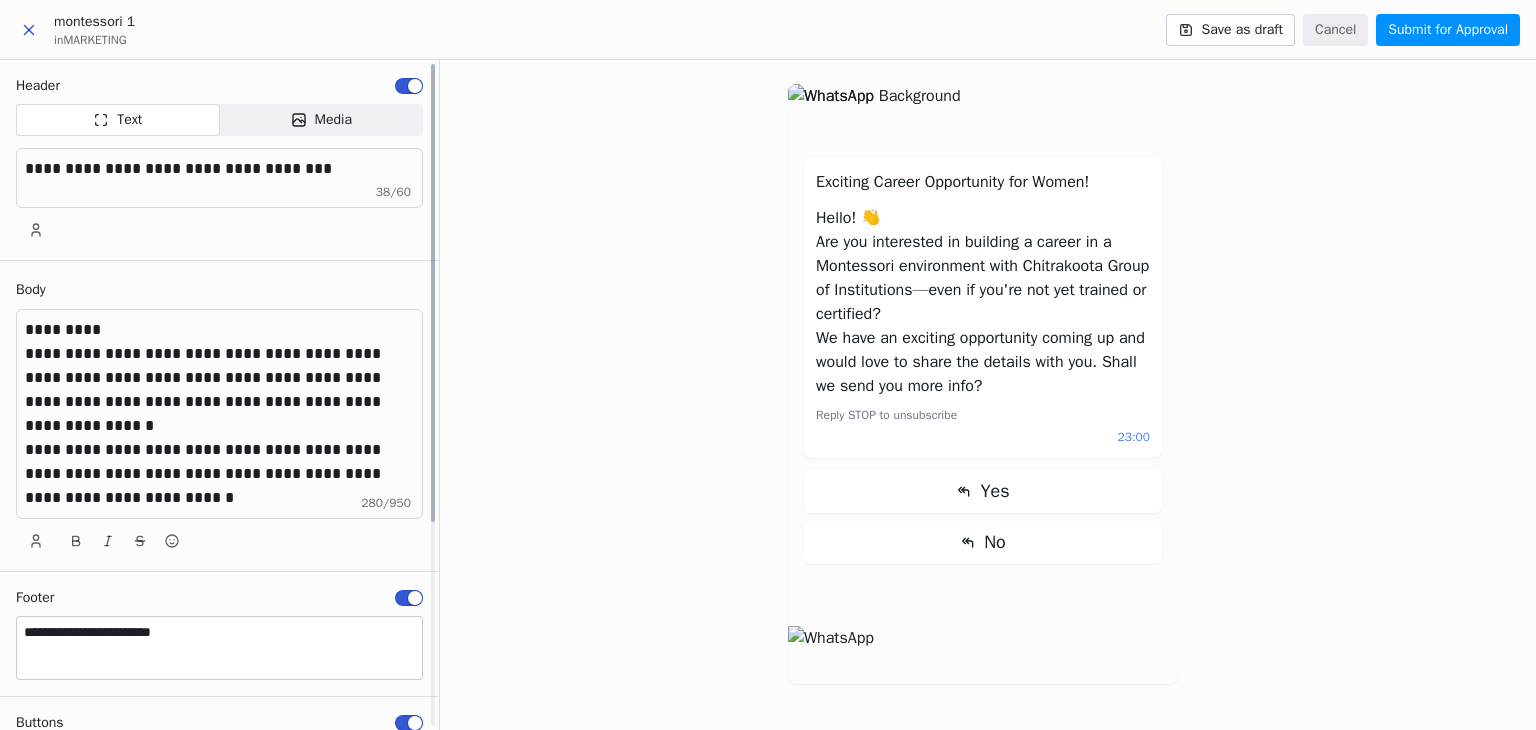 click on "**********" at bounding box center (220, 474) 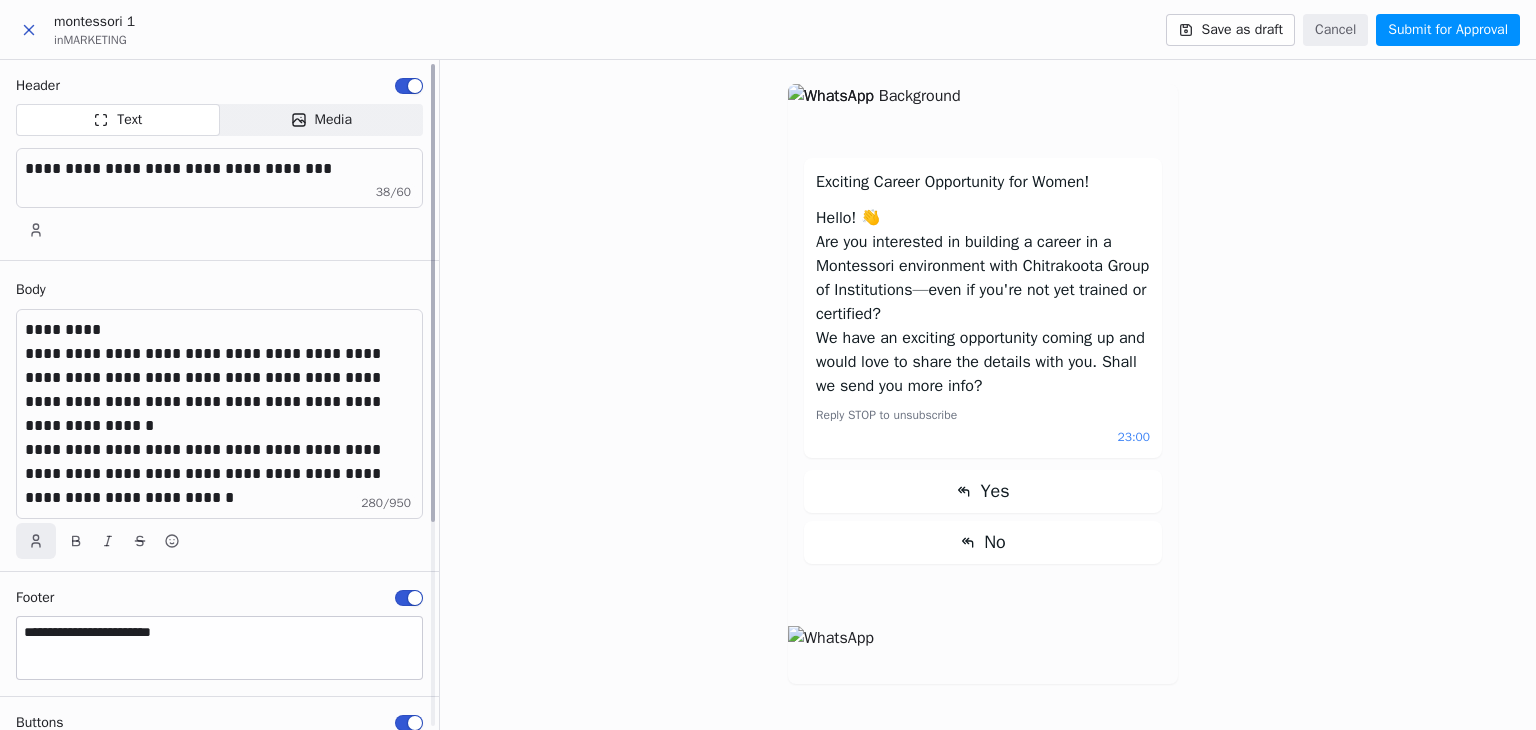 click at bounding box center [36, 541] 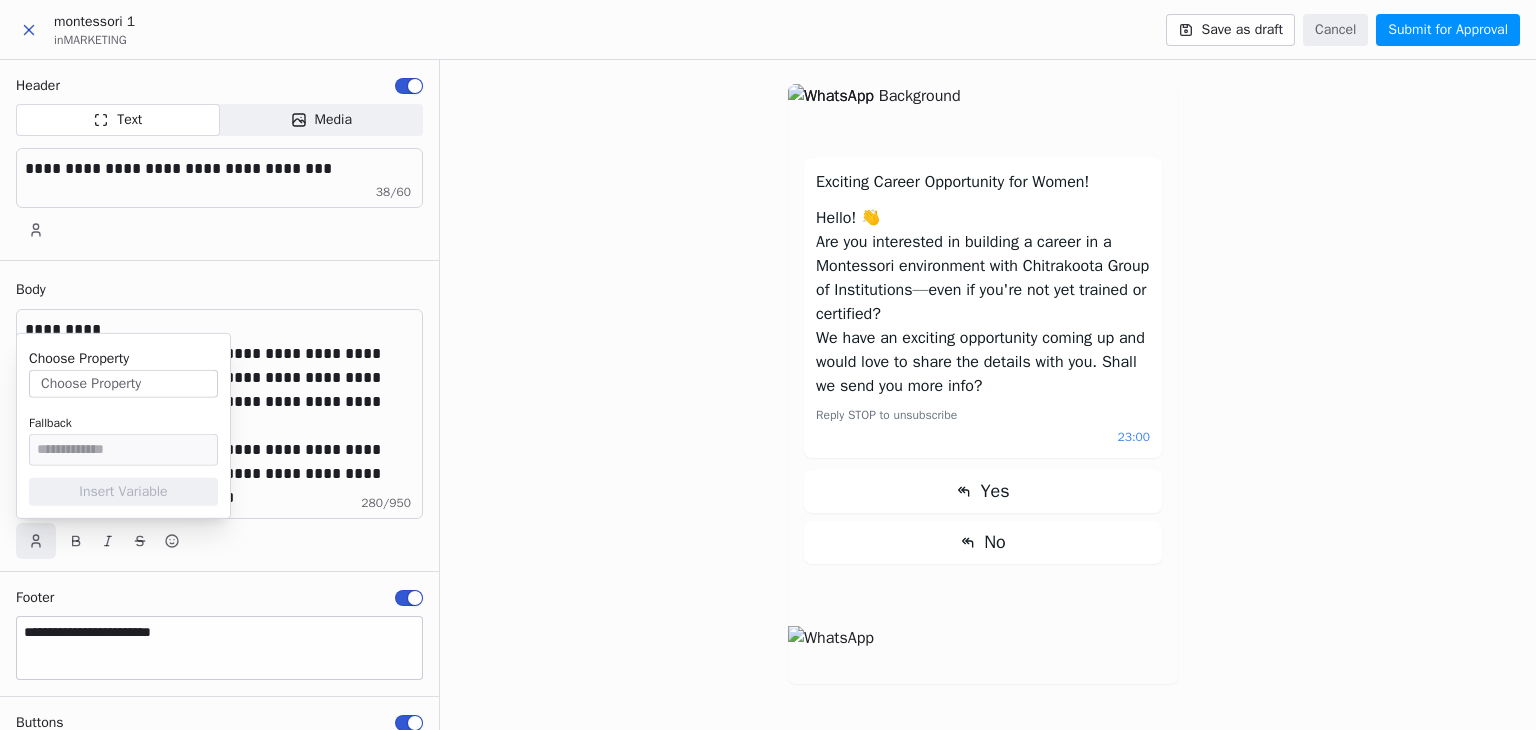 click on "Choose Property" at bounding box center [123, 384] 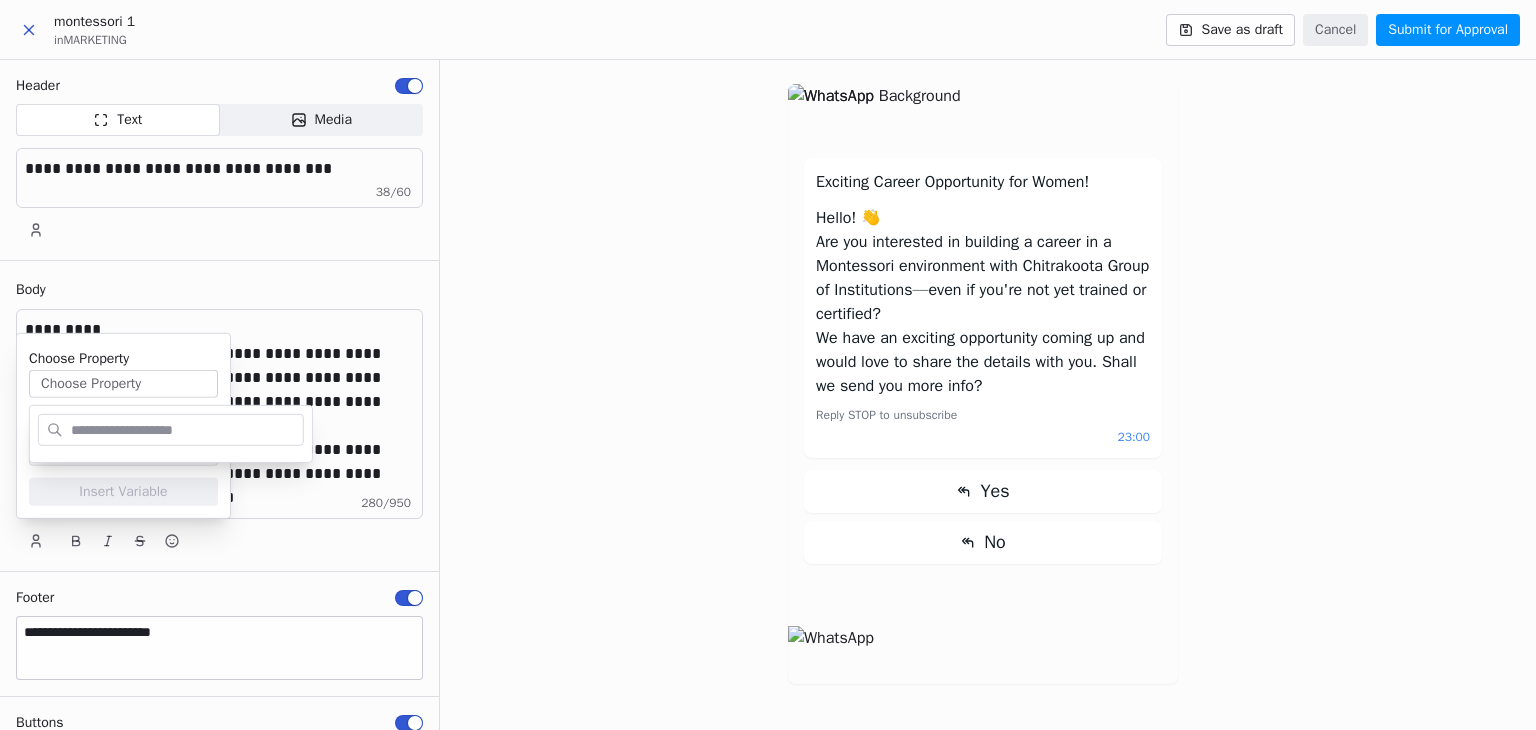 click on "Exciting Career Opportunity for Women! Hello! 👋   Are you interested in building a career in a Montessori environment with Chitrakoota Group of Institutions—even if you're not yet trained or certified? We have an exciting opportunity coming up and would love to share the details with you. Shall we send you more info? Reply STOP to unsubscribe 23:00 Yes No" at bounding box center (988, 395) 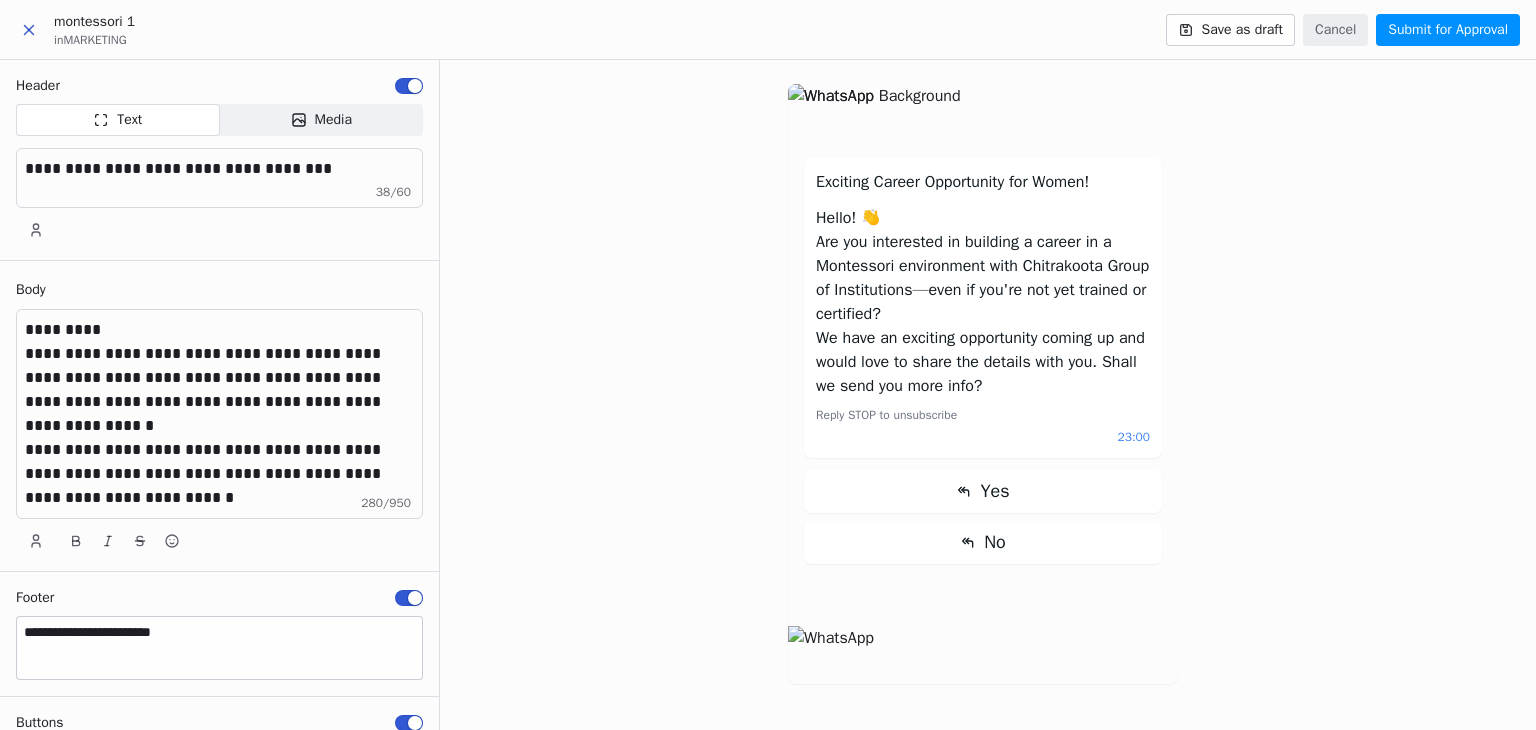 click 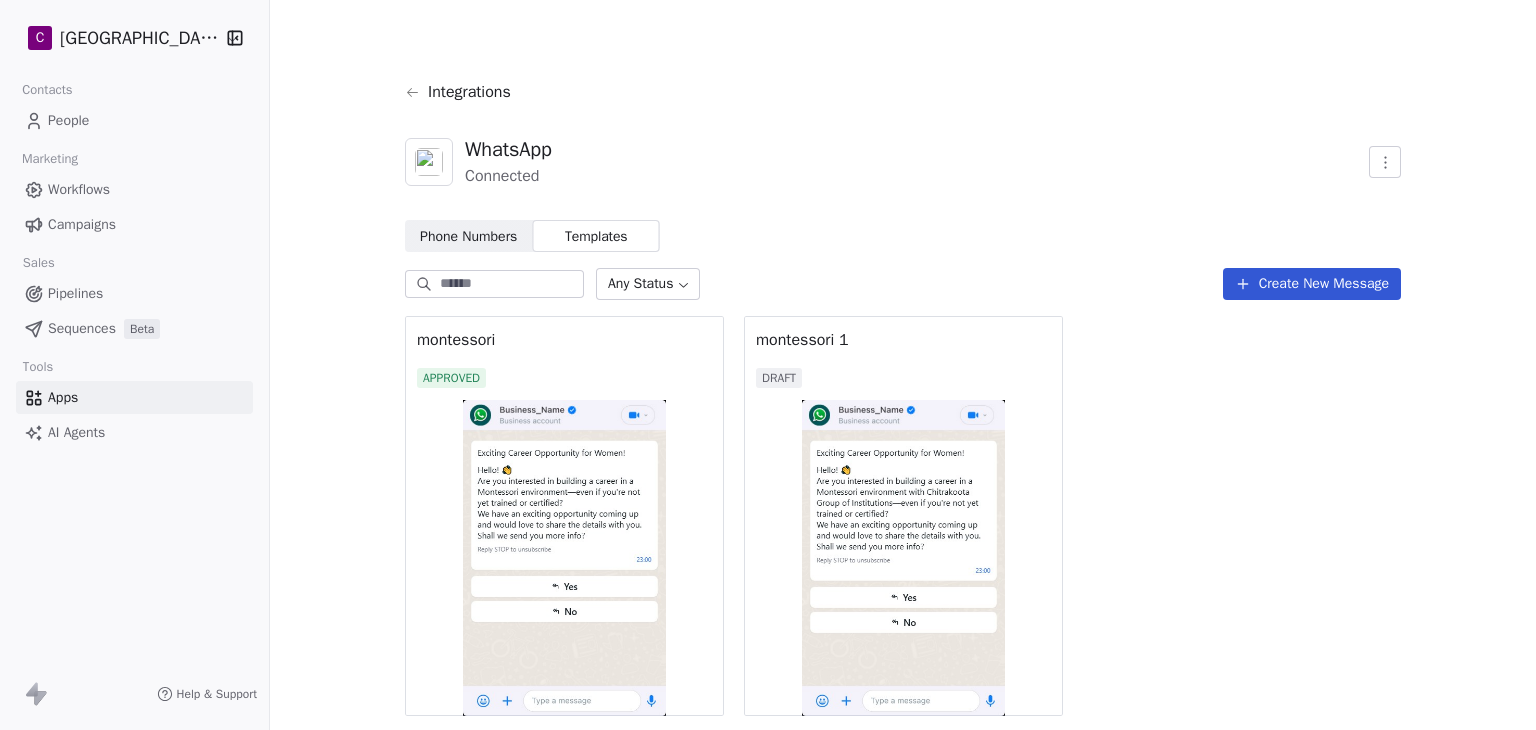 click at bounding box center [903, 558] 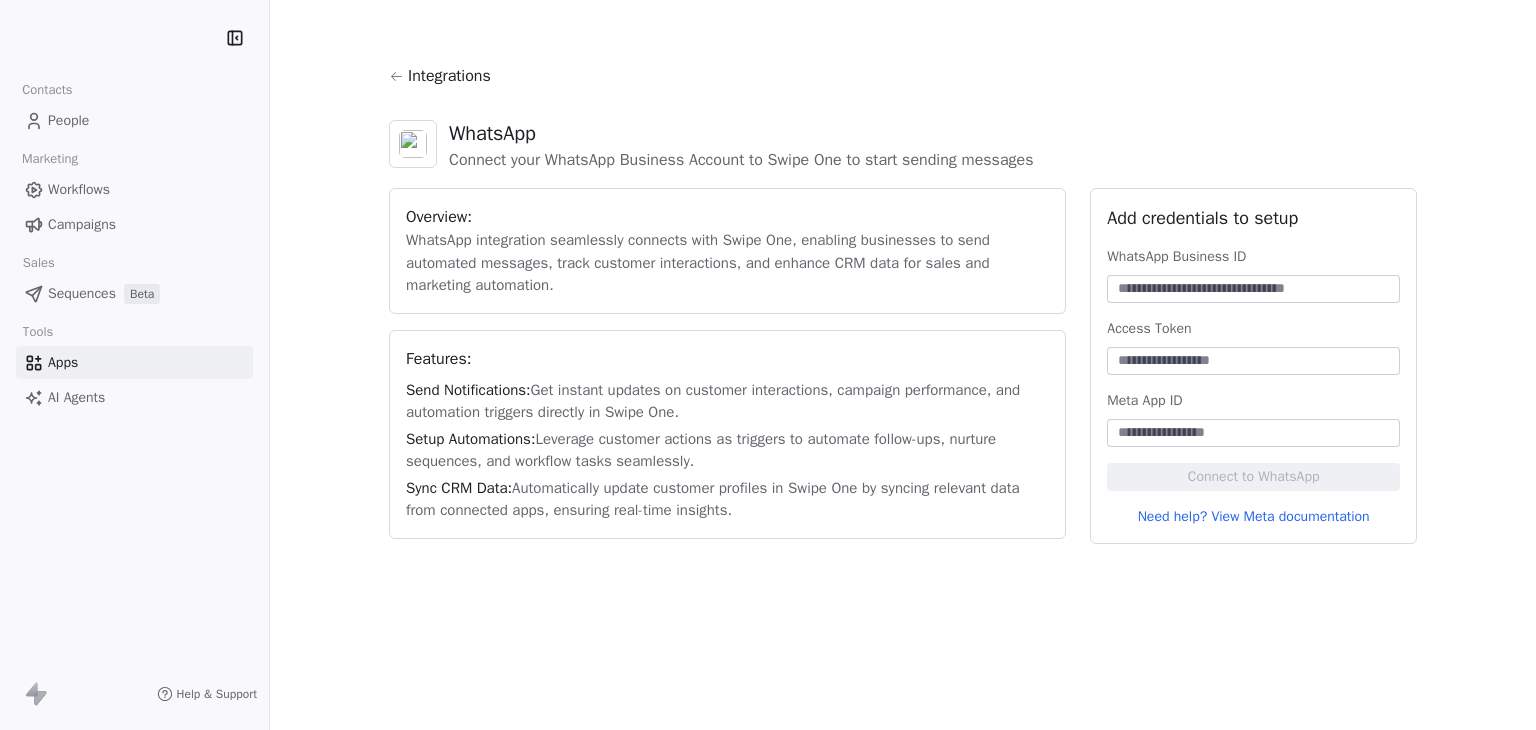 scroll, scrollTop: 0, scrollLeft: 0, axis: both 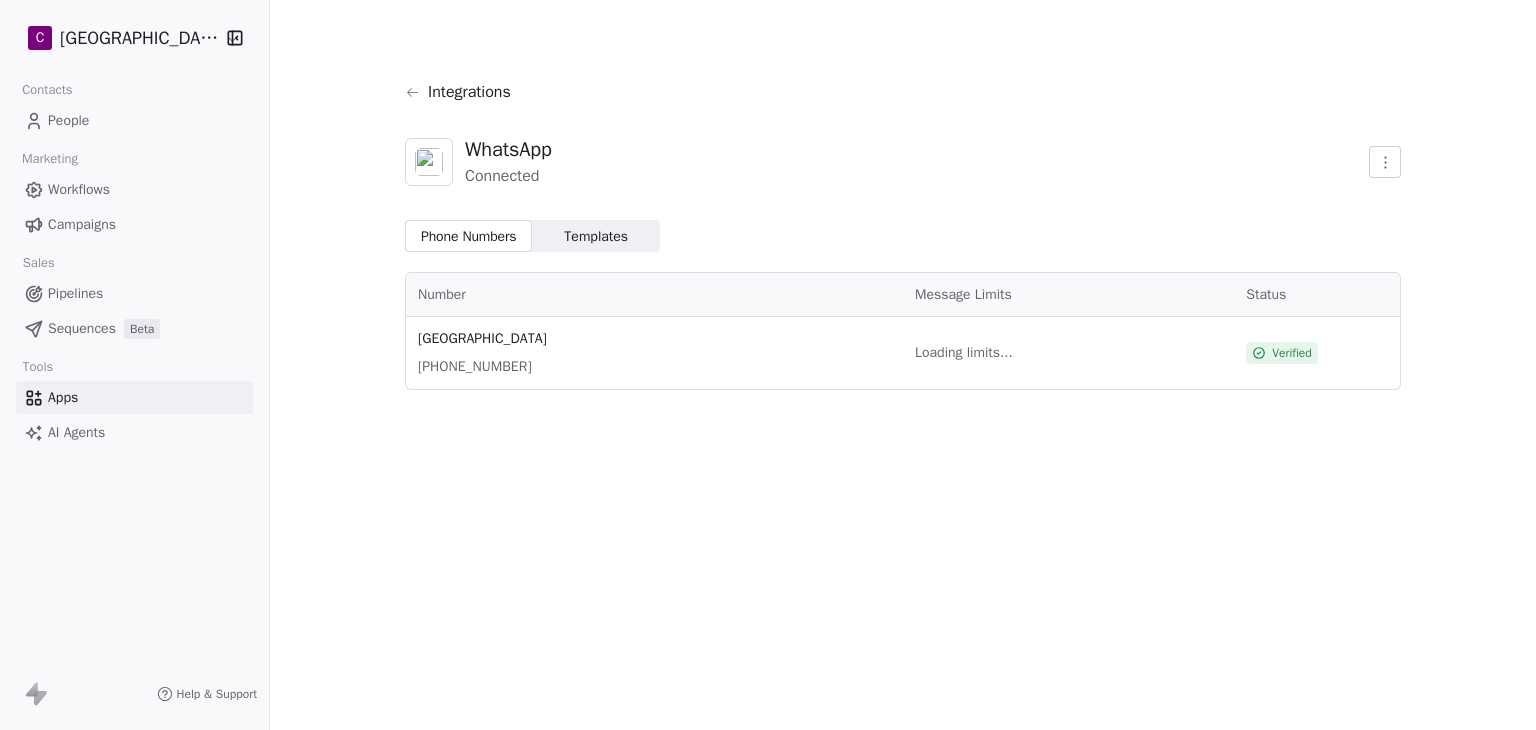 click on "Templates" at bounding box center (596, 236) 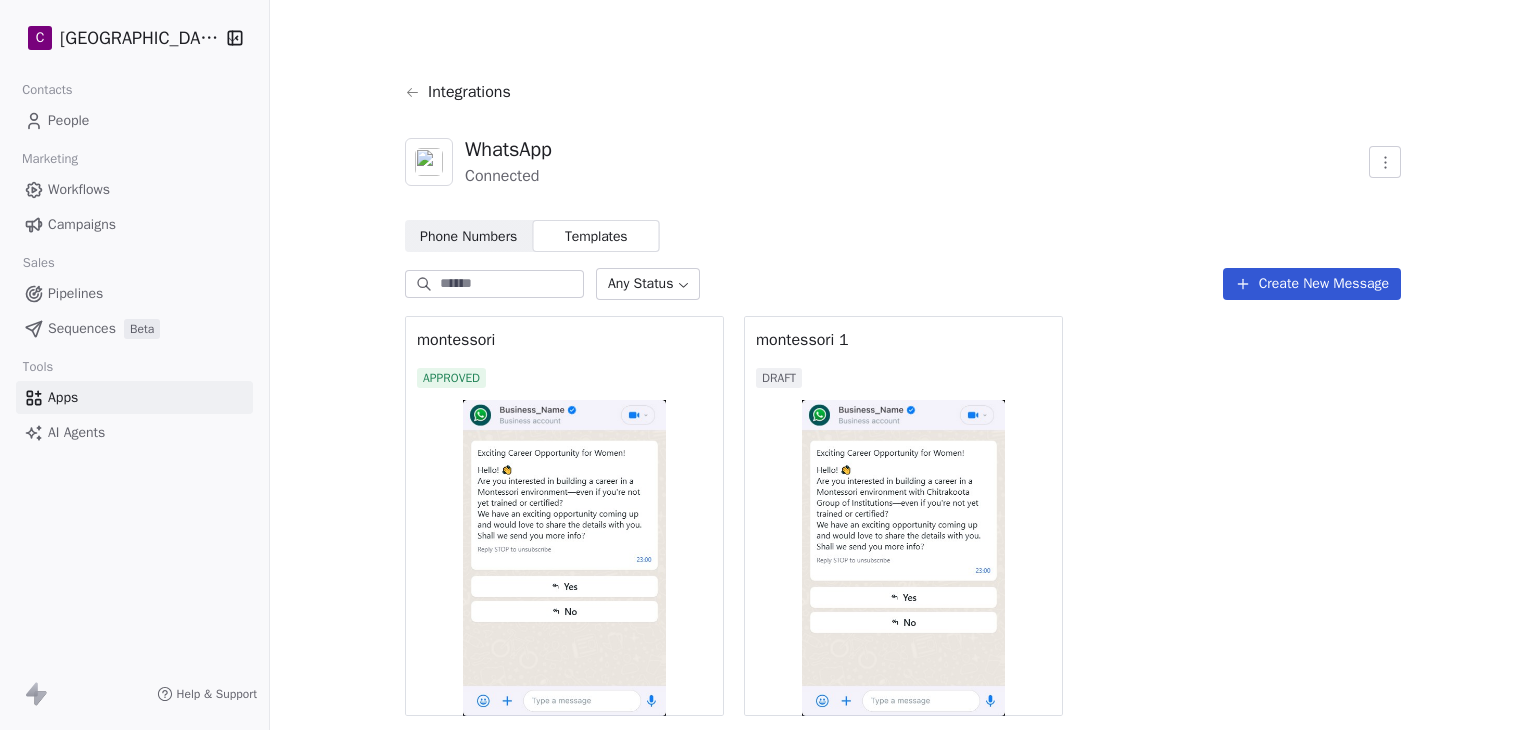 click at bounding box center (903, 558) 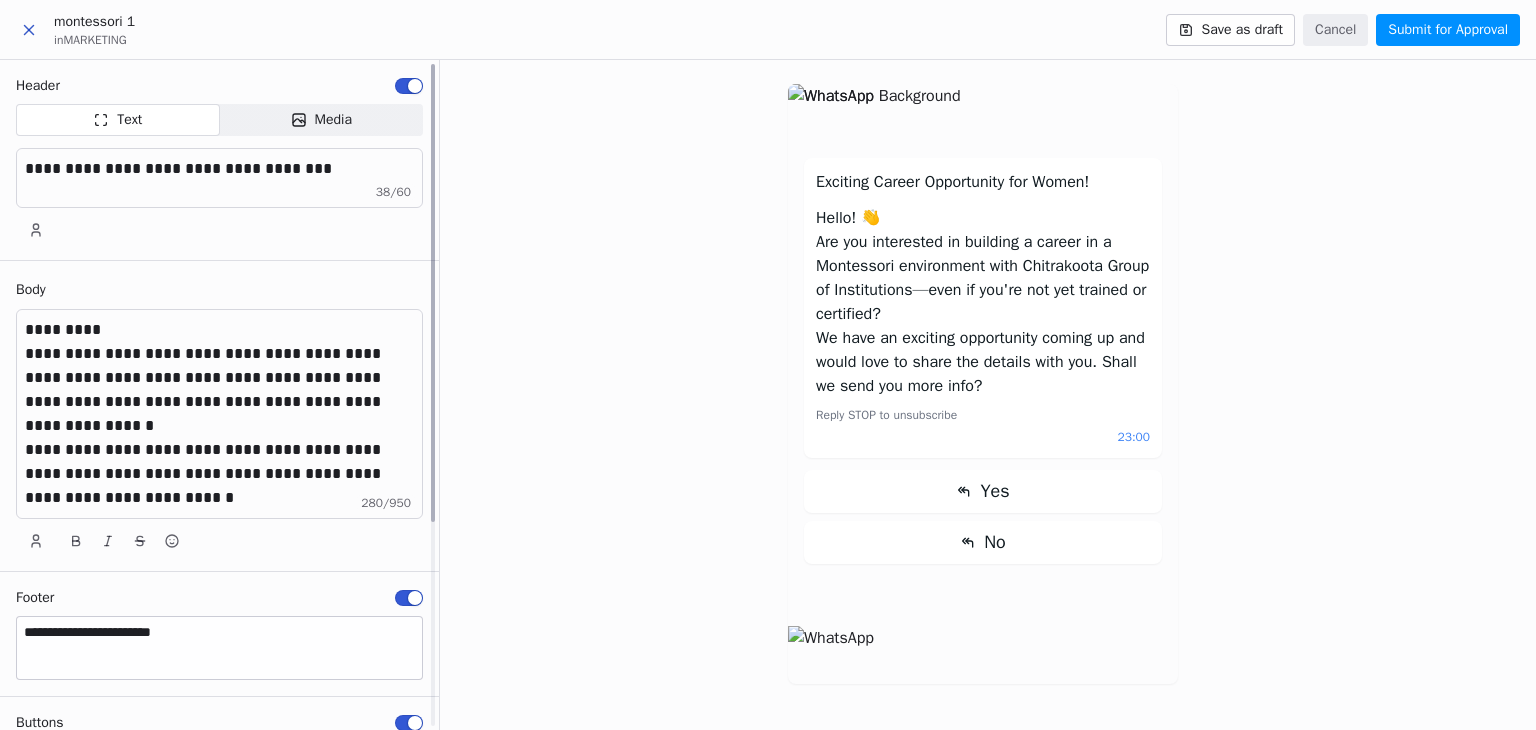 click on "**********" at bounding box center (220, 474) 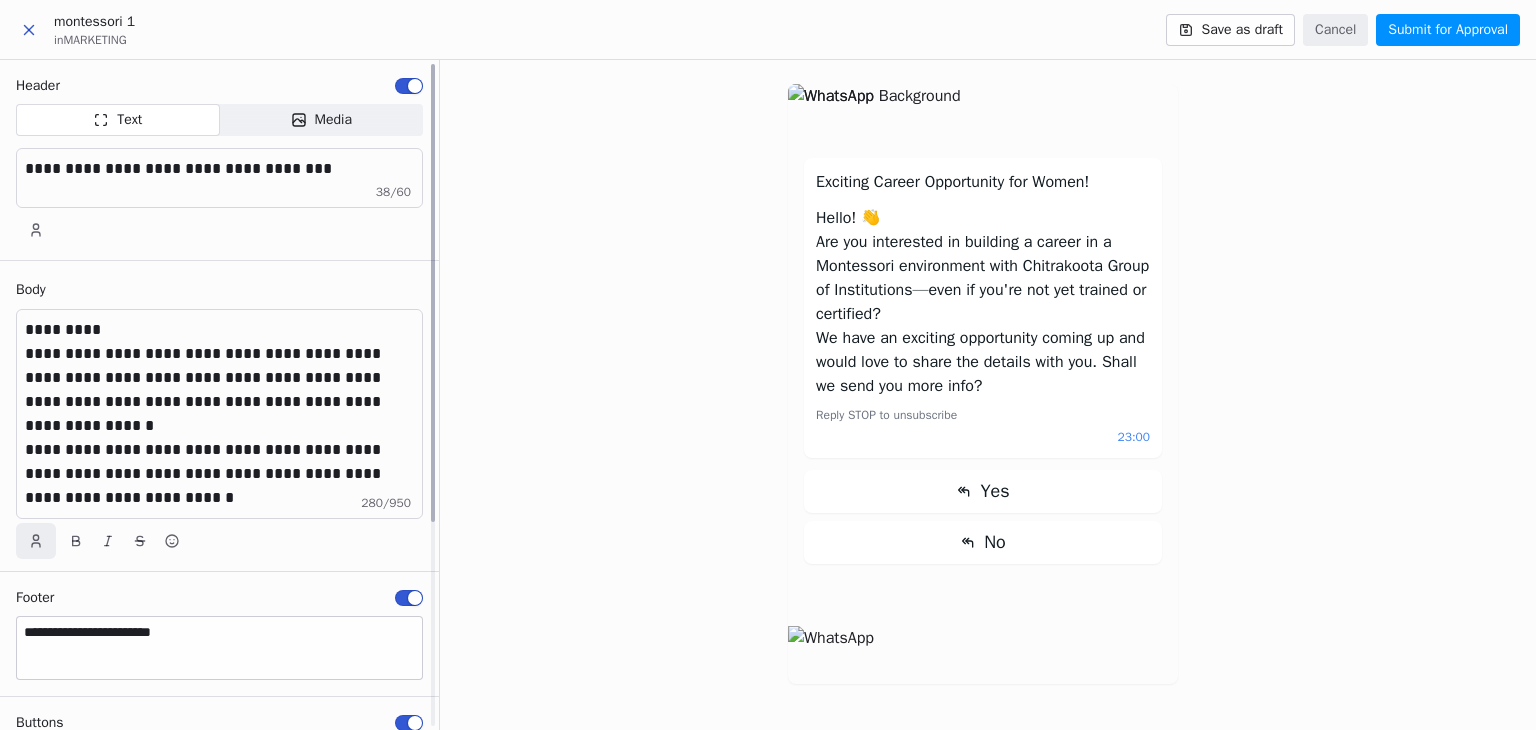 click at bounding box center (36, 541) 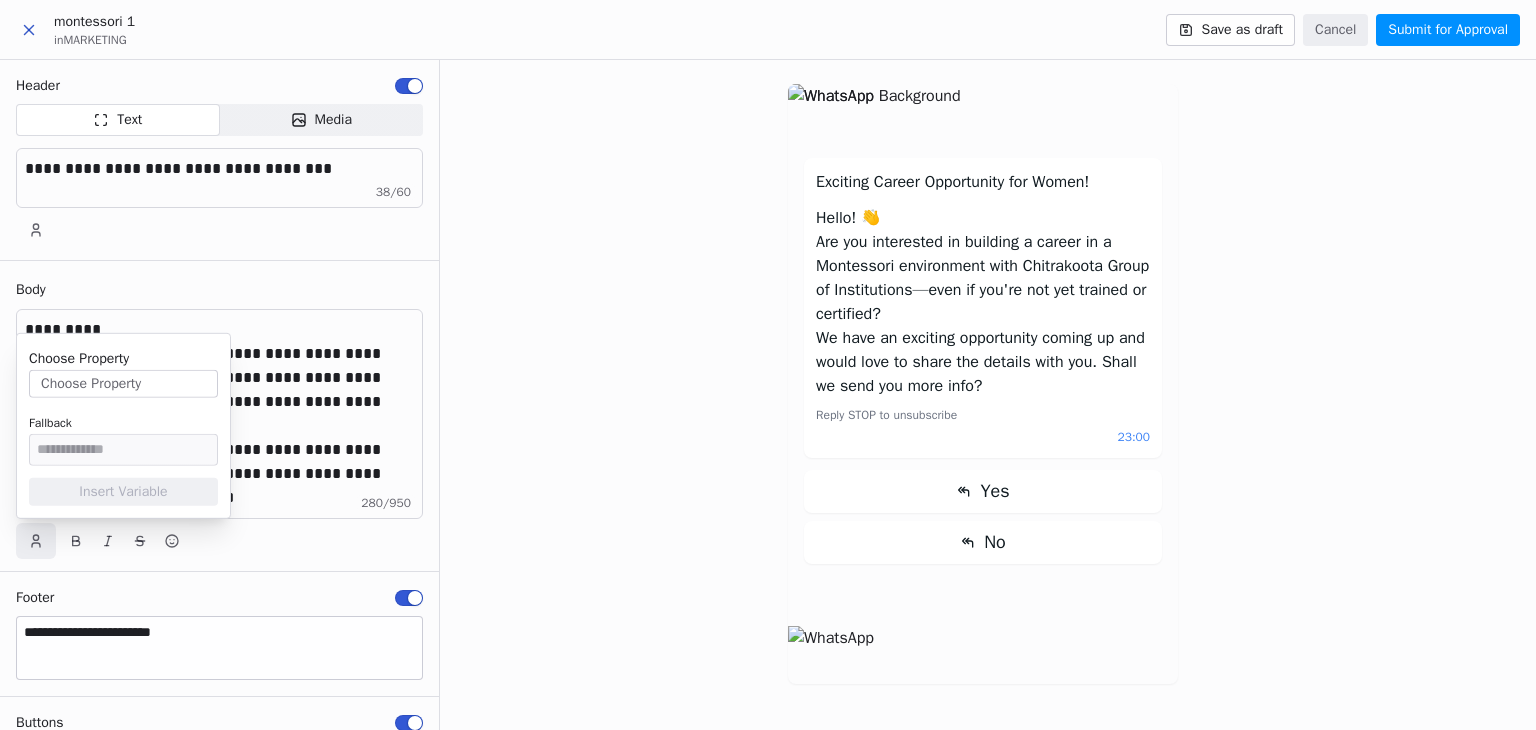 click on "Choose Property" at bounding box center [123, 384] 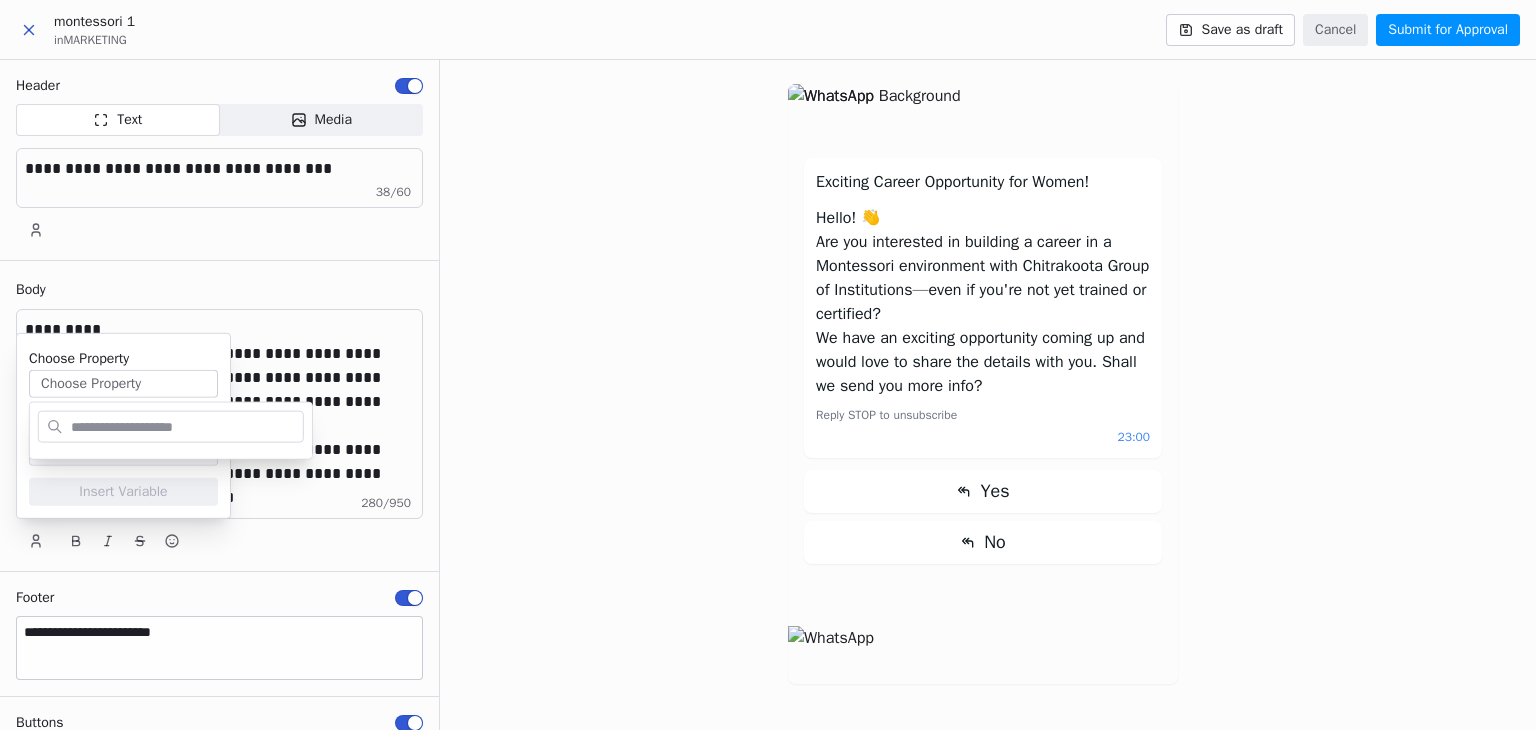 click on "montessori 1 in  MARKETING Save as draft Cancel Submit for Approval" at bounding box center [768, 30] 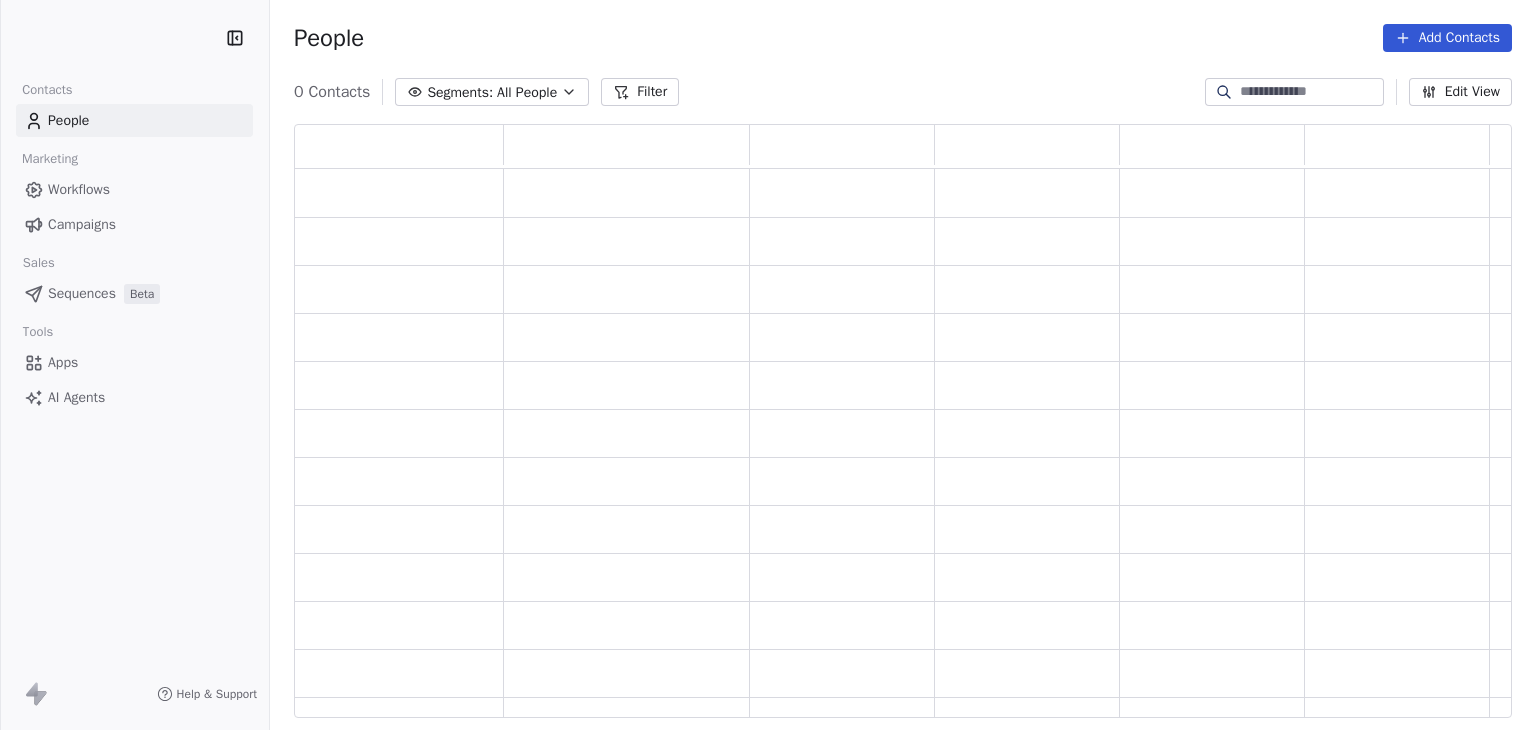 scroll, scrollTop: 0, scrollLeft: 0, axis: both 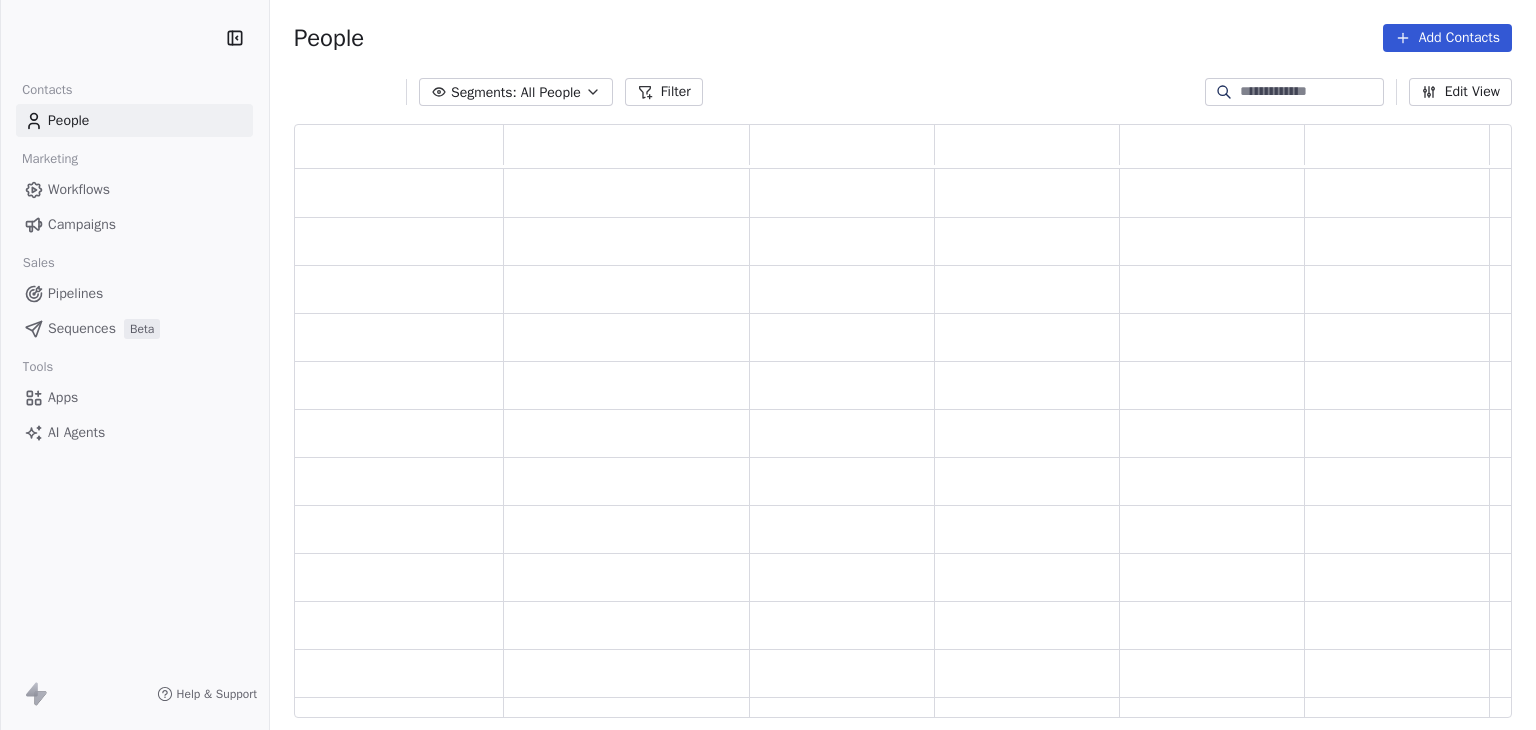 click on "Contacts People Marketing Workflows Campaigns Sales Pipelines Sequences Beta Tools Apps AI Agents Help & Support People  Add Contacts Segments: All People Filter  Edit View Tag Add to Sequence" at bounding box center [768, 365] 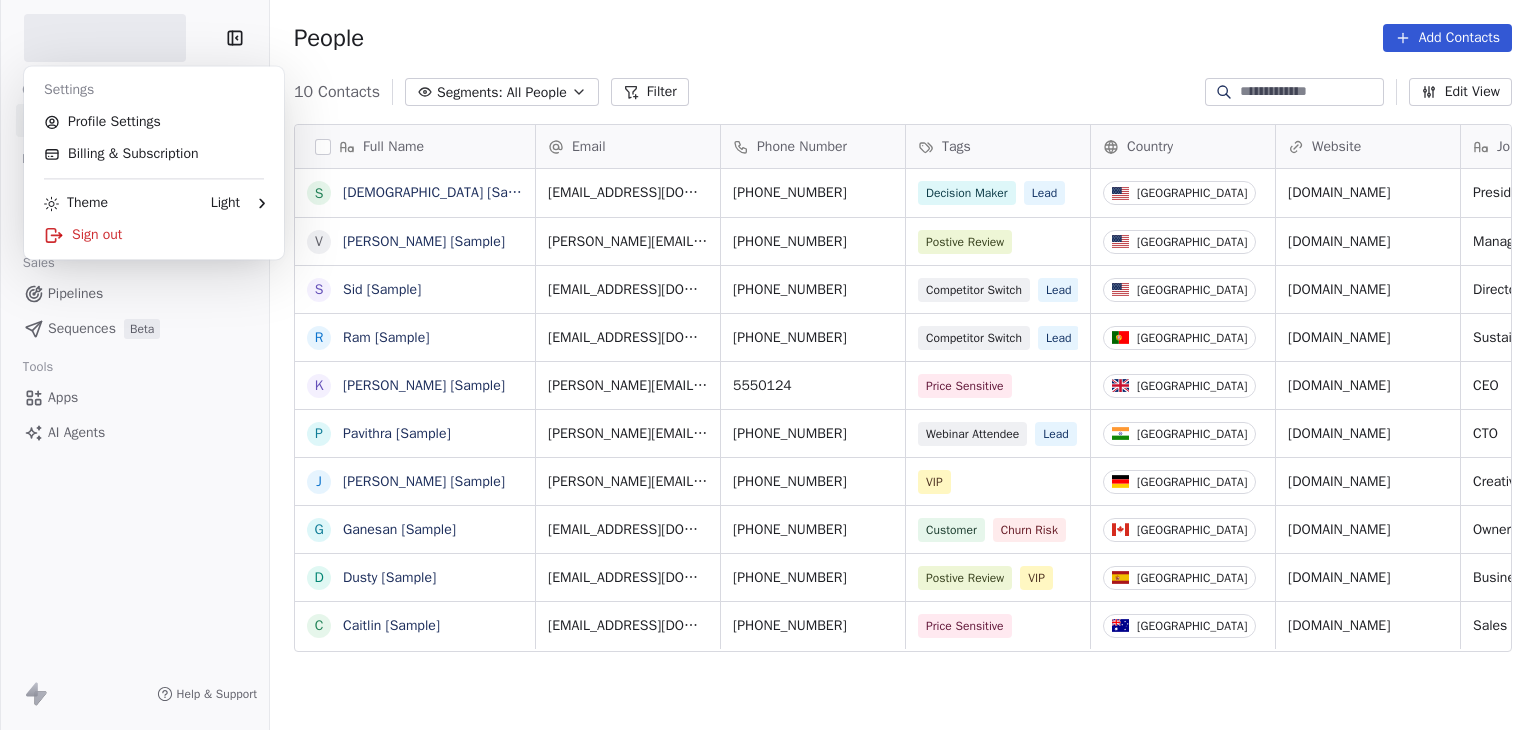 scroll, scrollTop: 16, scrollLeft: 16, axis: both 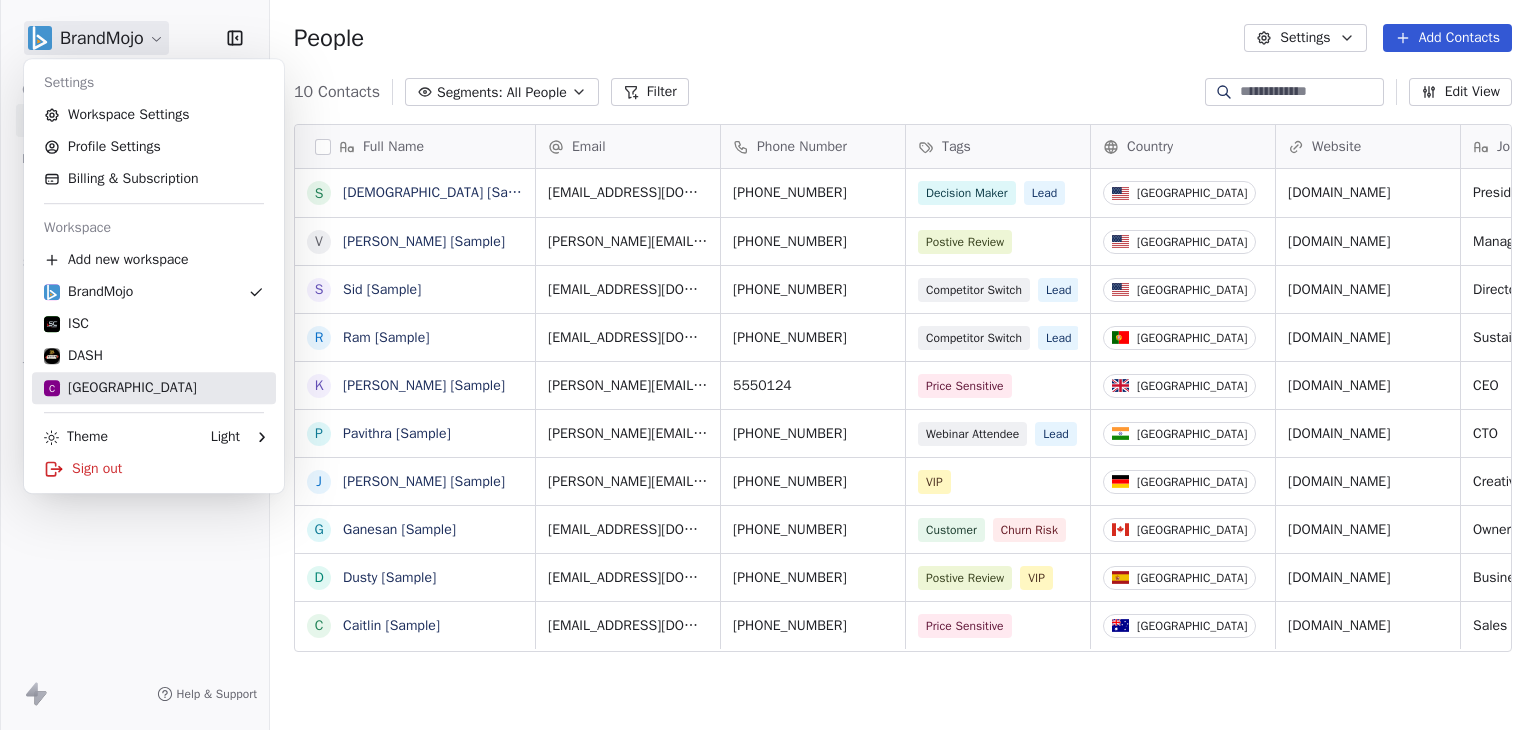 click on "C Chitrakoota School" at bounding box center [154, 388] 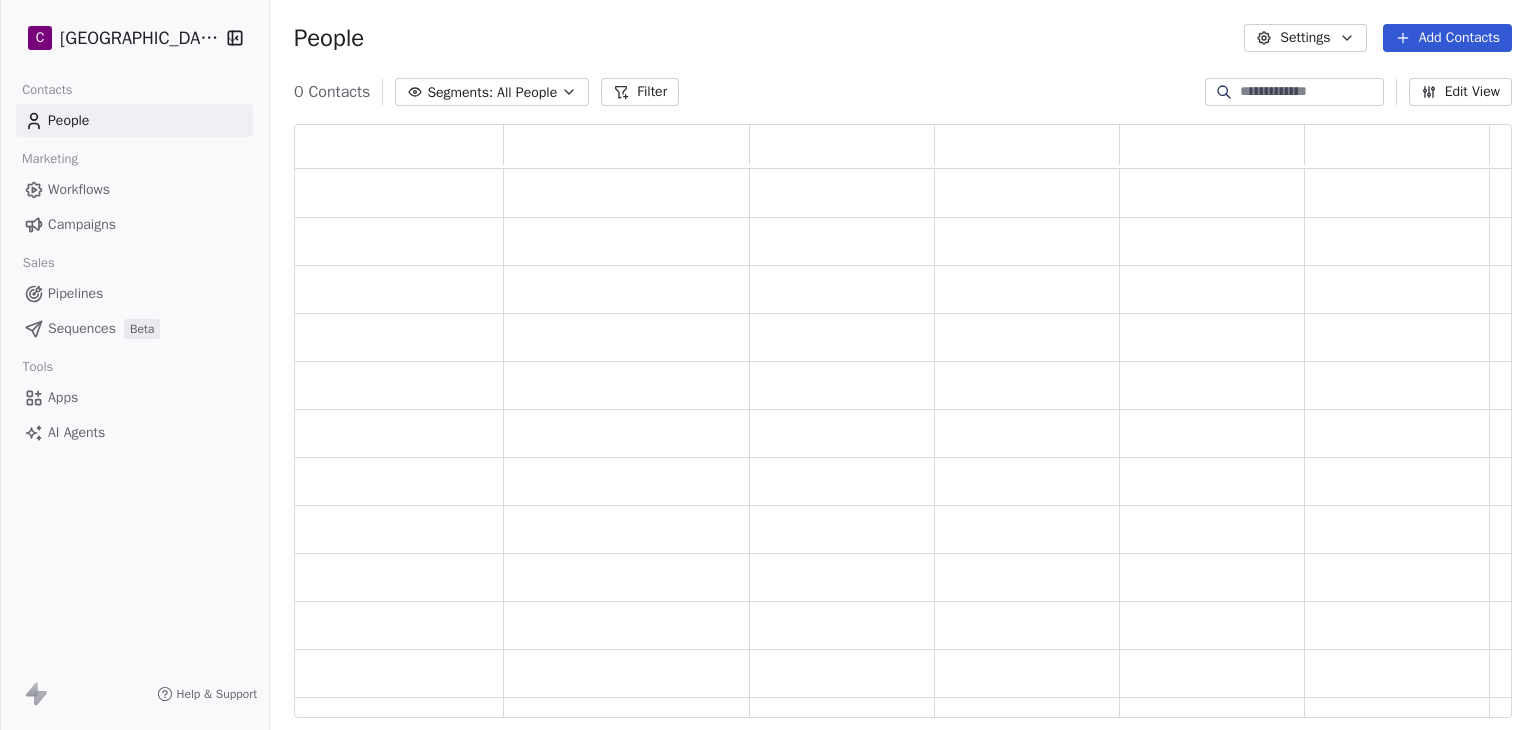 scroll, scrollTop: 16, scrollLeft: 16, axis: both 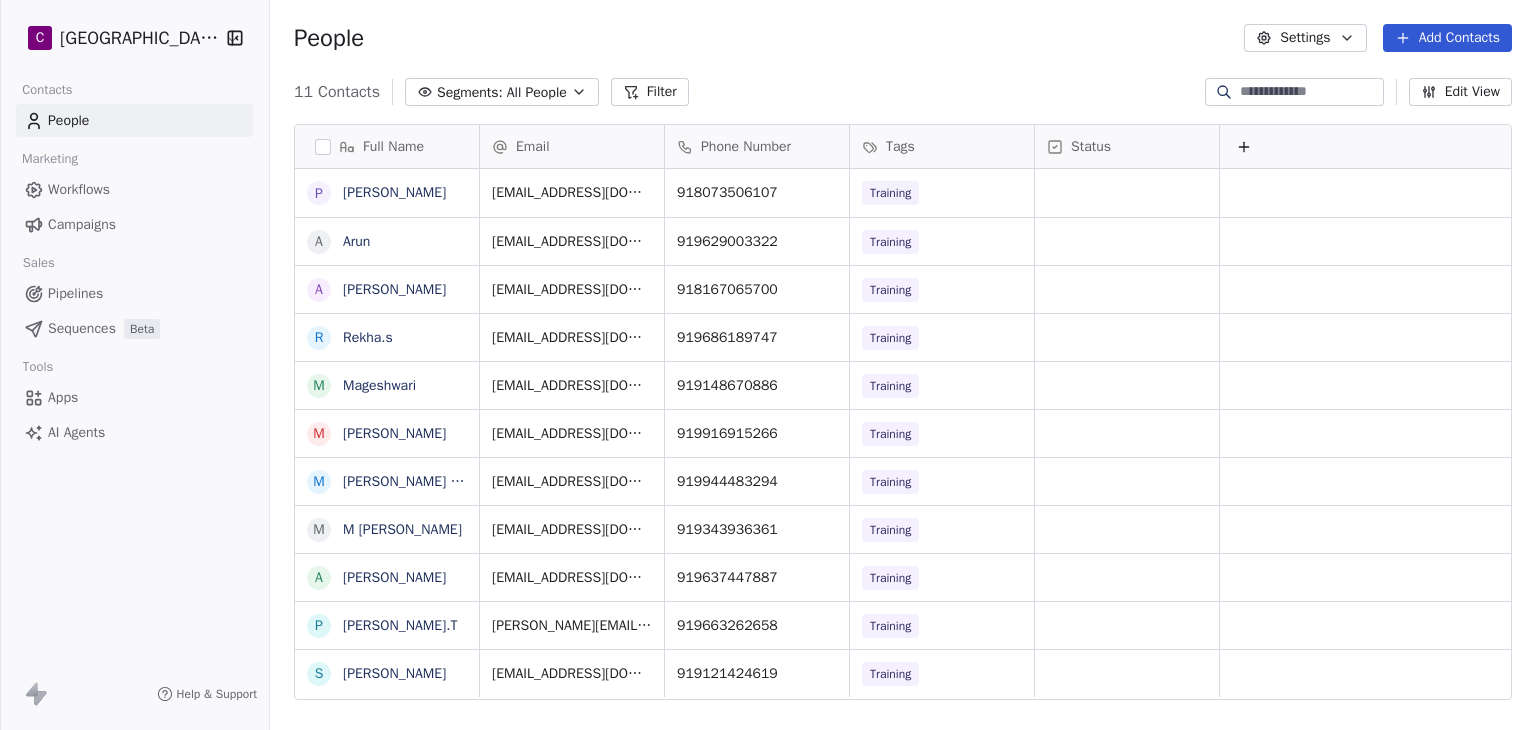 click on "Apps" at bounding box center [63, 397] 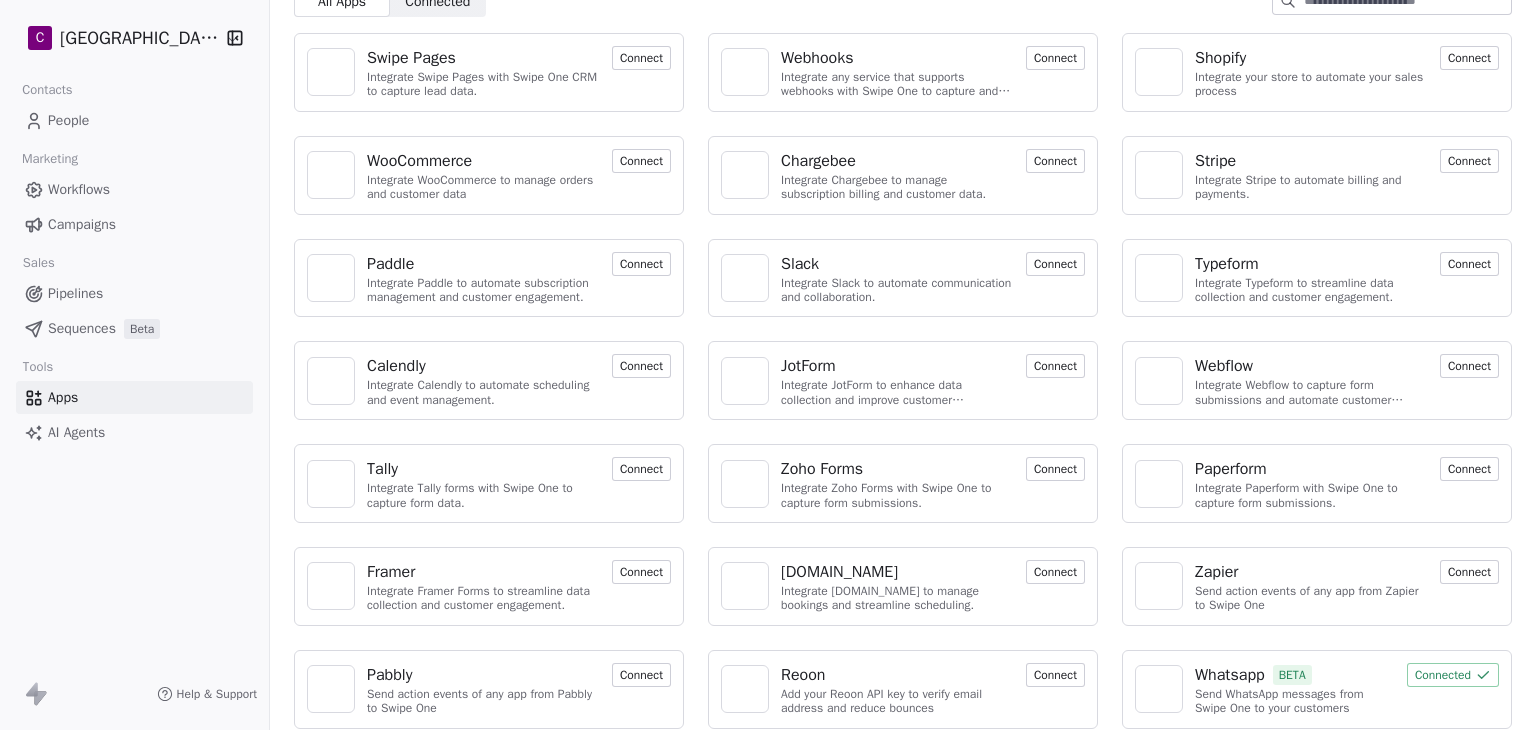 scroll, scrollTop: 103, scrollLeft: 0, axis: vertical 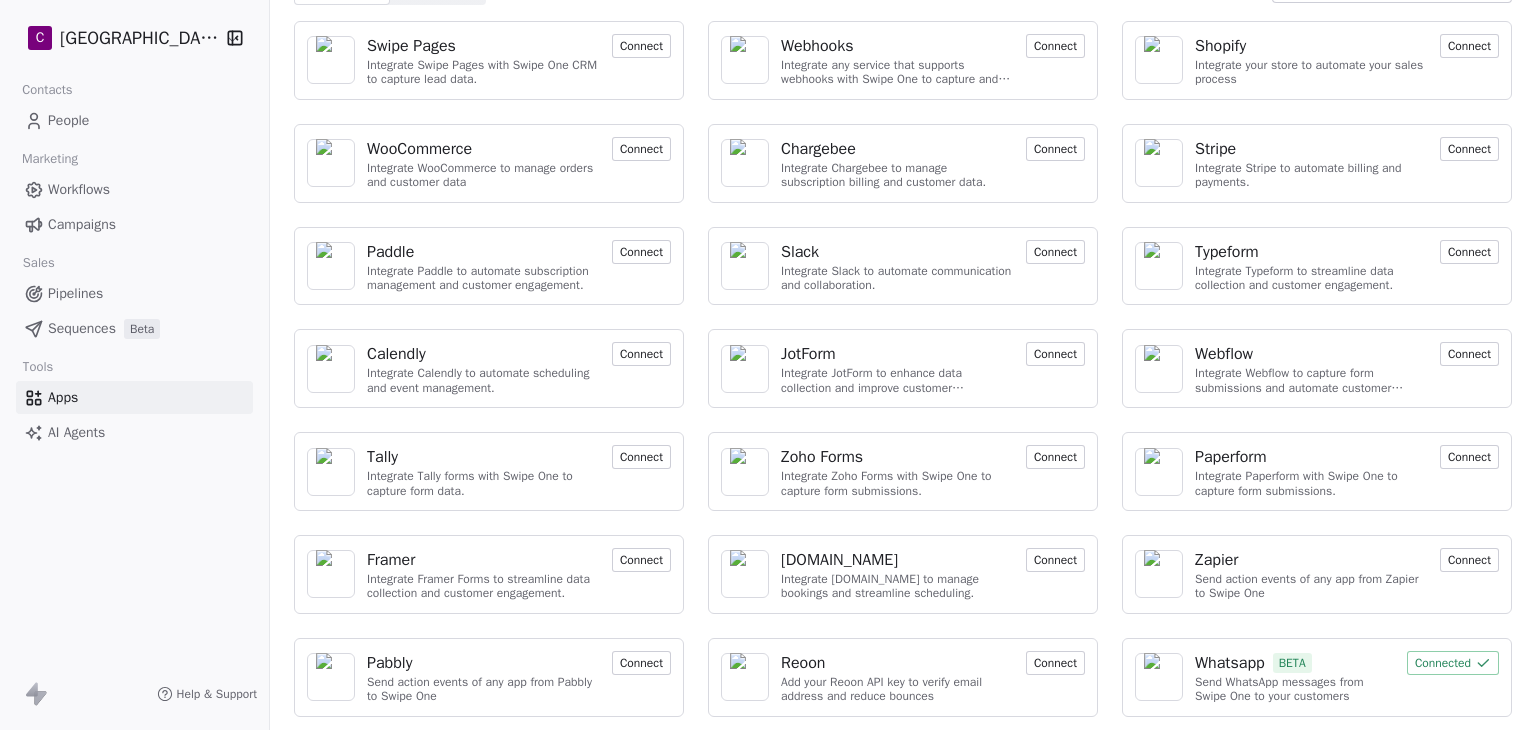 click on "Whatsapp" at bounding box center (1230, 663) 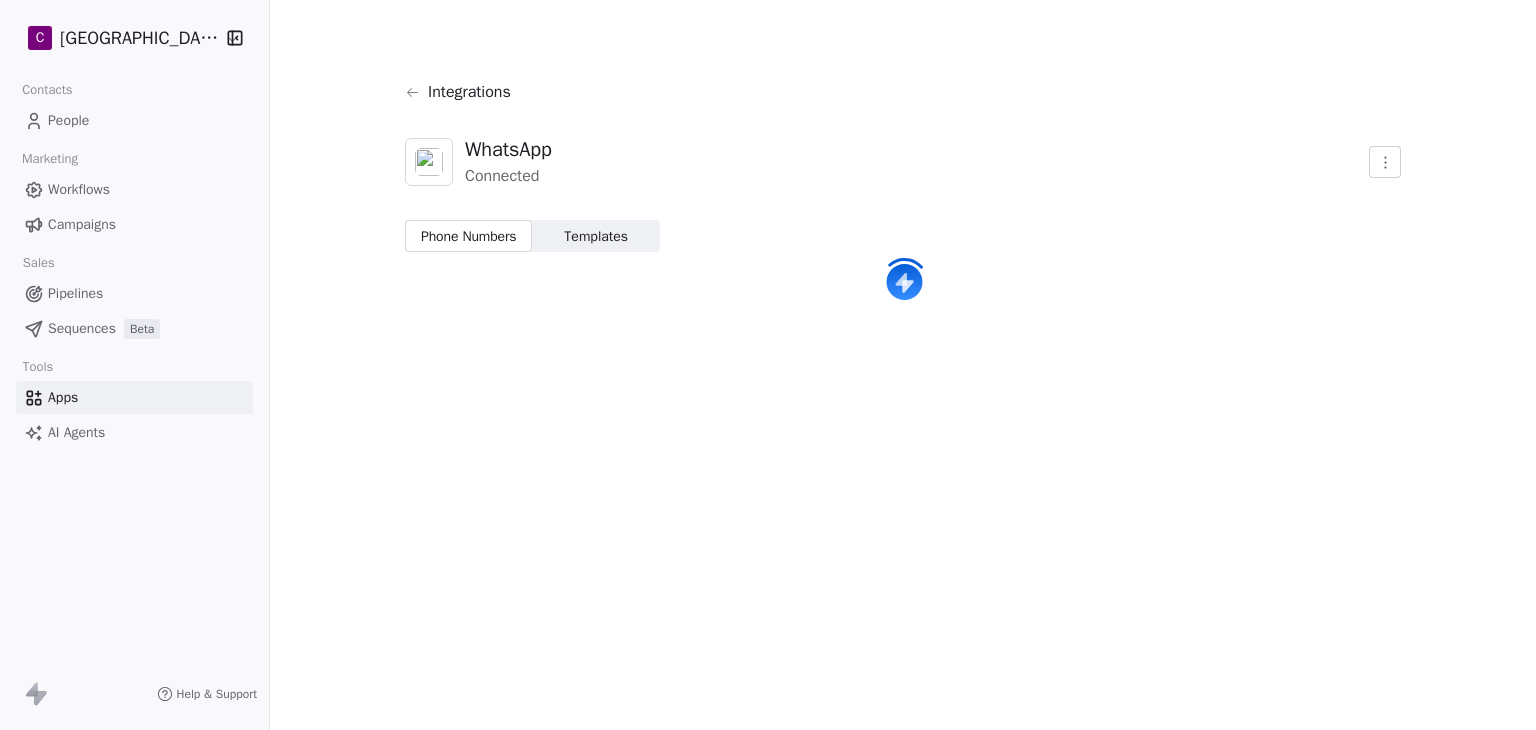 scroll, scrollTop: 0, scrollLeft: 0, axis: both 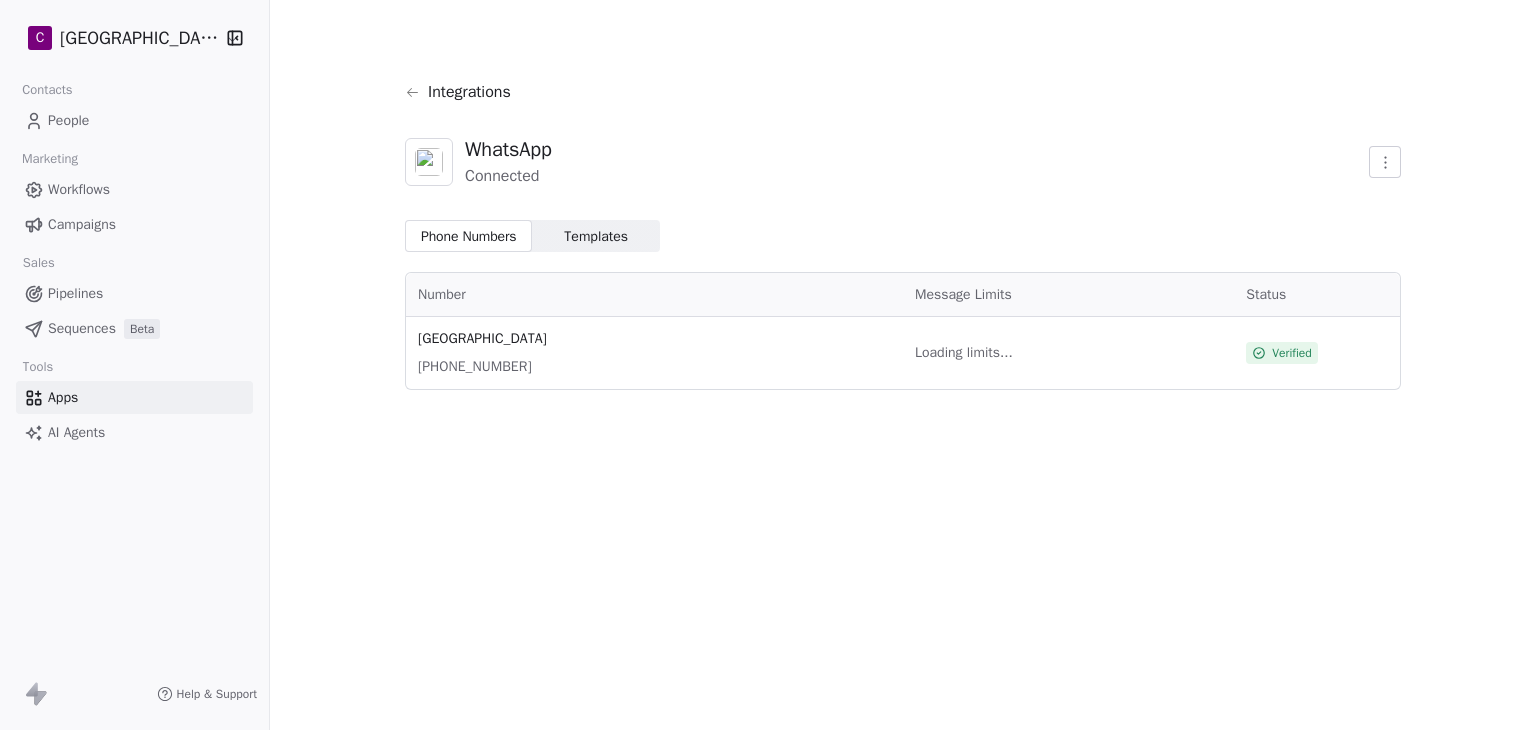 click on "Templates Templates" at bounding box center [595, 236] 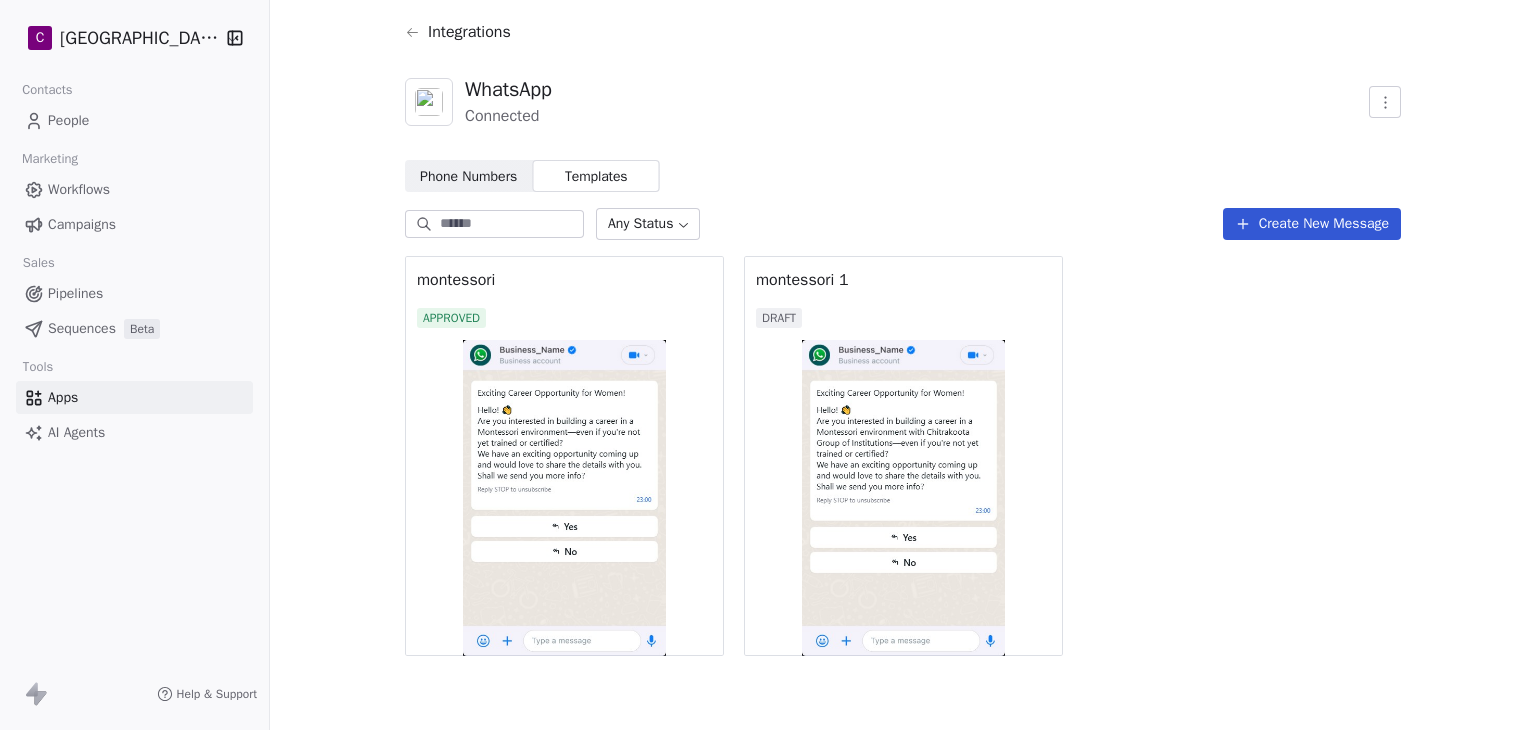 scroll, scrollTop: 66, scrollLeft: 0, axis: vertical 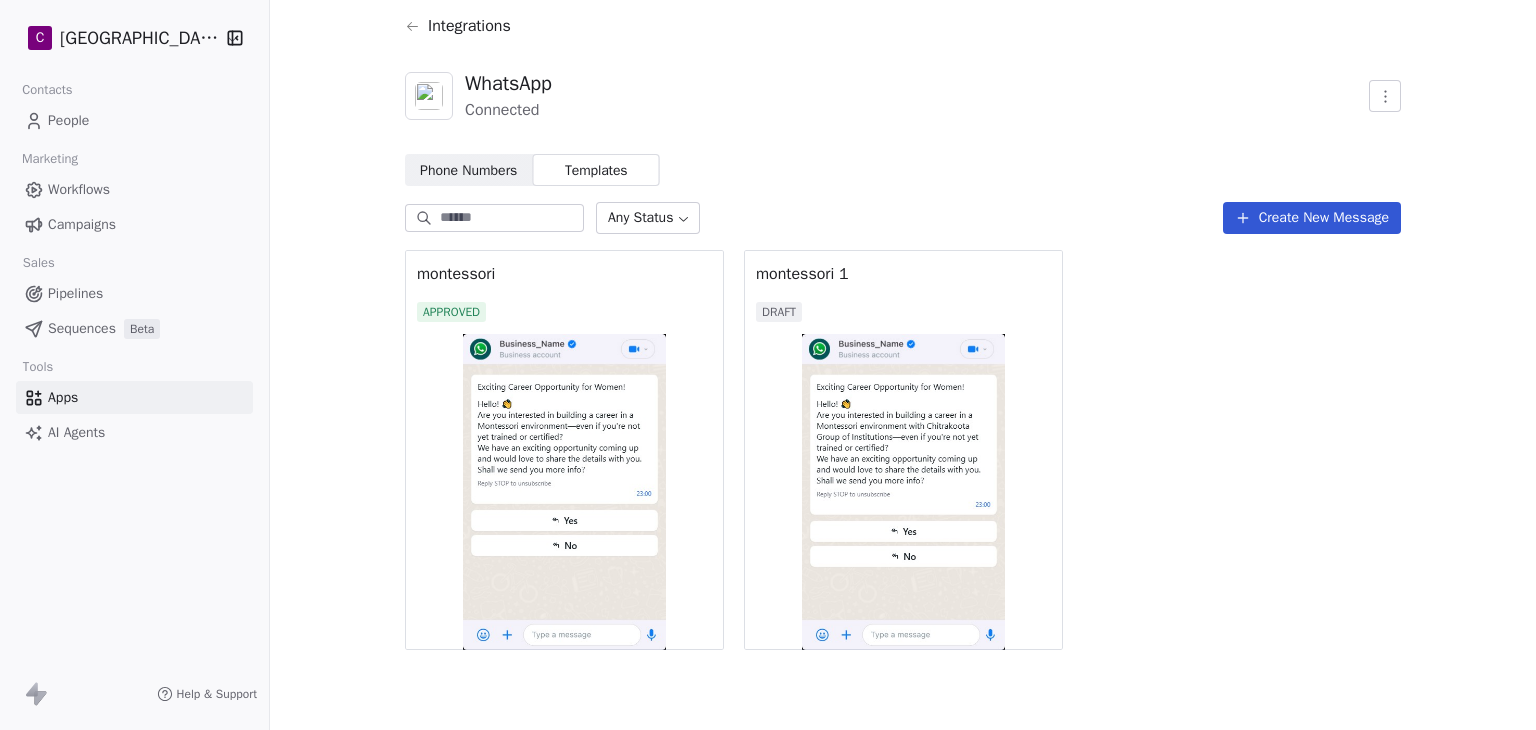 click at bounding box center (903, 492) 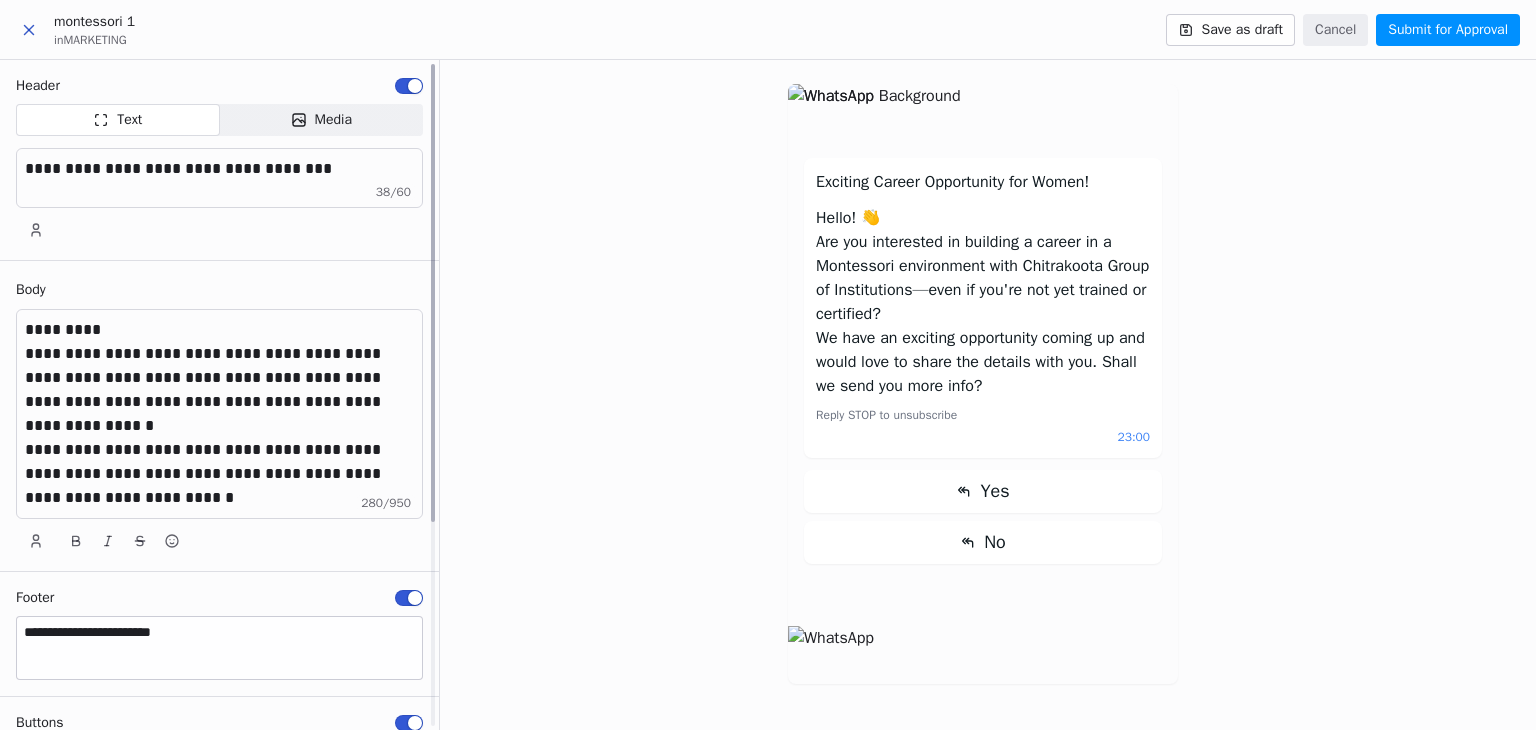 click on "**********" at bounding box center (220, 474) 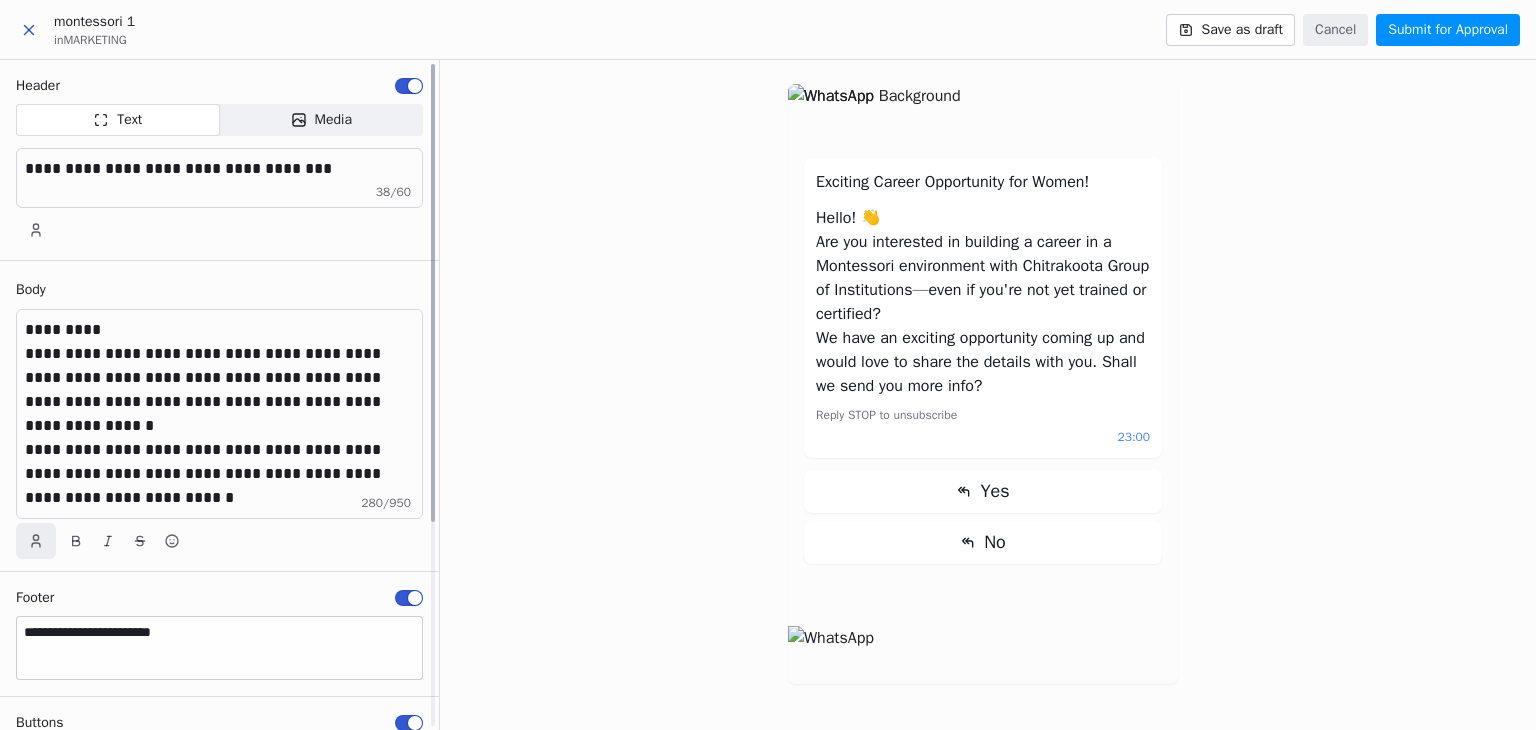 click 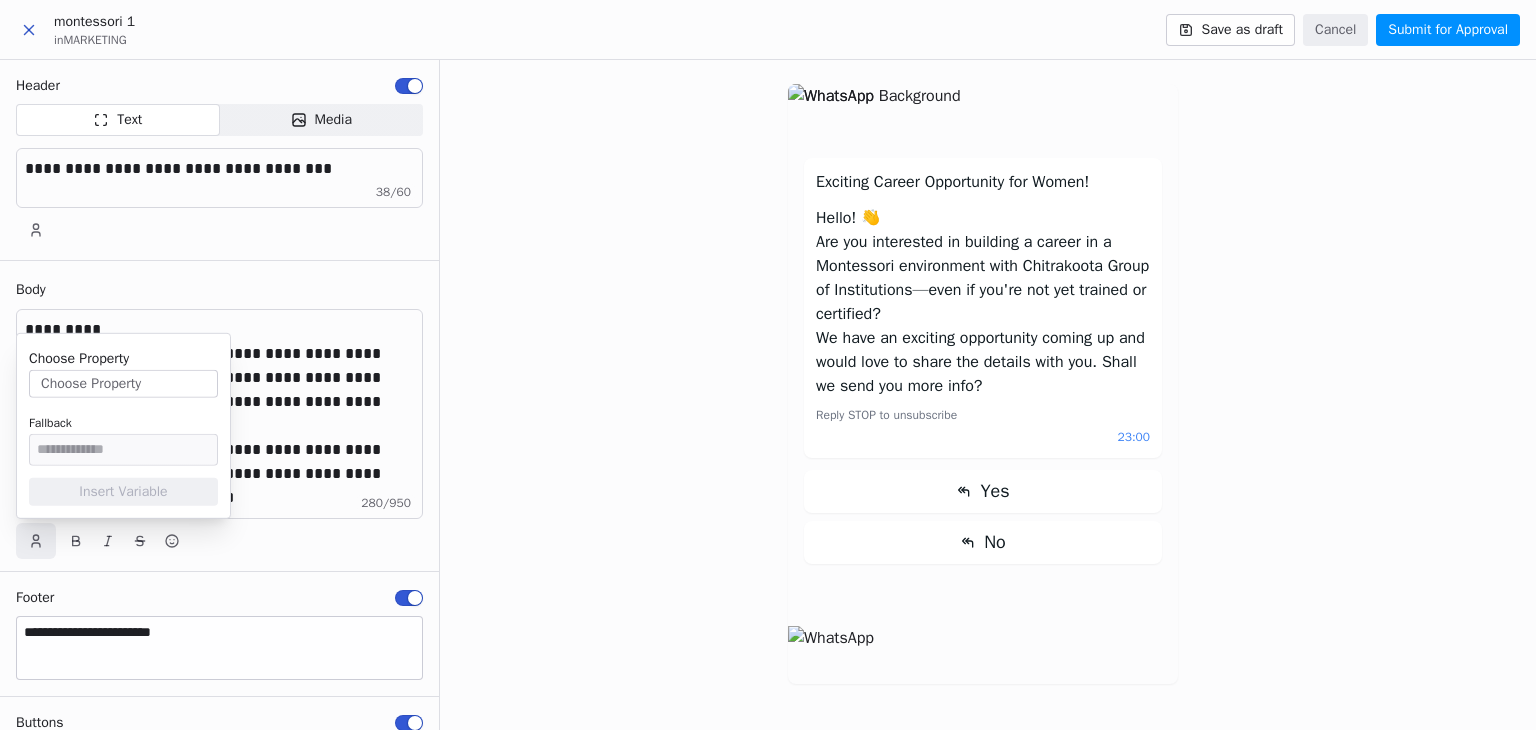 click on "Choose Property" at bounding box center [123, 384] 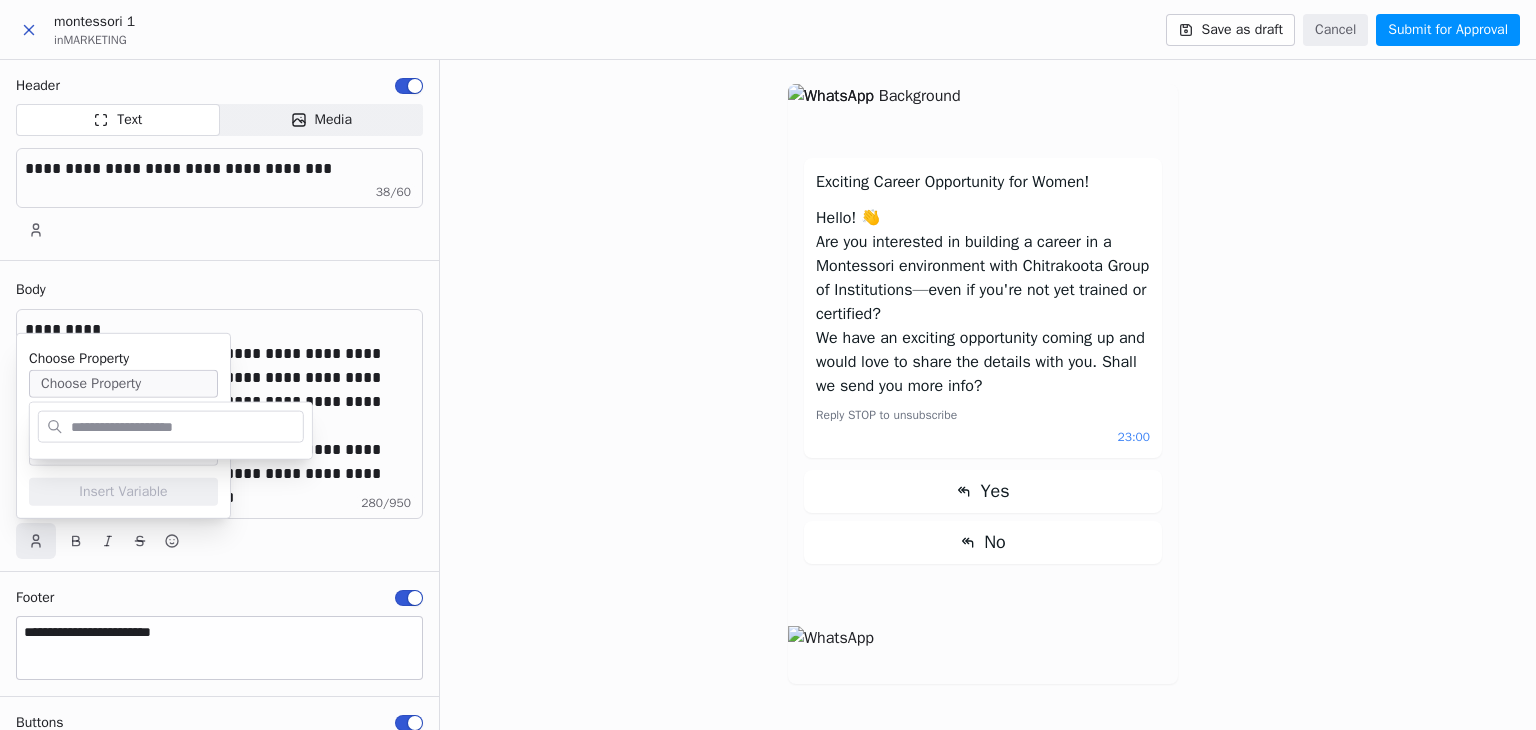click on "Exciting Career Opportunity for Women! Hello! 👋   Are you interested in building a career in a Montessori environment with Chitrakoota Group of Institutions—even if you're not yet trained or certified? We have an exciting opportunity coming up and would love to share the details with you. Shall we send you more info? Reply STOP to unsubscribe 23:00 Yes No" at bounding box center [988, 395] 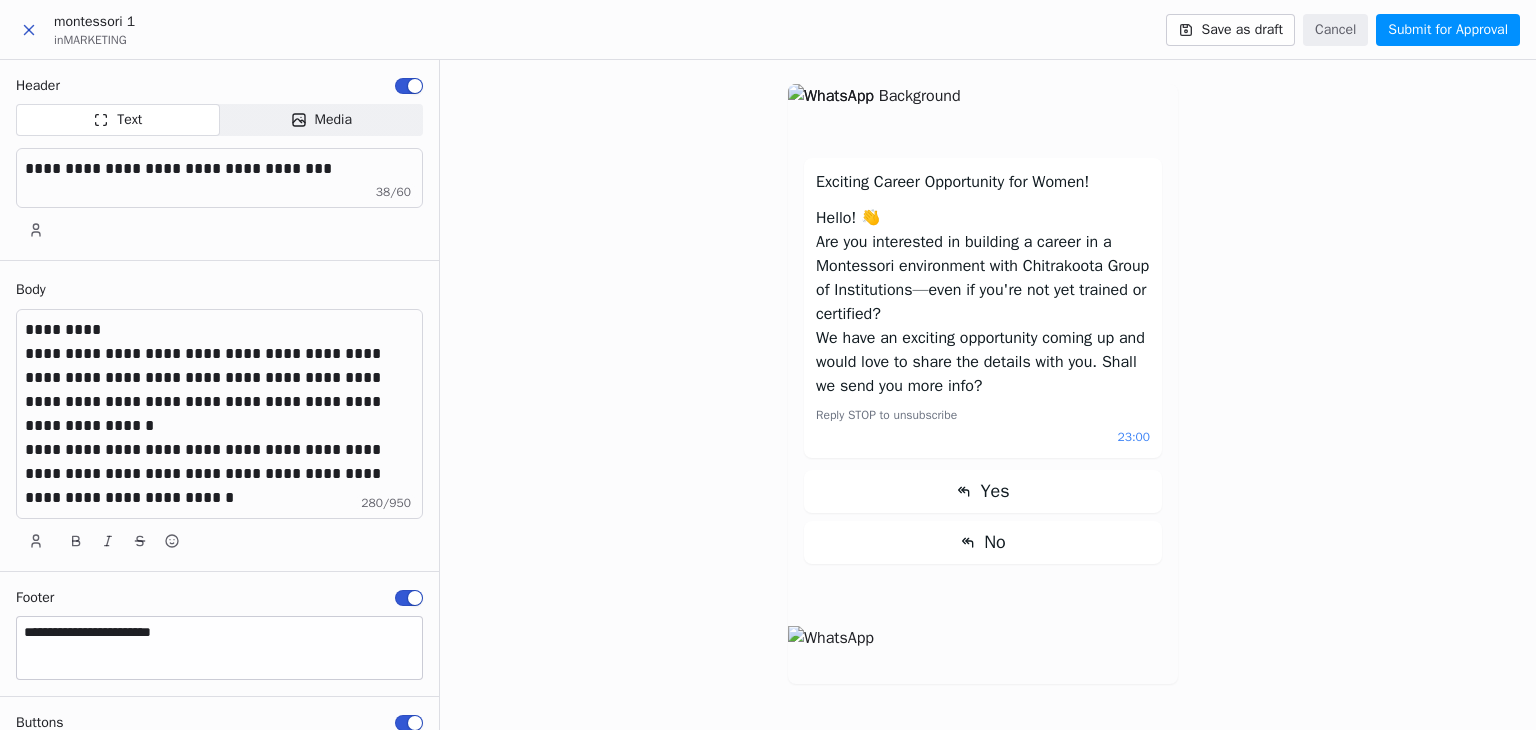 click at bounding box center (29, 30) 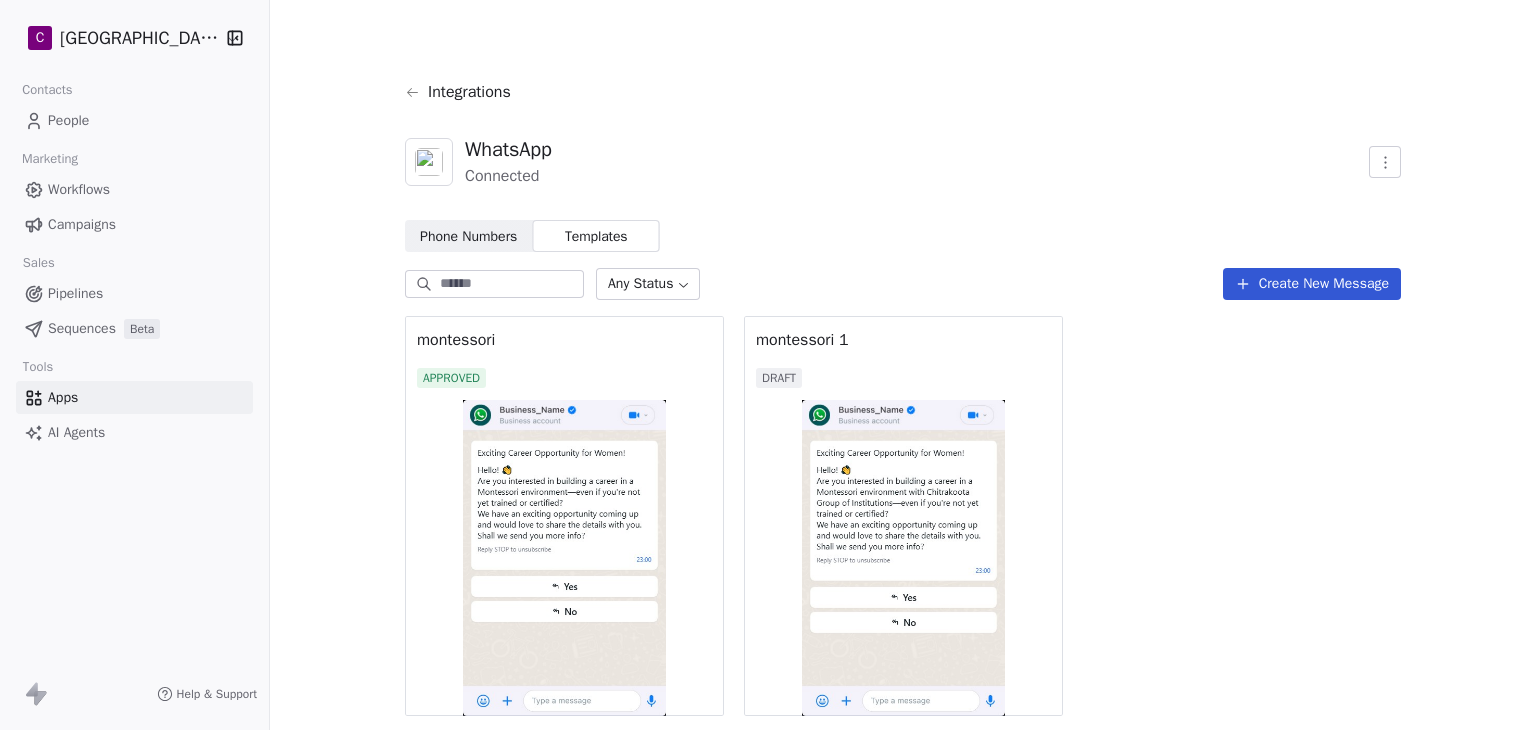 click on "WhatsApp Connected" at bounding box center (903, 162) 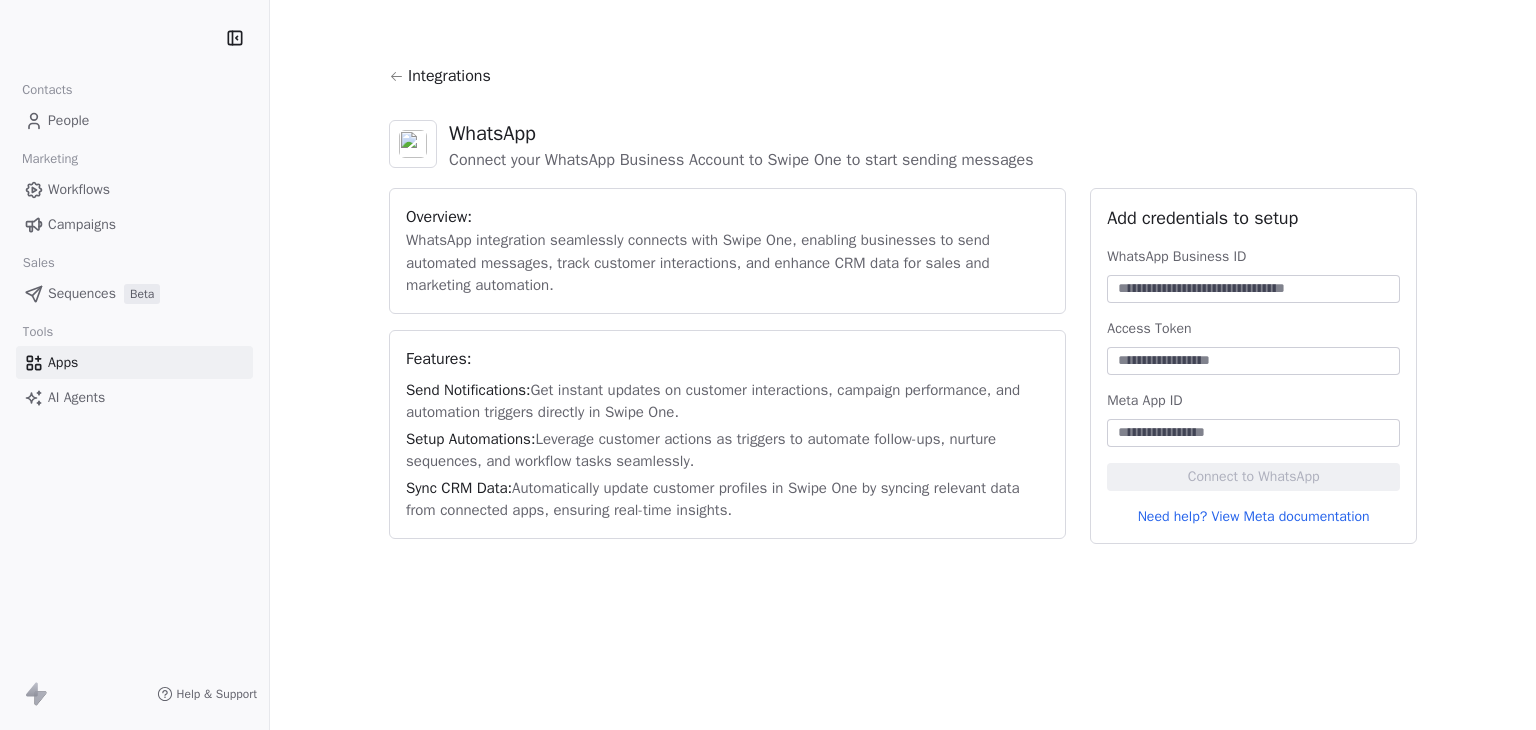 scroll, scrollTop: 0, scrollLeft: 0, axis: both 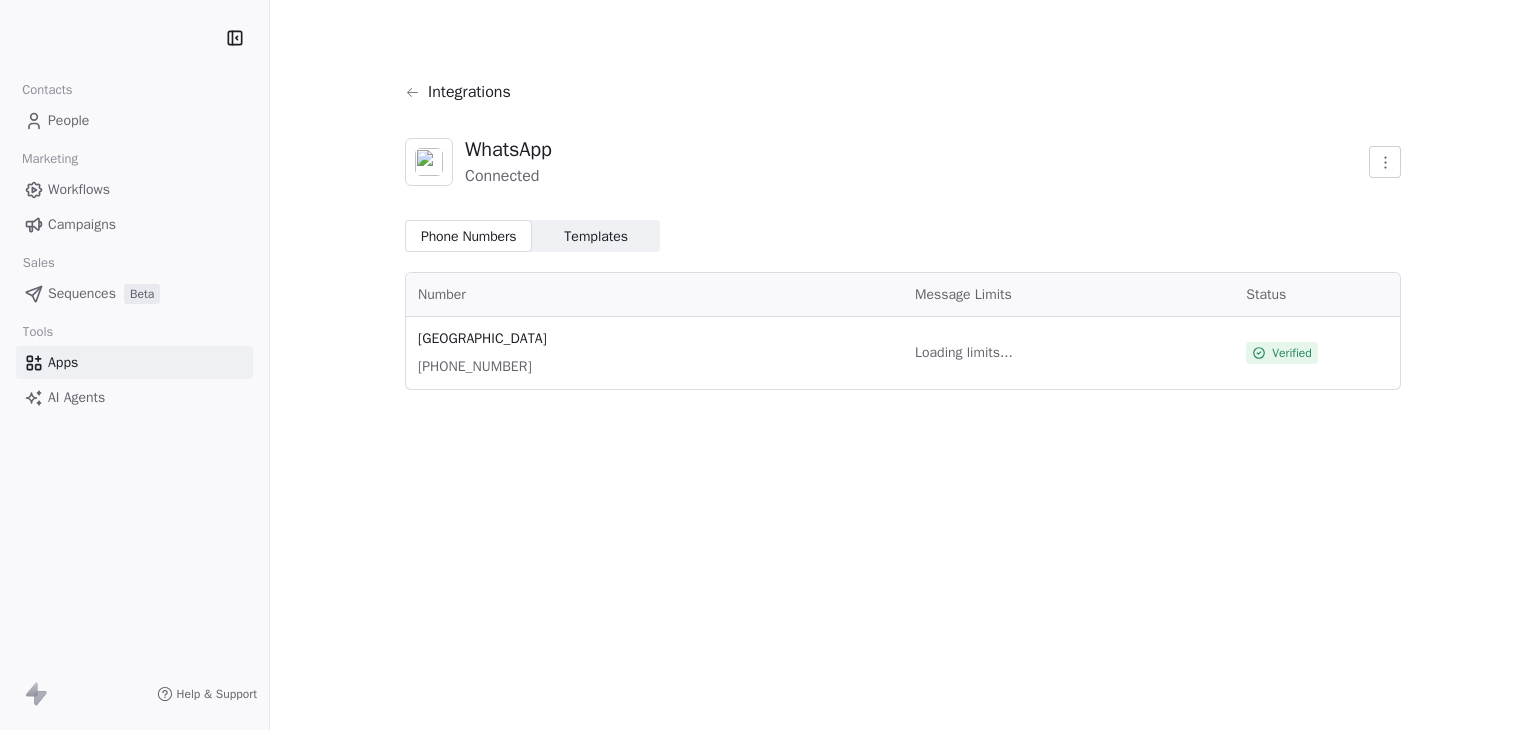 click on "Templates" at bounding box center [596, 236] 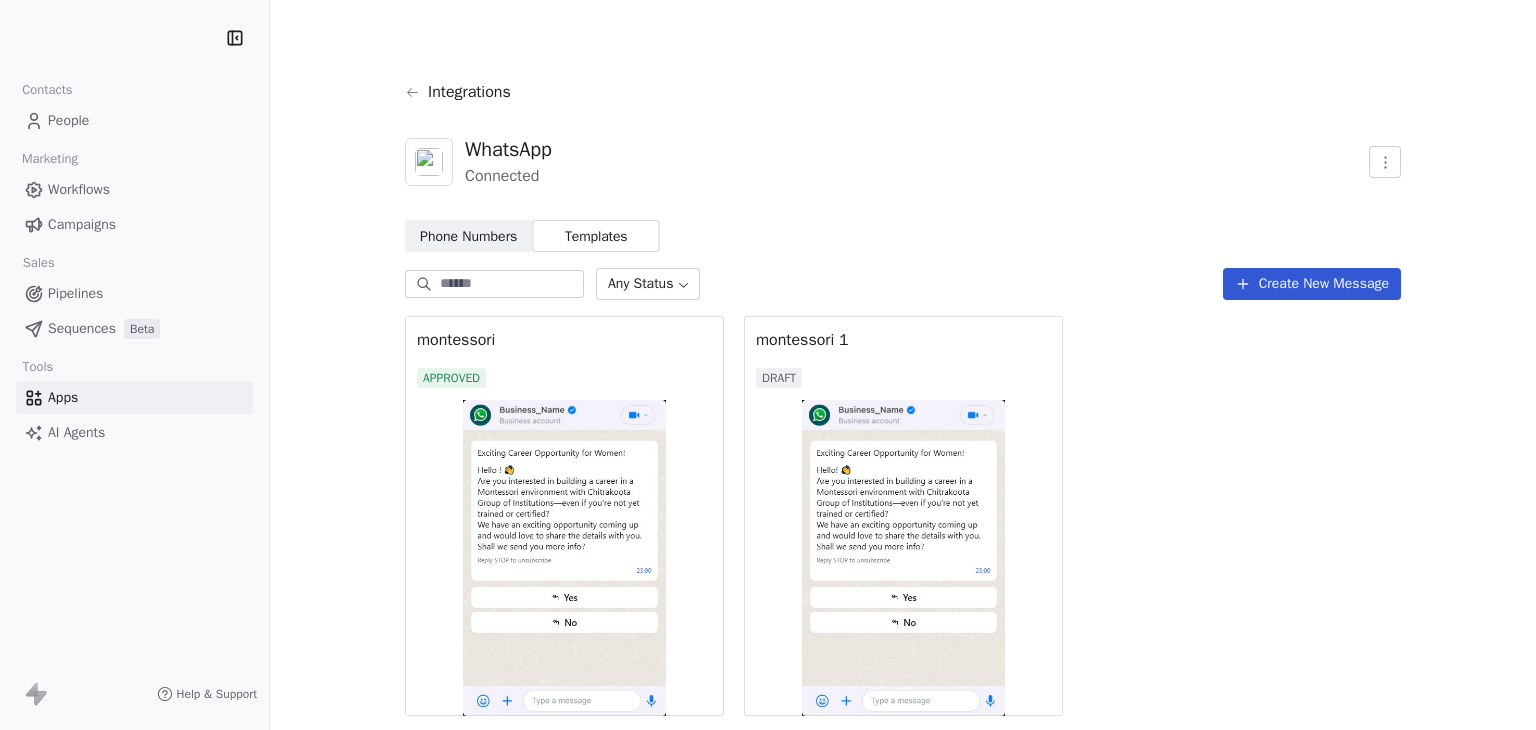 click at bounding box center [564, 558] 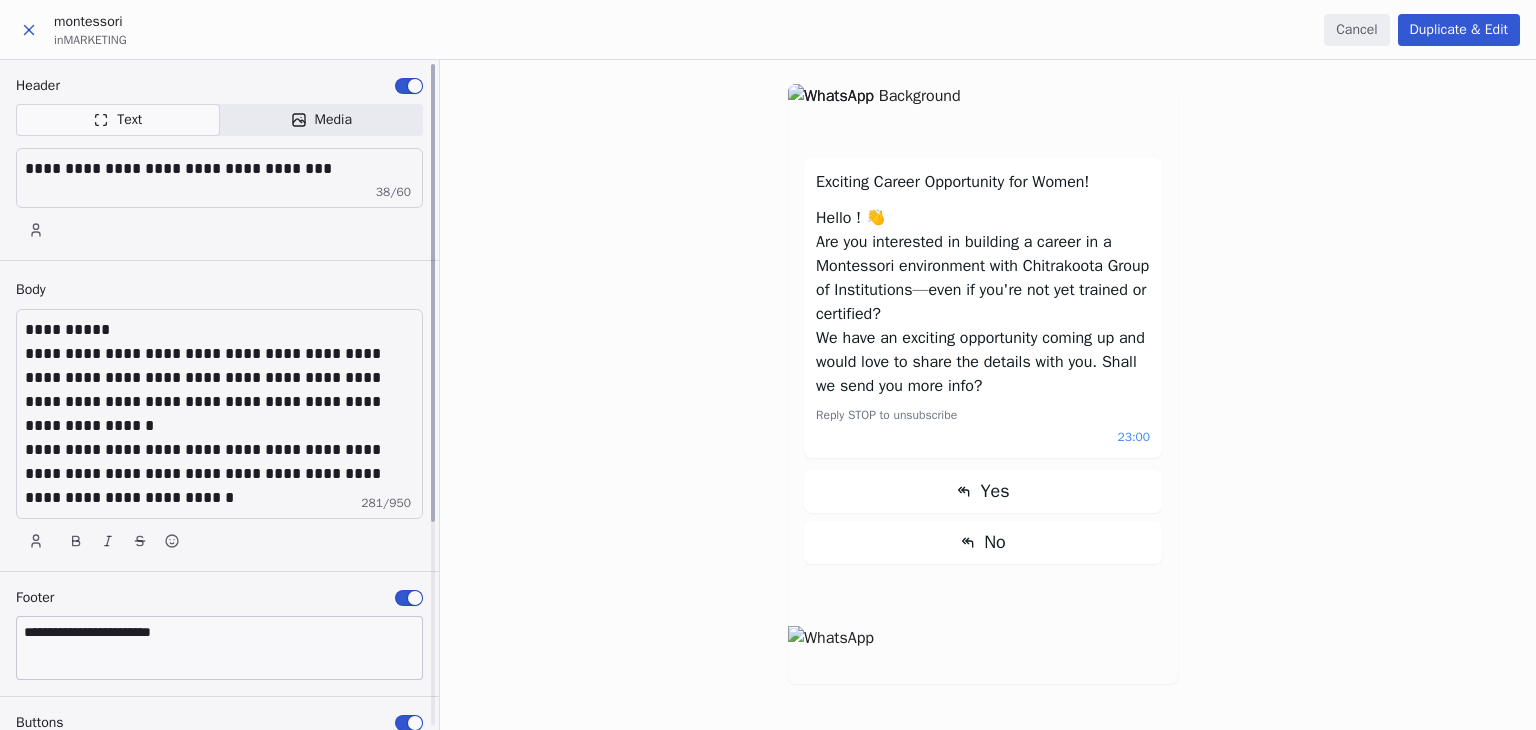 click at bounding box center [219, 544] 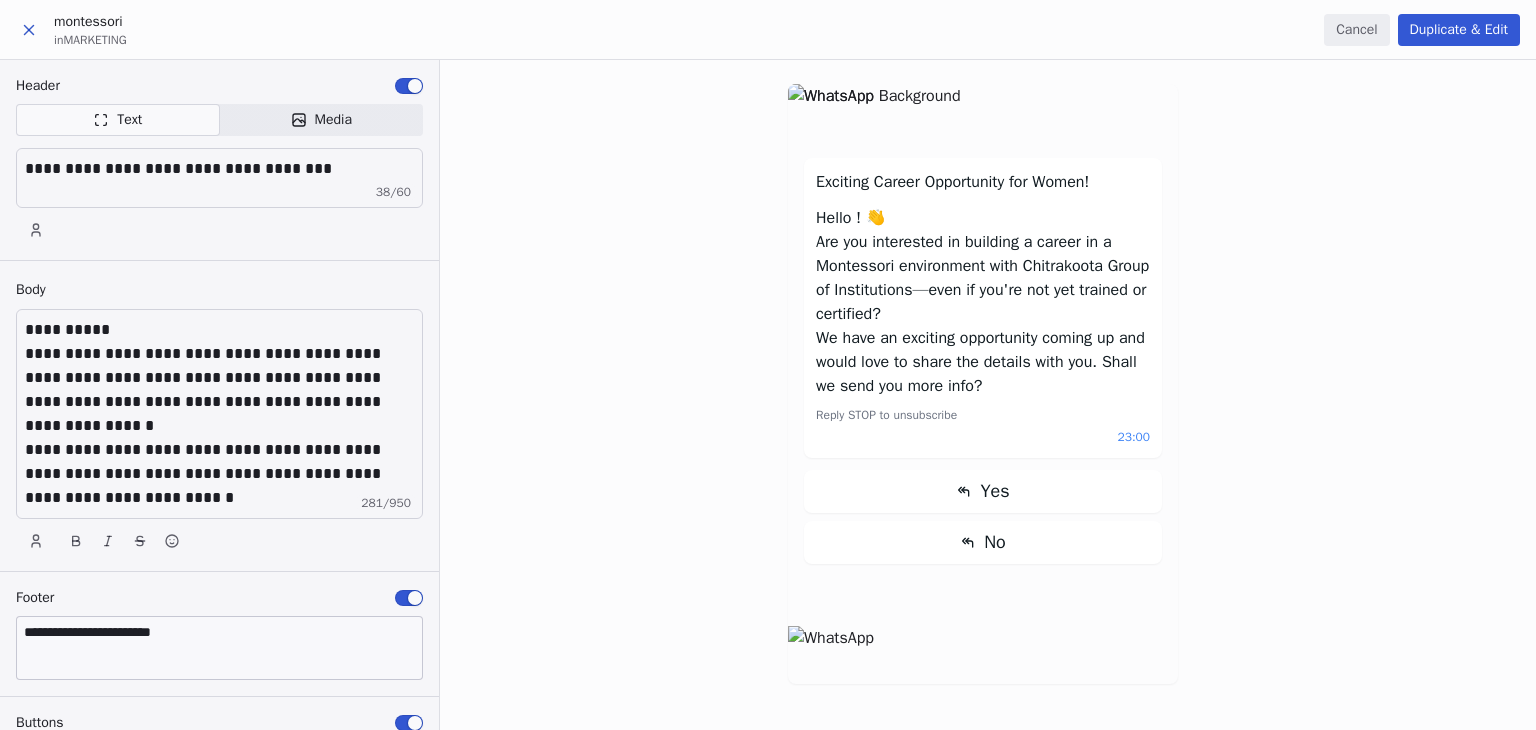 click 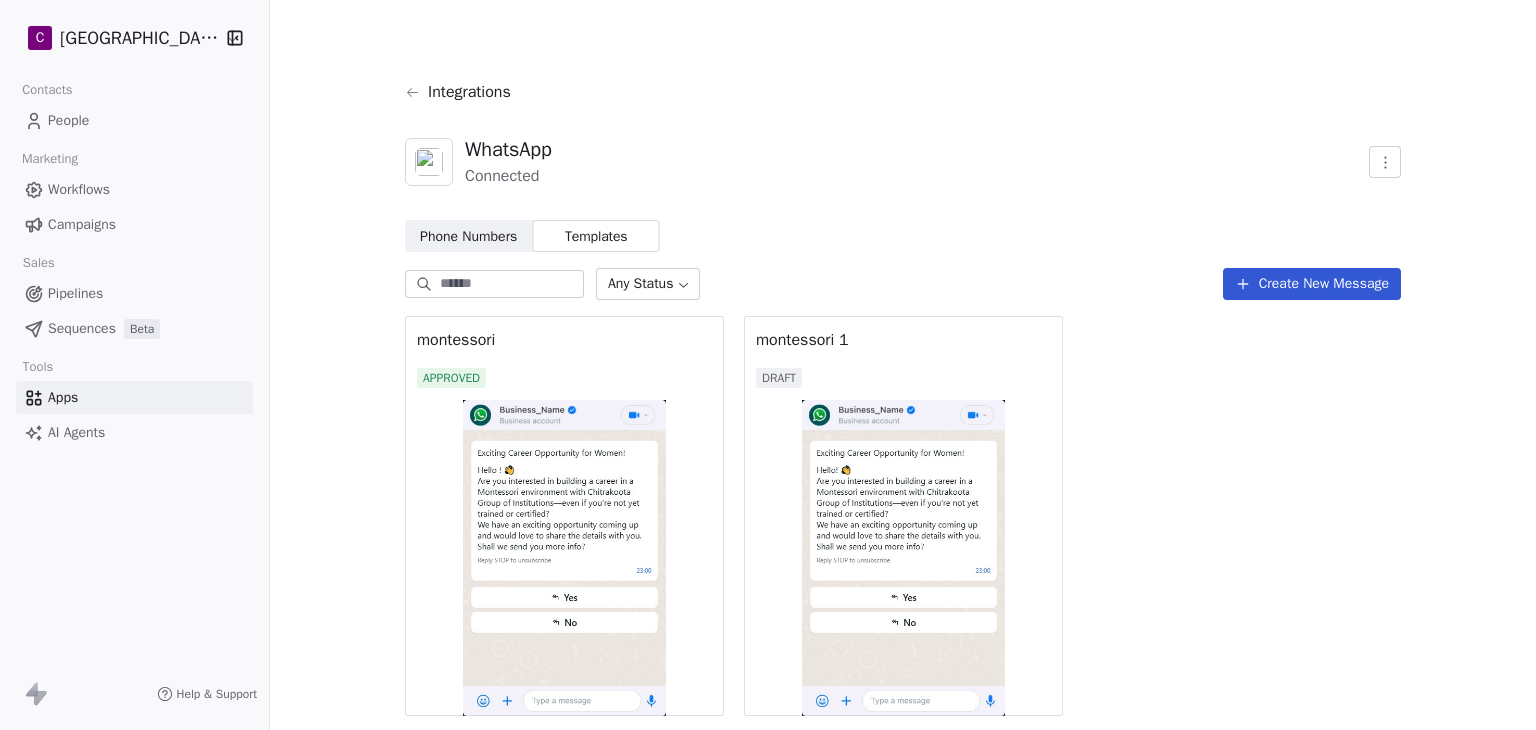 click at bounding box center [903, 558] 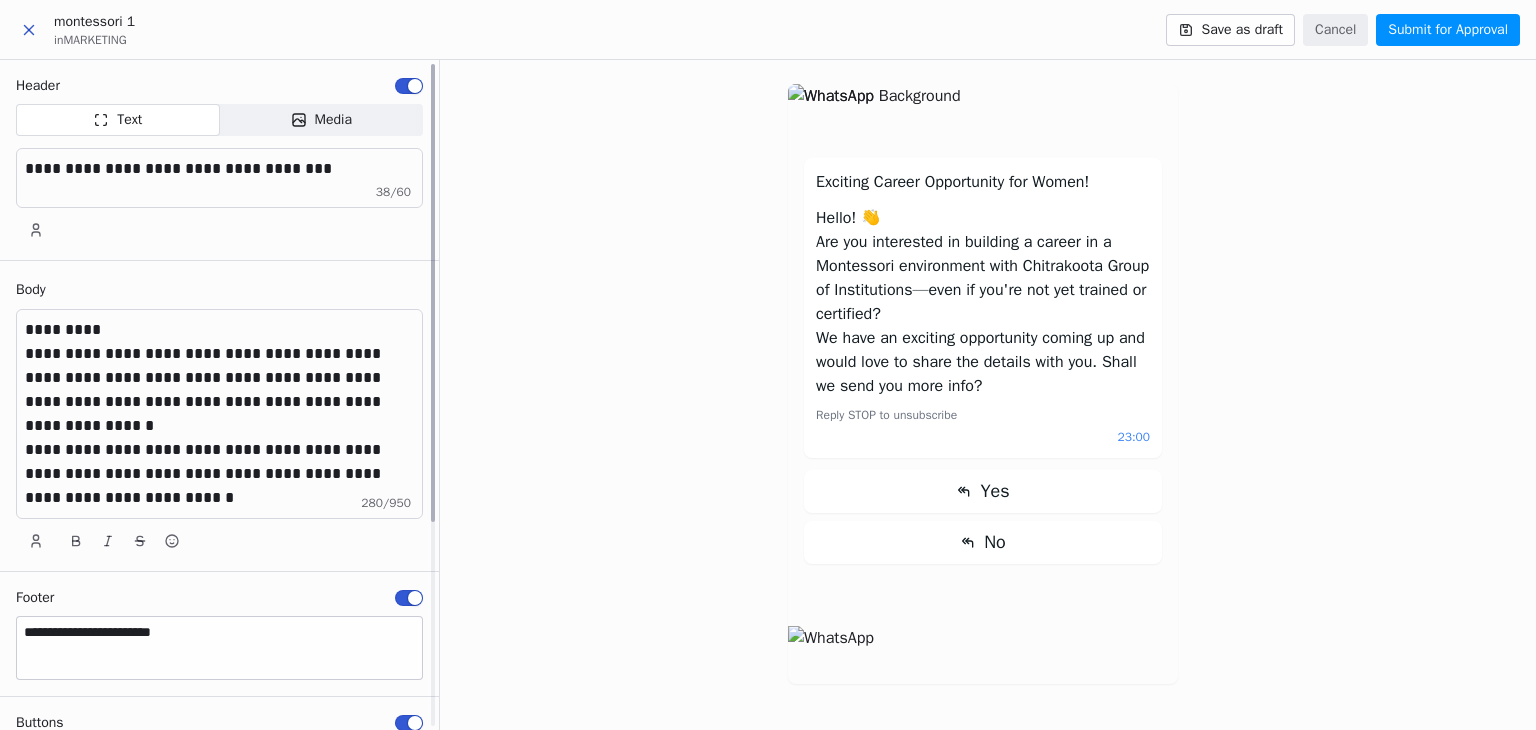 click on "**********" at bounding box center [220, 474] 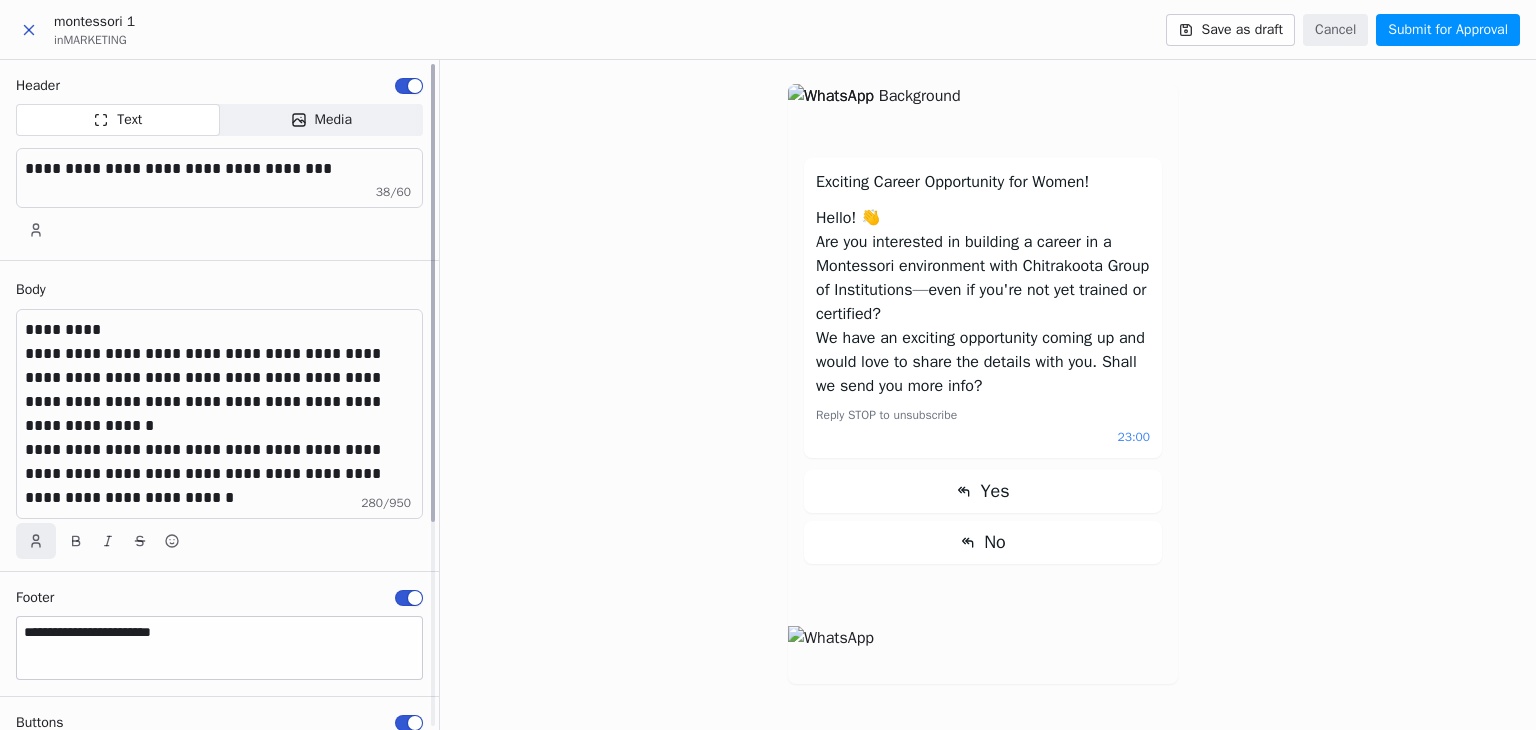 click at bounding box center [36, 541] 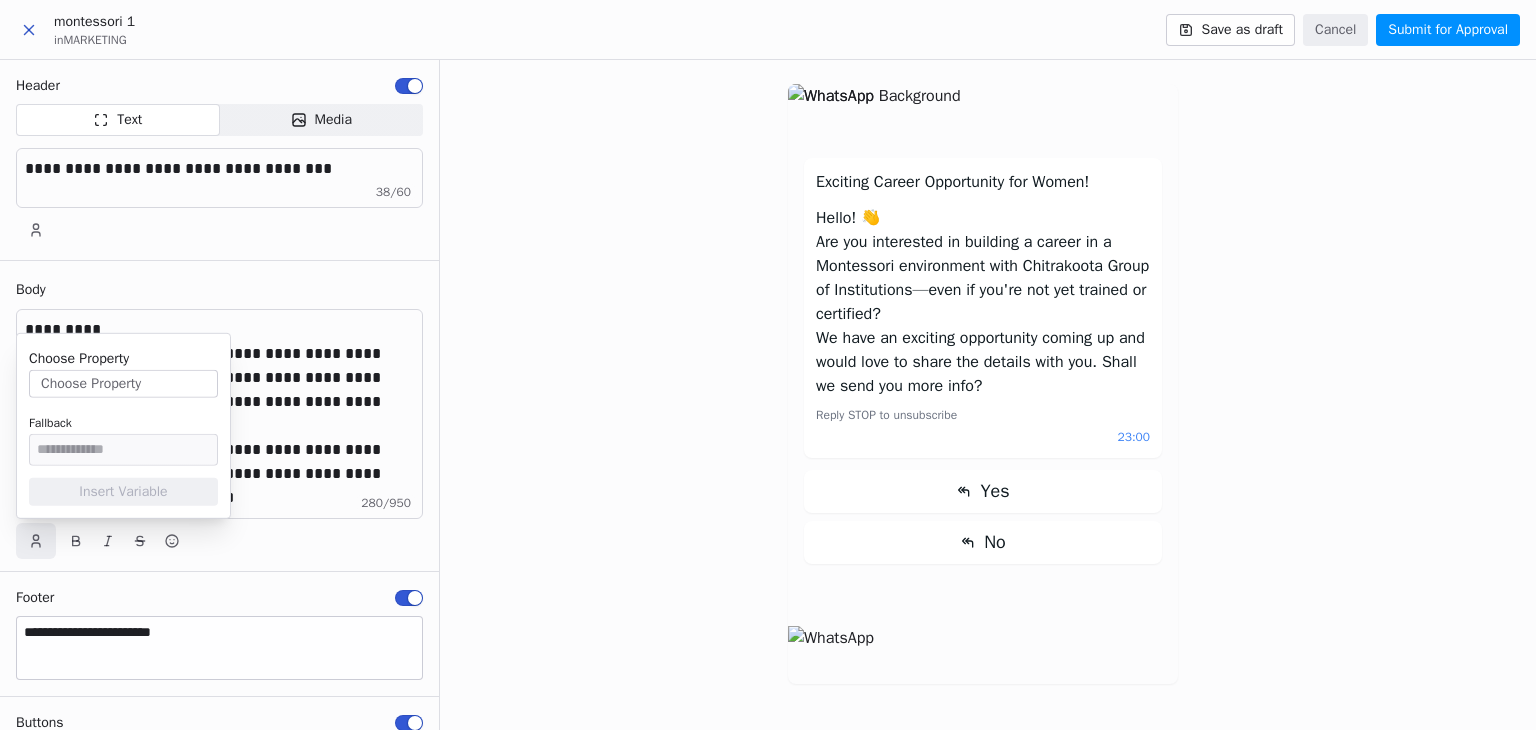 click on "Choose Property" at bounding box center [123, 384] 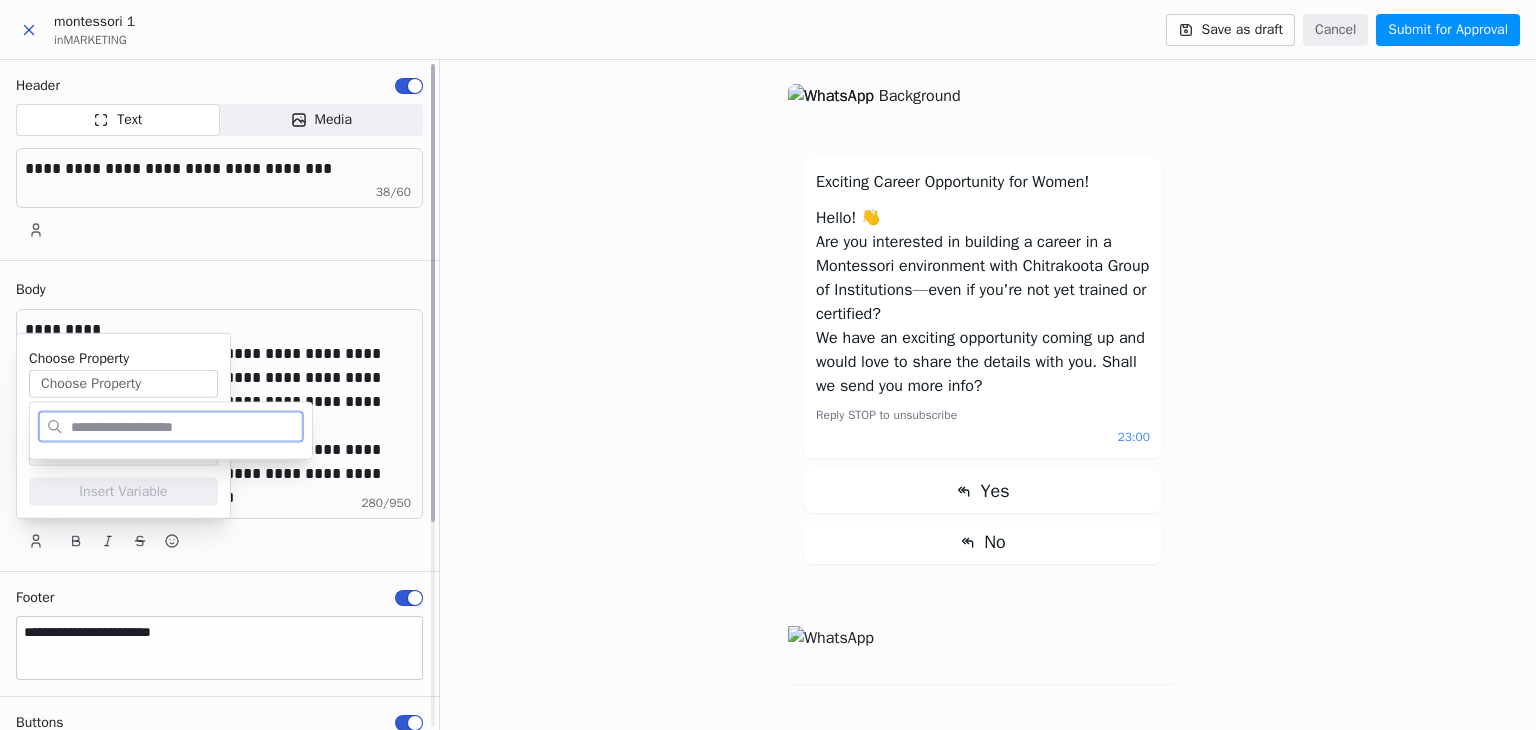 click on "**********" at bounding box center [220, 390] 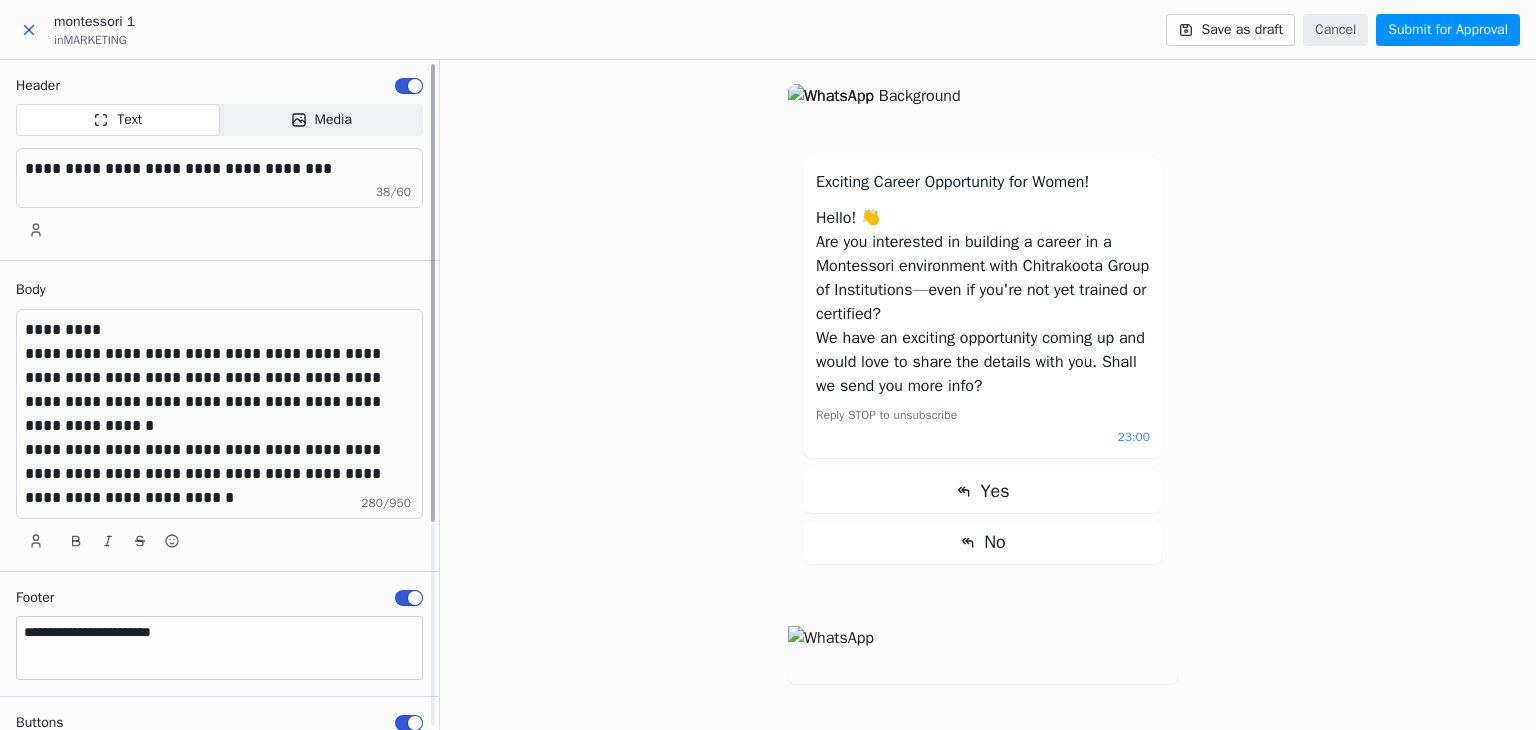 click on "**********" at bounding box center [220, 390] 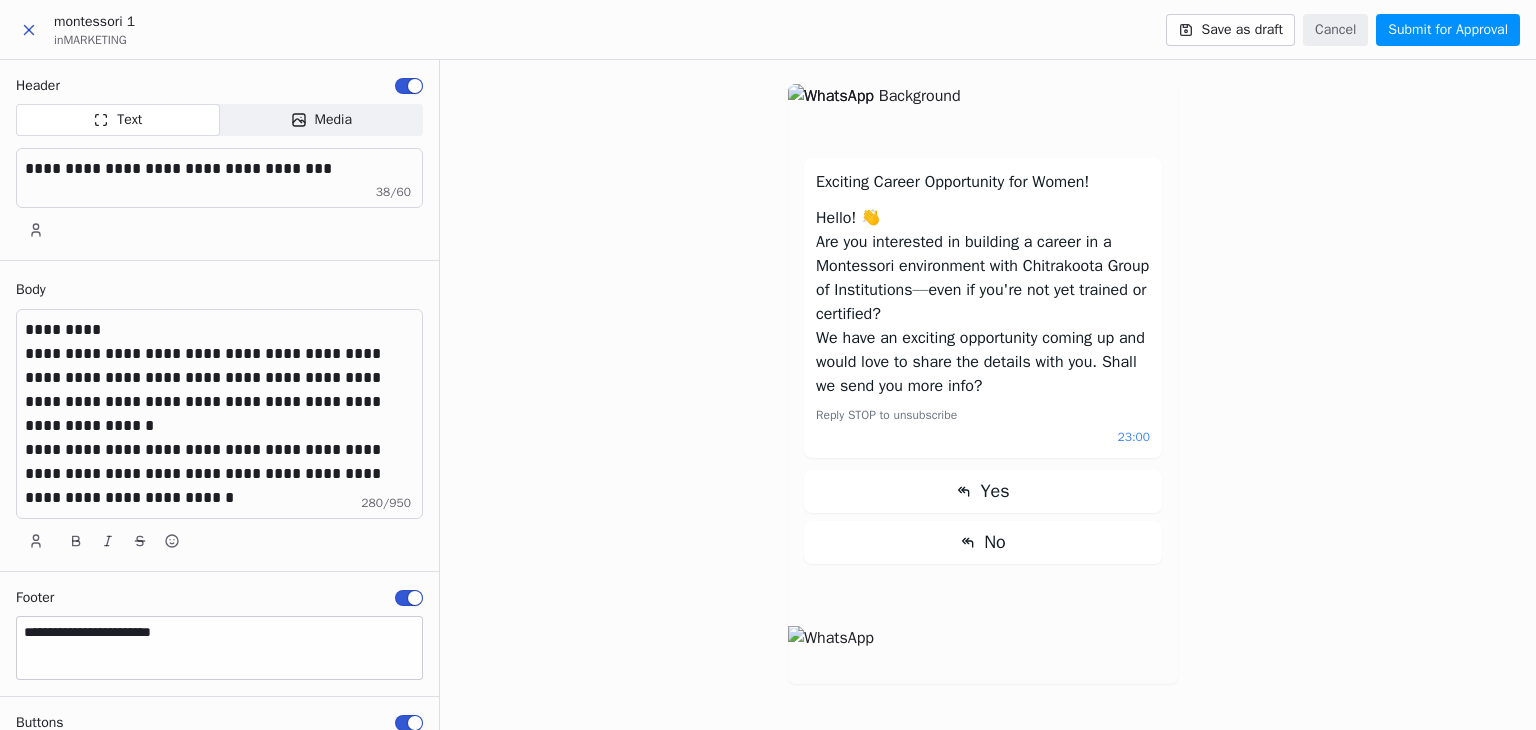 click 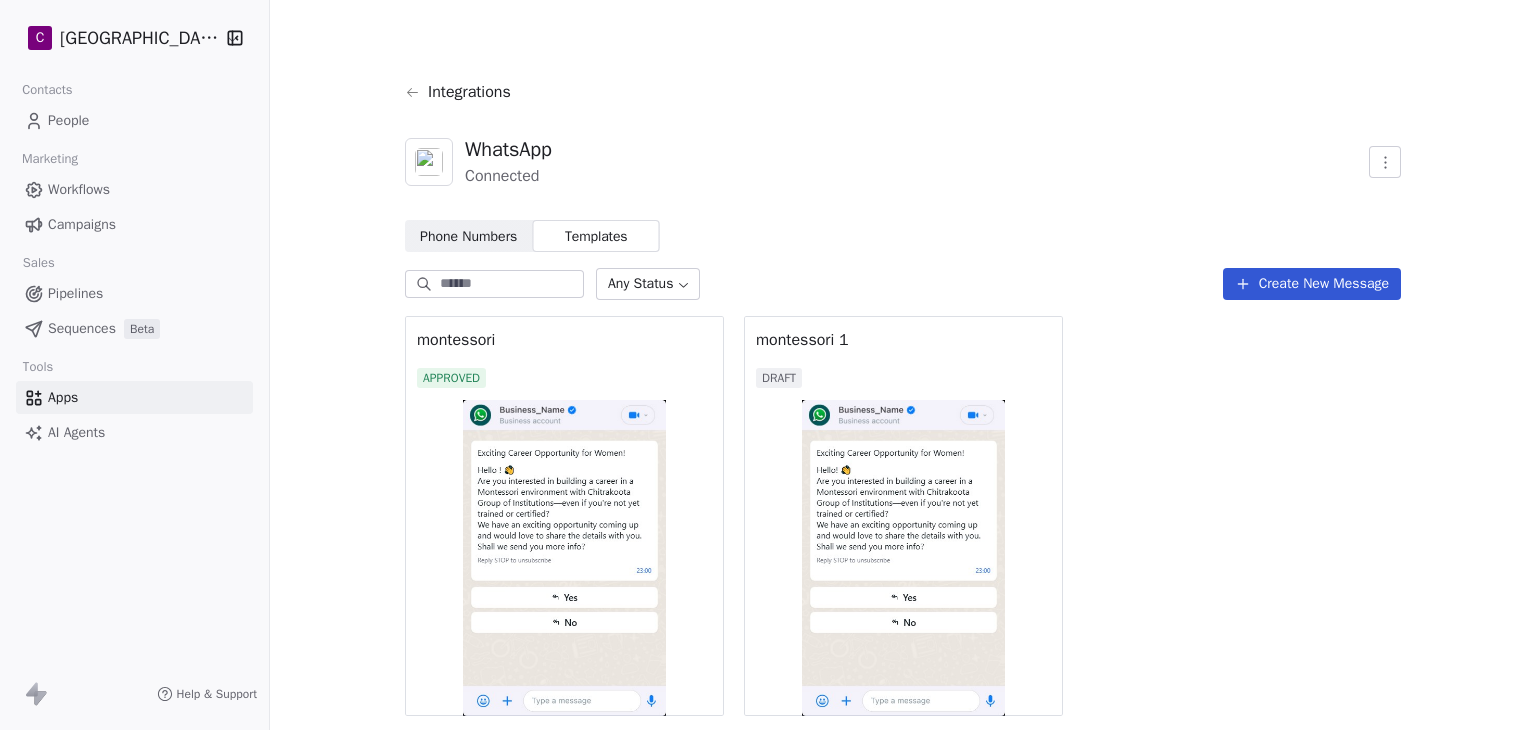 click on "WhatsApp Connected" at bounding box center [903, 162] 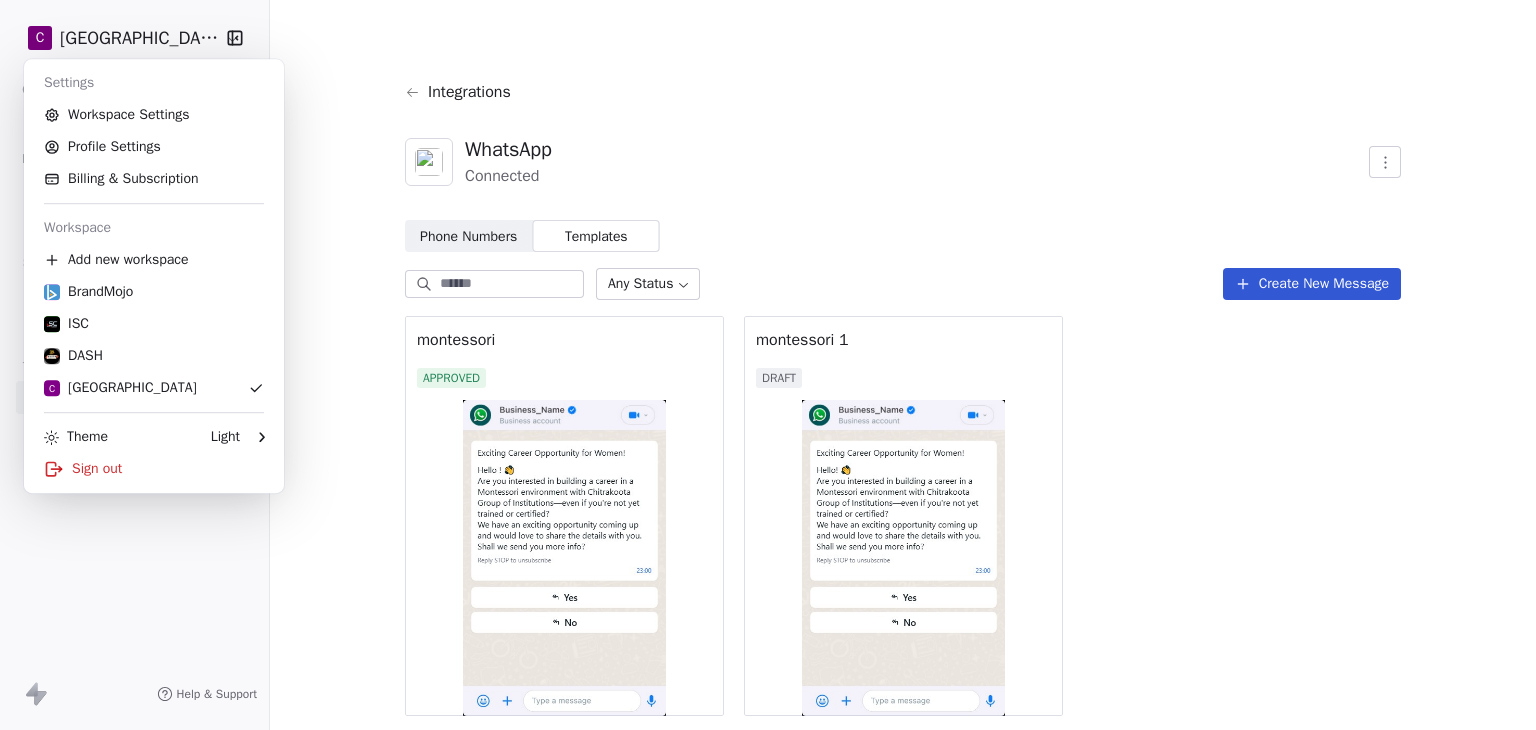 click on "C Chitrakoota School Contacts People Marketing Workflows Campaigns Sales Pipelines Sequences Beta Tools Apps AI Agents Help & Support Integrations WhatsApp Connected Phone Numbers Phone Numbers Templates Templates Any Status  Create New Message montessori APPROVED montessori 1 DRAFT   Settings Workspace Settings Profile Settings Billing & Subscription   Workspace Add new workspace BrandMojo ISC DASH C Chitrakoota School Theme Light Sign out" at bounding box center (768, 365) 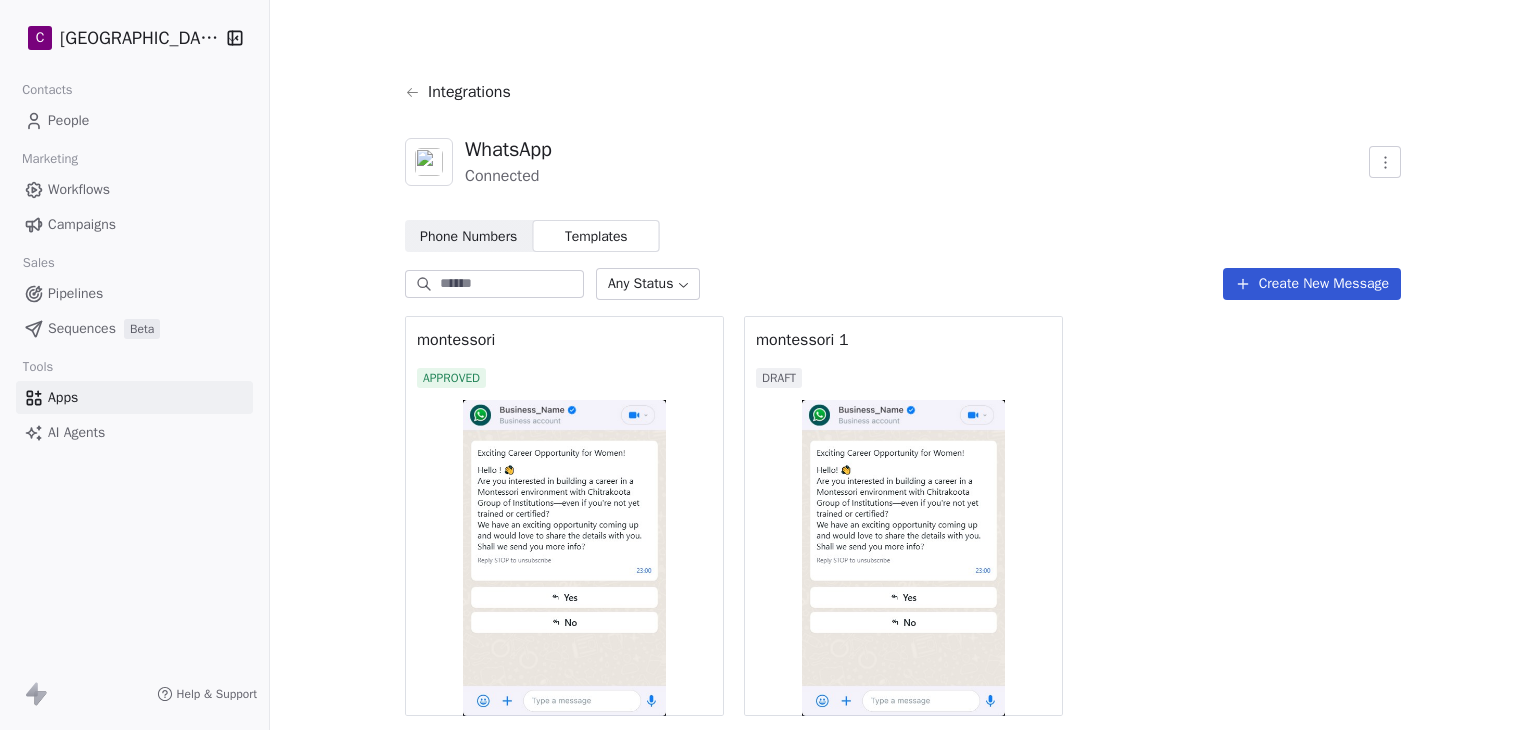 type 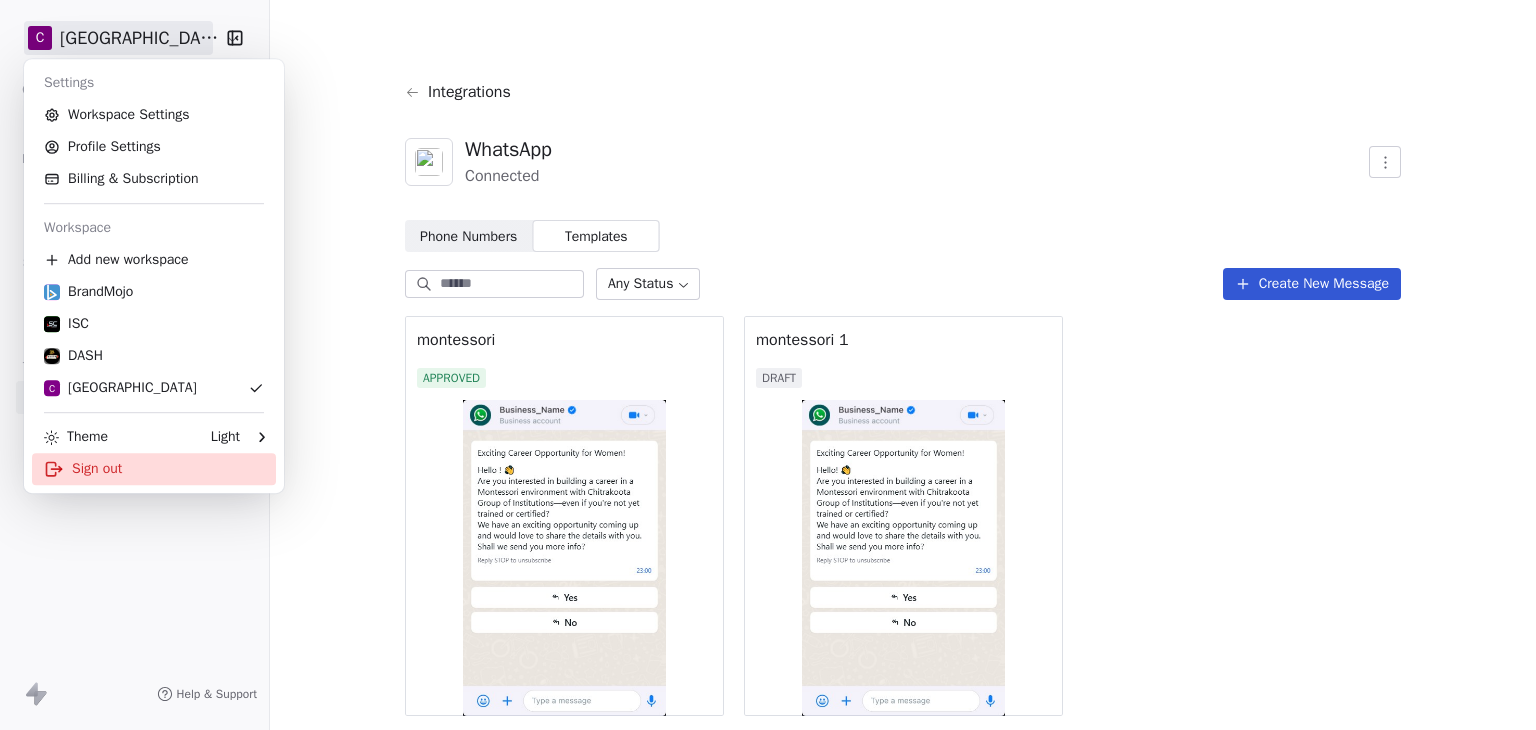 click on "Sign out" at bounding box center [154, 469] 